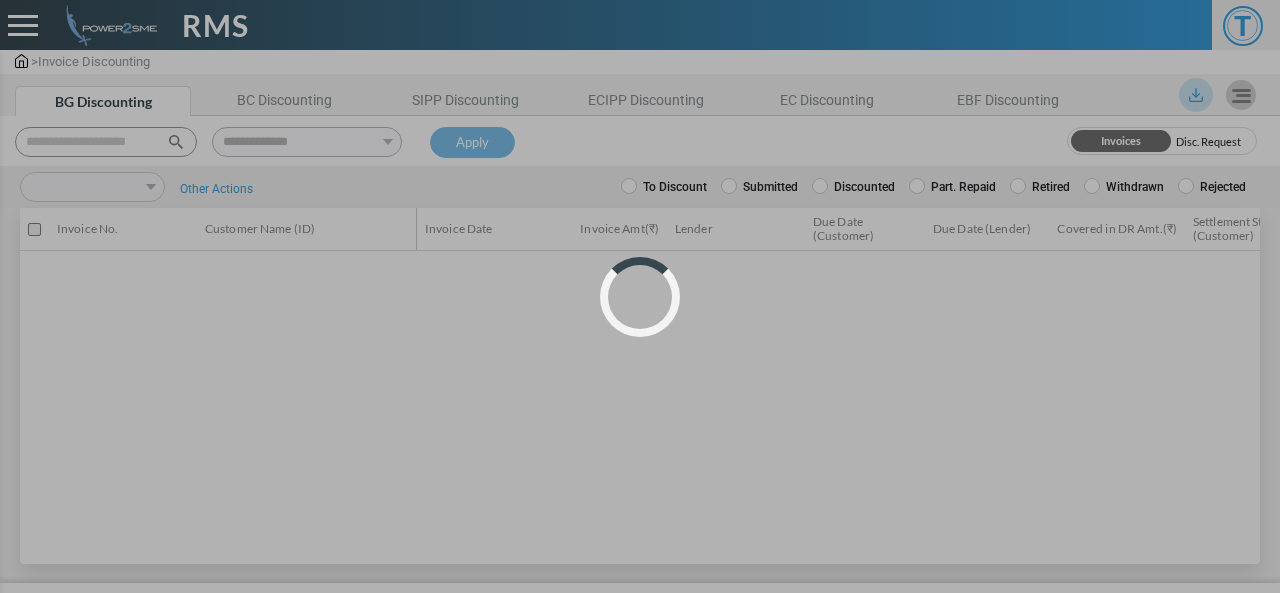 scroll, scrollTop: 0, scrollLeft: 0, axis: both 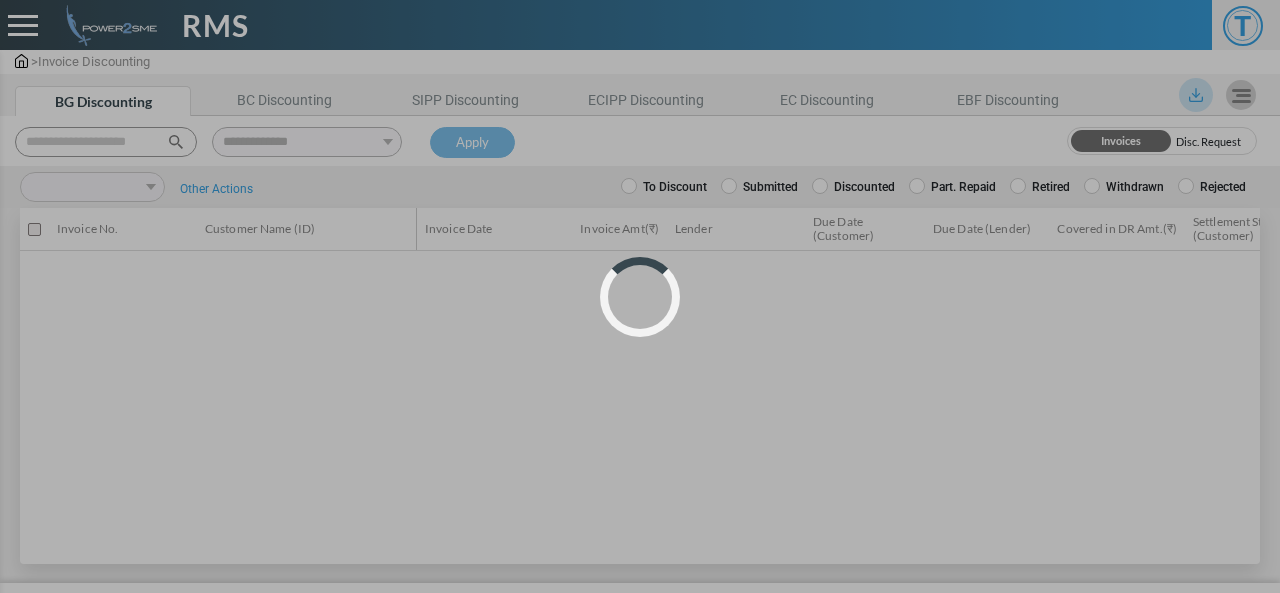select 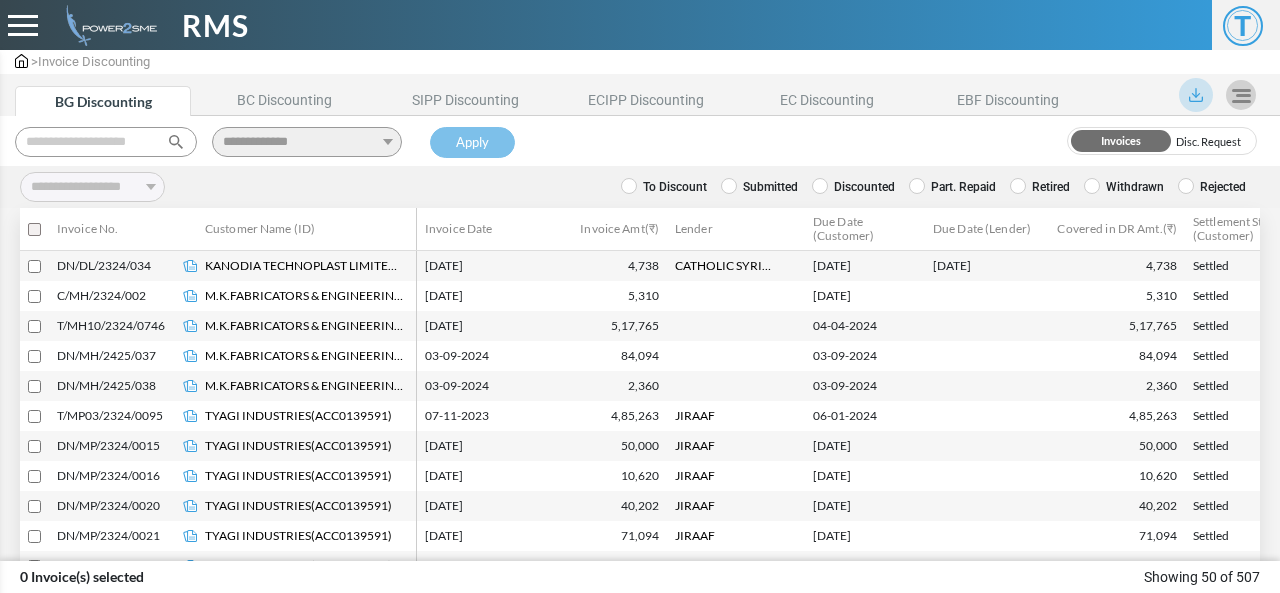 click at bounding box center [106, 142] 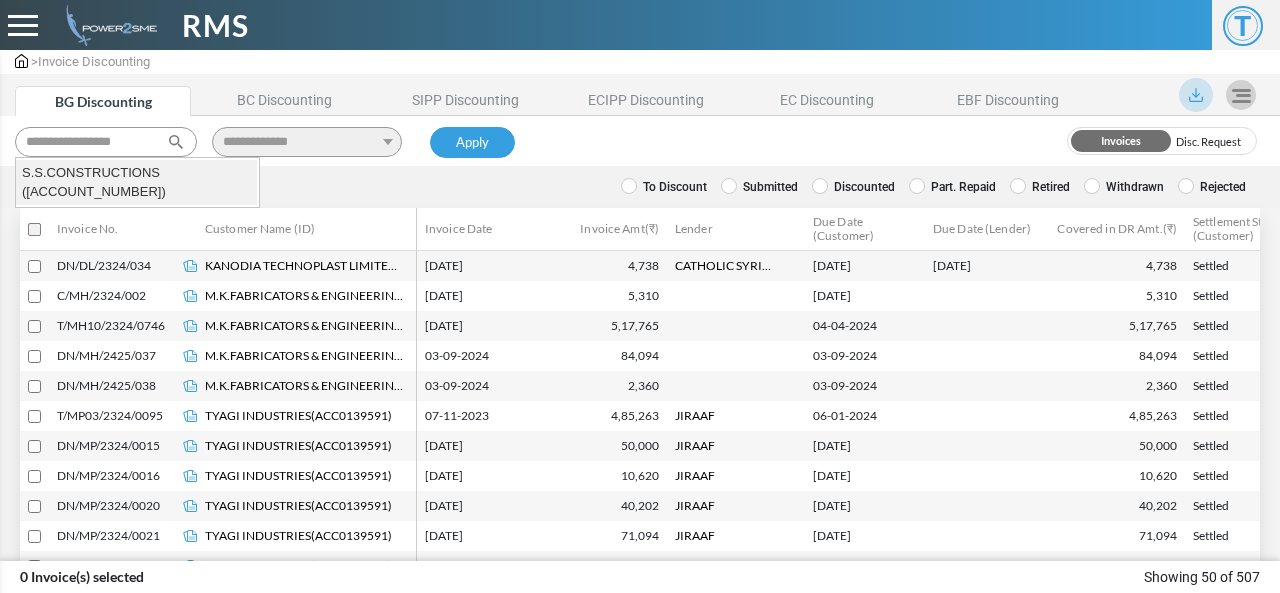 click on "S.S.CONSTRUCTIONS ([ACCOUNT_ID])" at bounding box center (136, 182) 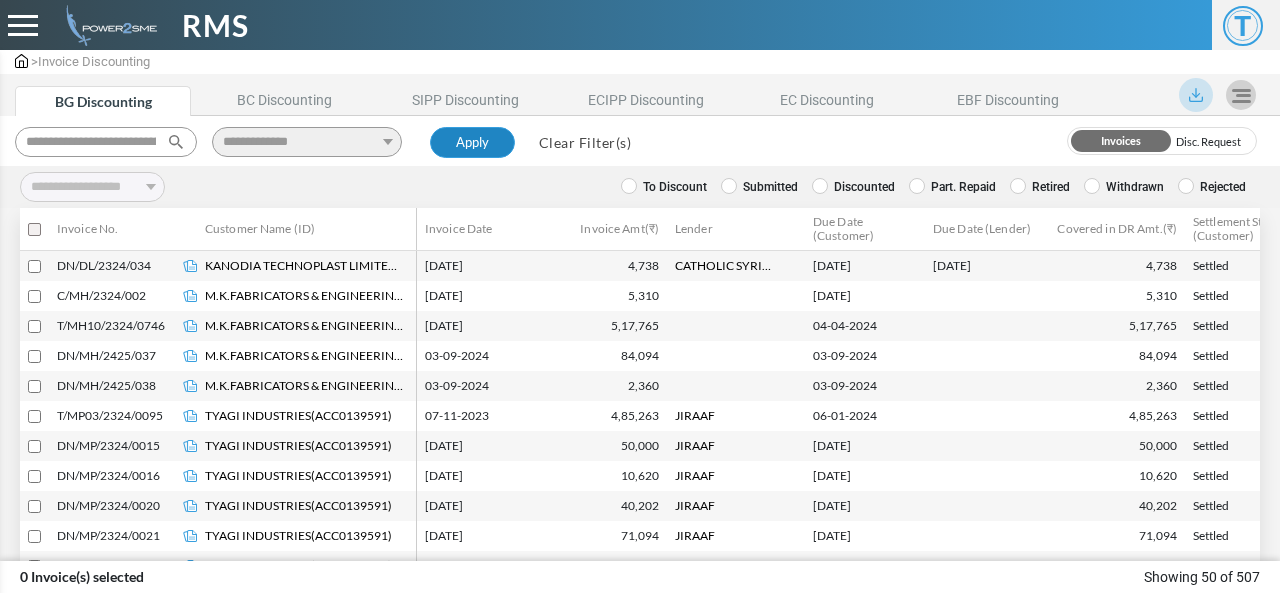 type on "**********" 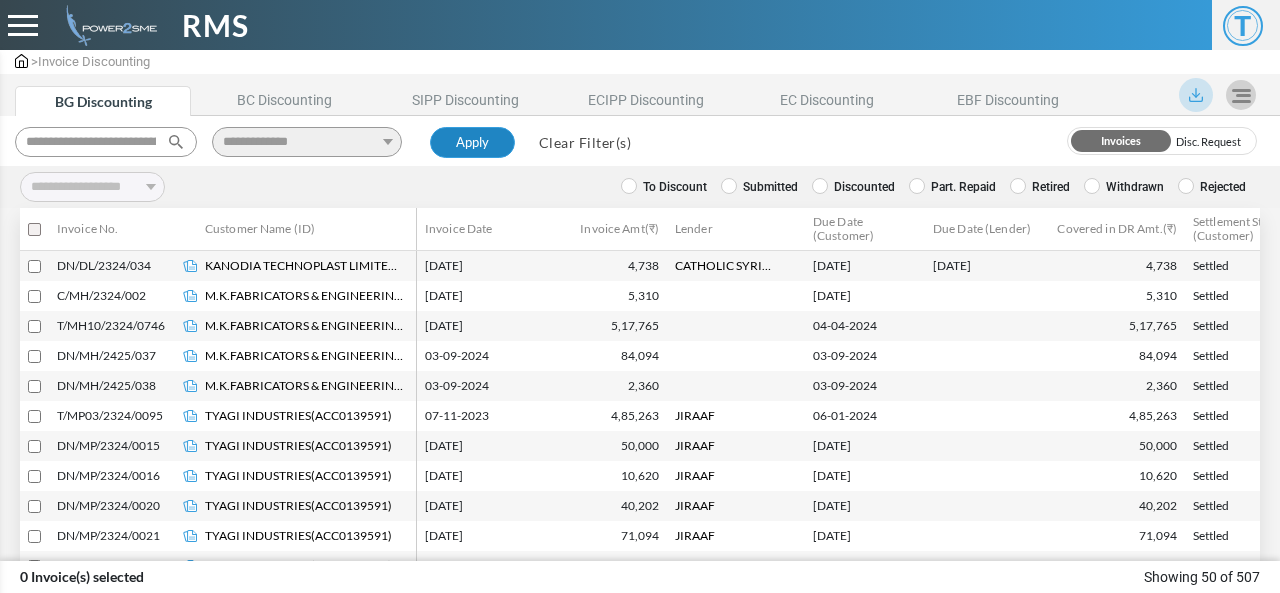 click on "Apply" at bounding box center [472, 143] 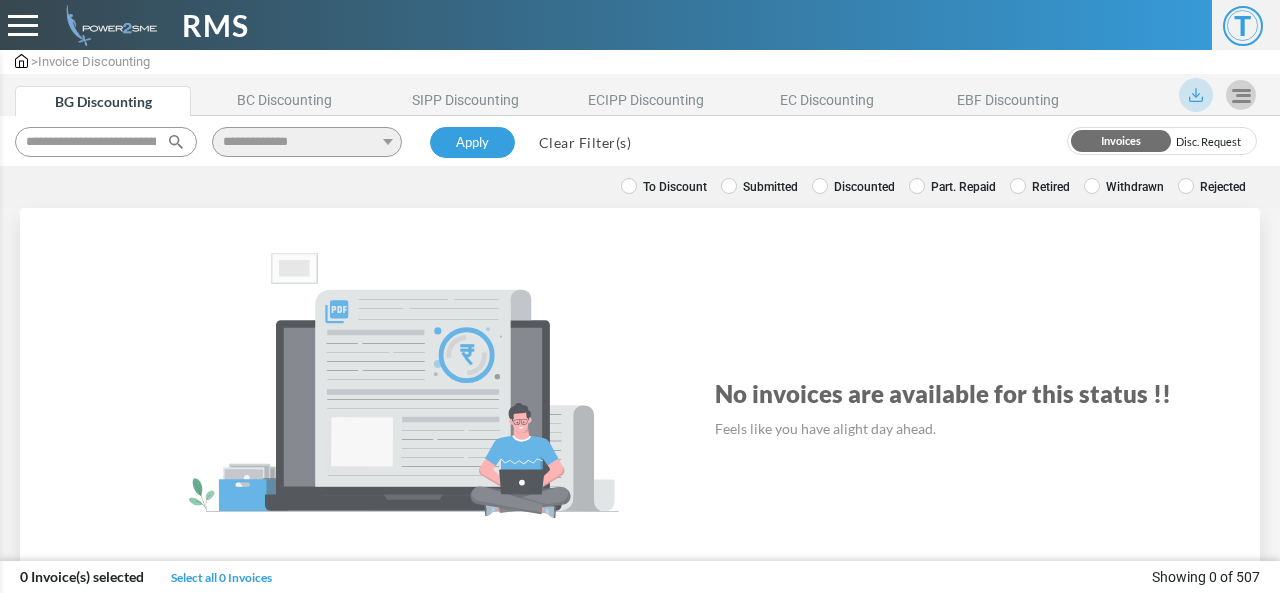 click on "Discounted" at bounding box center (853, 187) 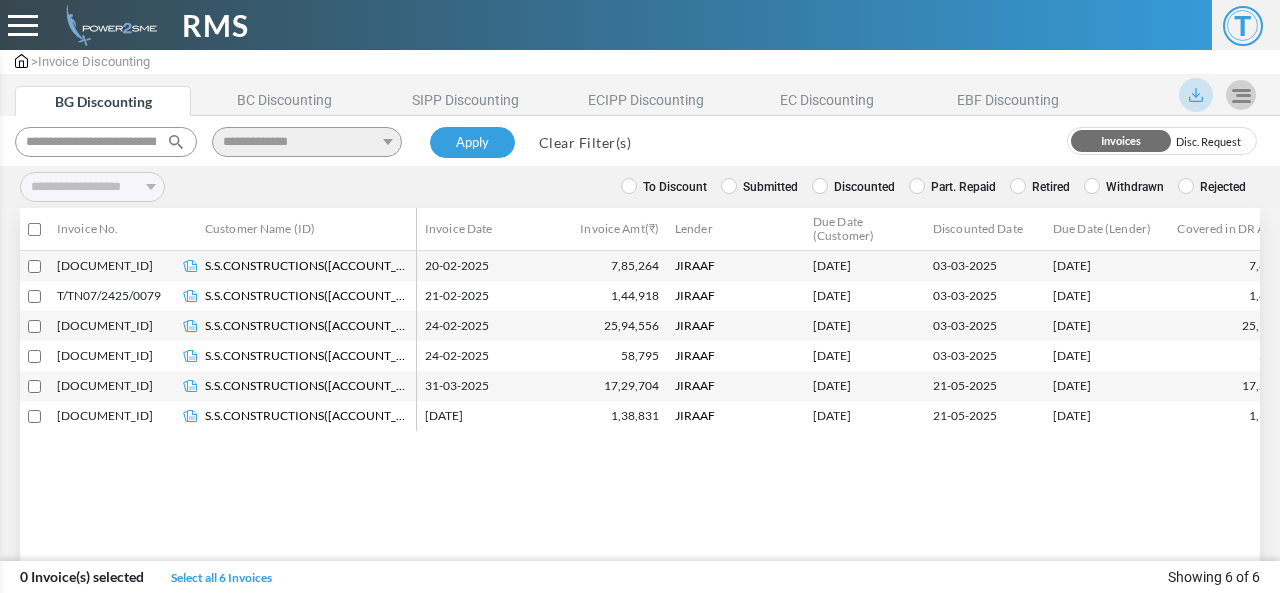 click on "Retired" at bounding box center (1040, 187) 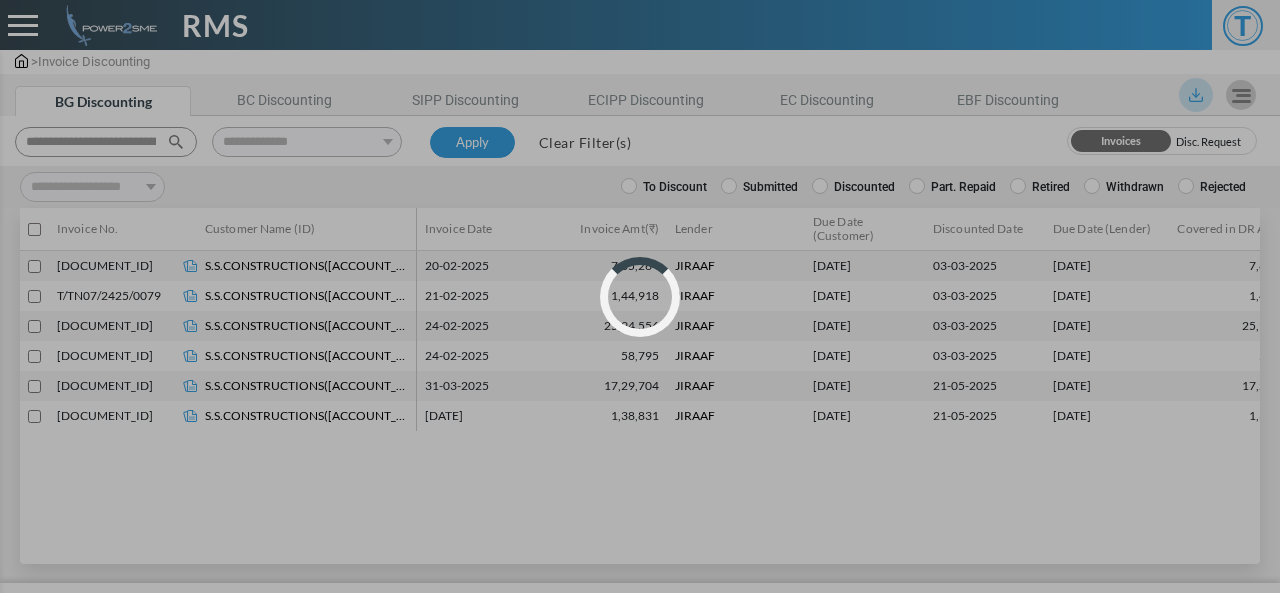 select 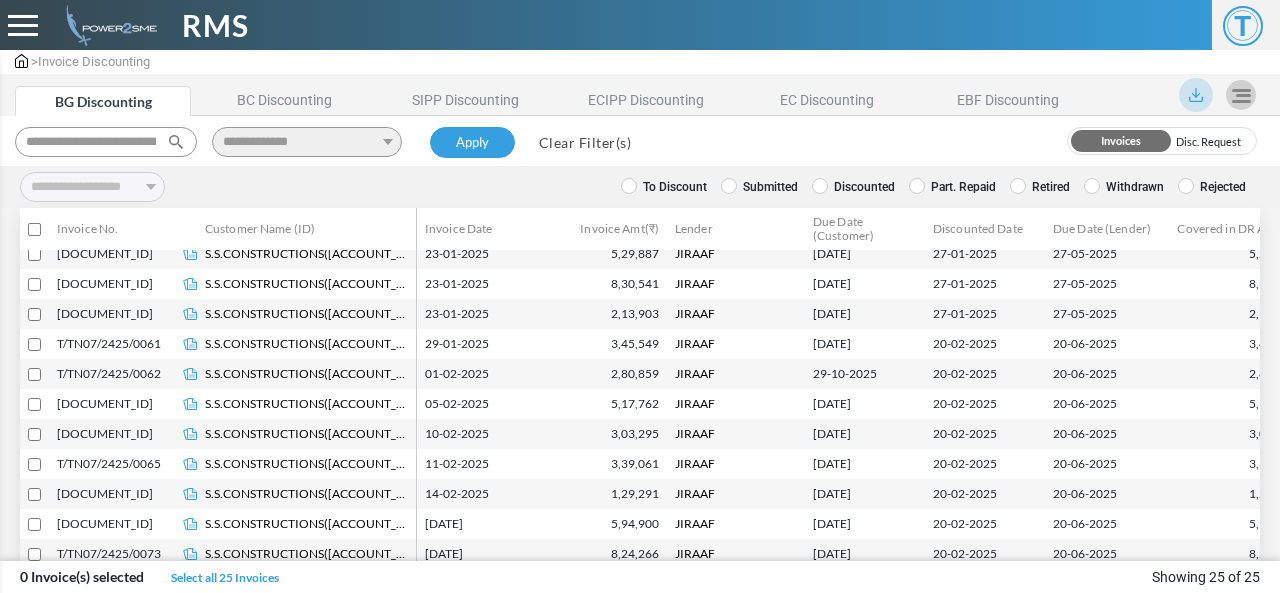 scroll, scrollTop: 445, scrollLeft: 0, axis: vertical 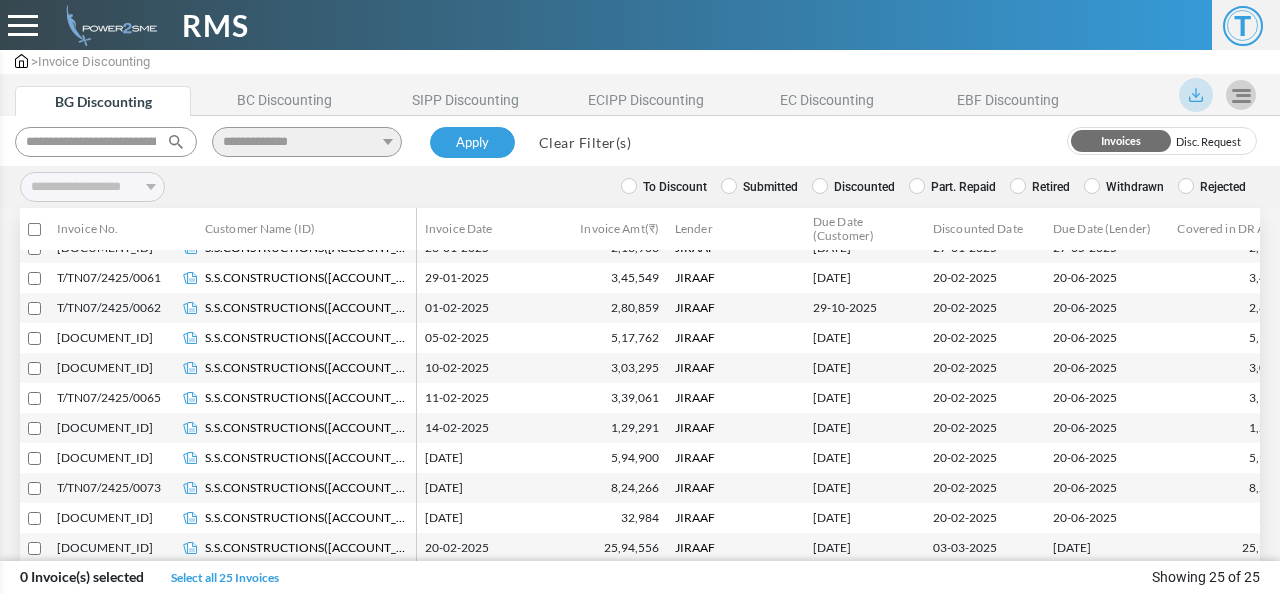 click on "Clear Filter(s)" at bounding box center [585, 142] 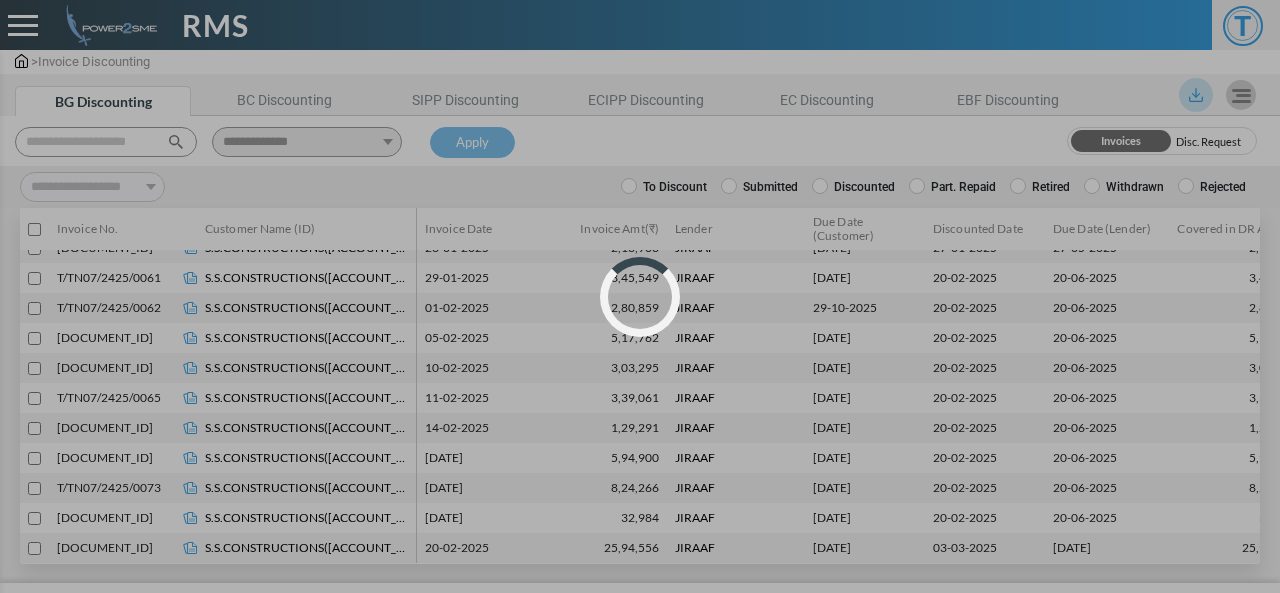 select 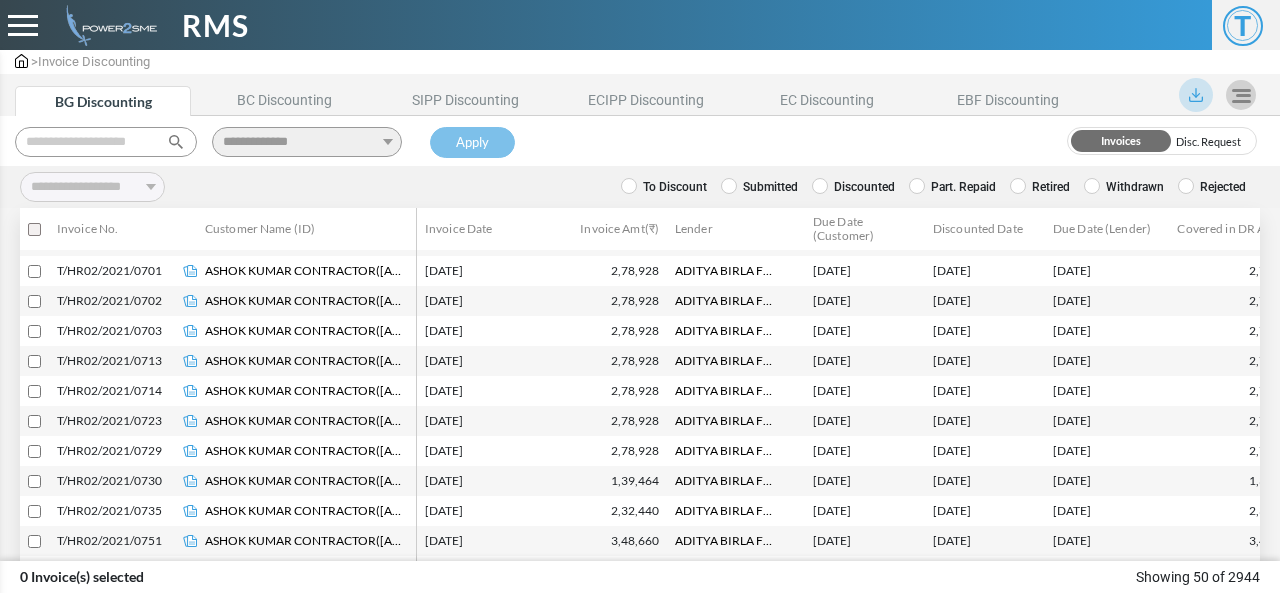 click at bounding box center (106, 142) 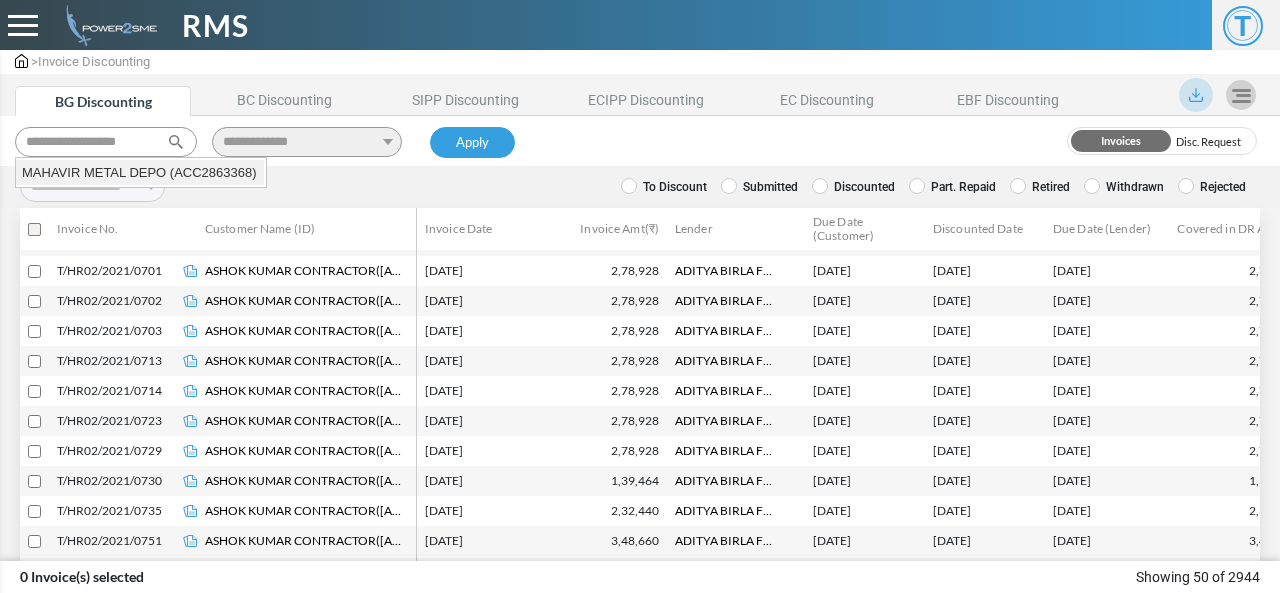 click on "MAHAVIR METAL DEPO (ACC2863368)" at bounding box center (140, 173) 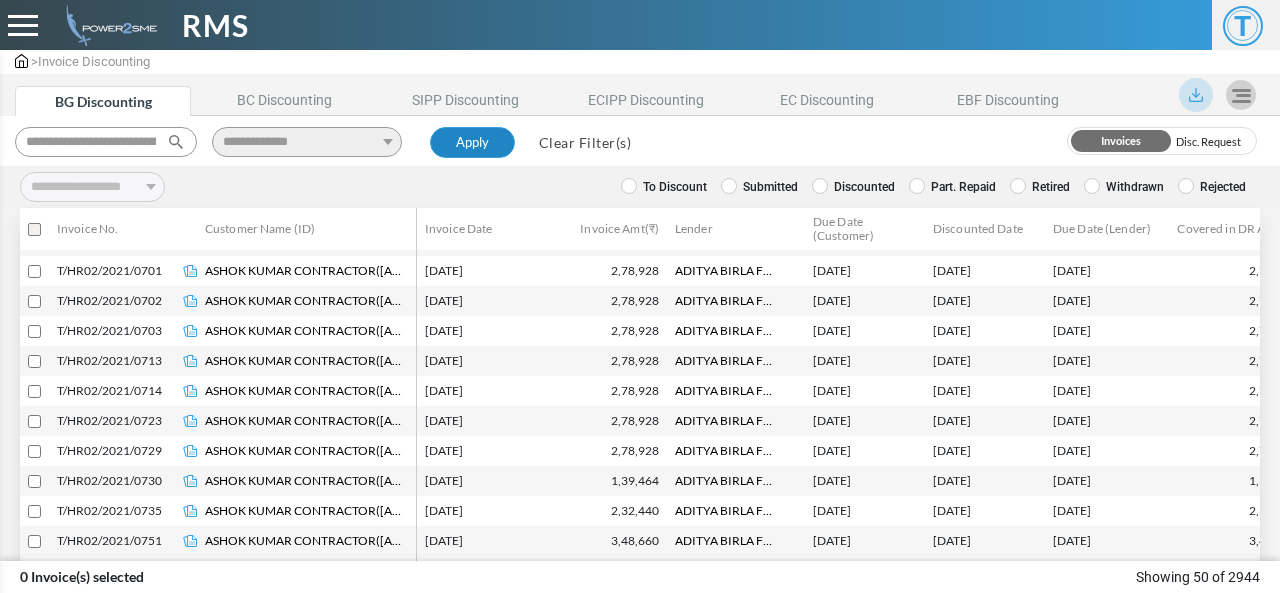 type on "**********" 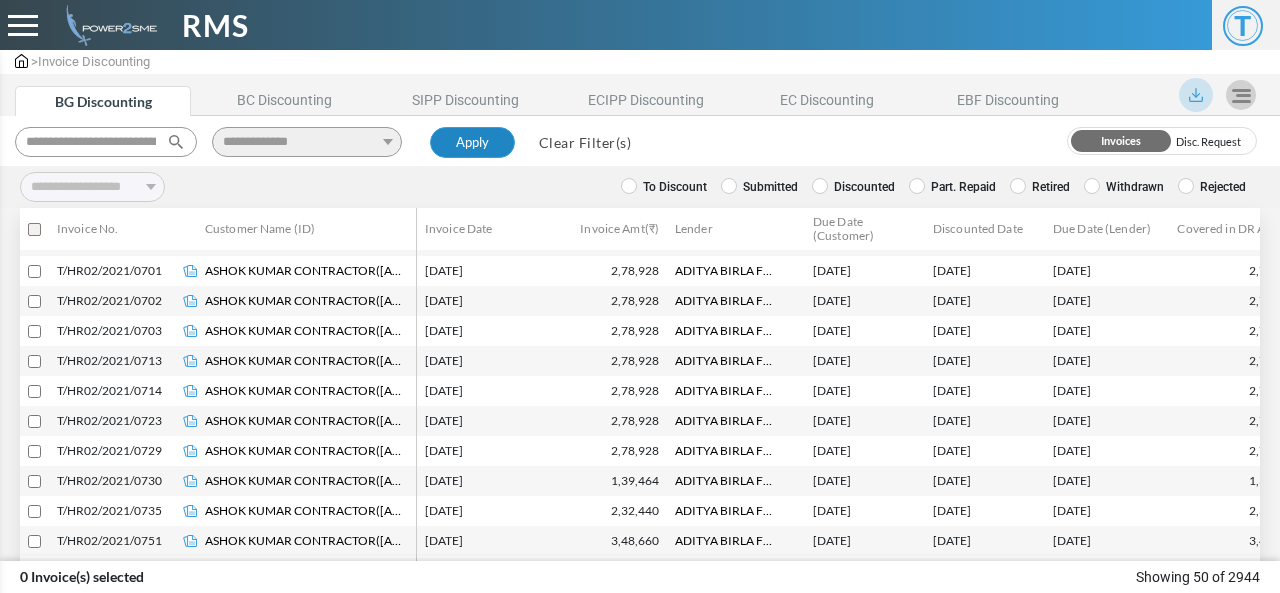 click on "Apply" at bounding box center [472, 143] 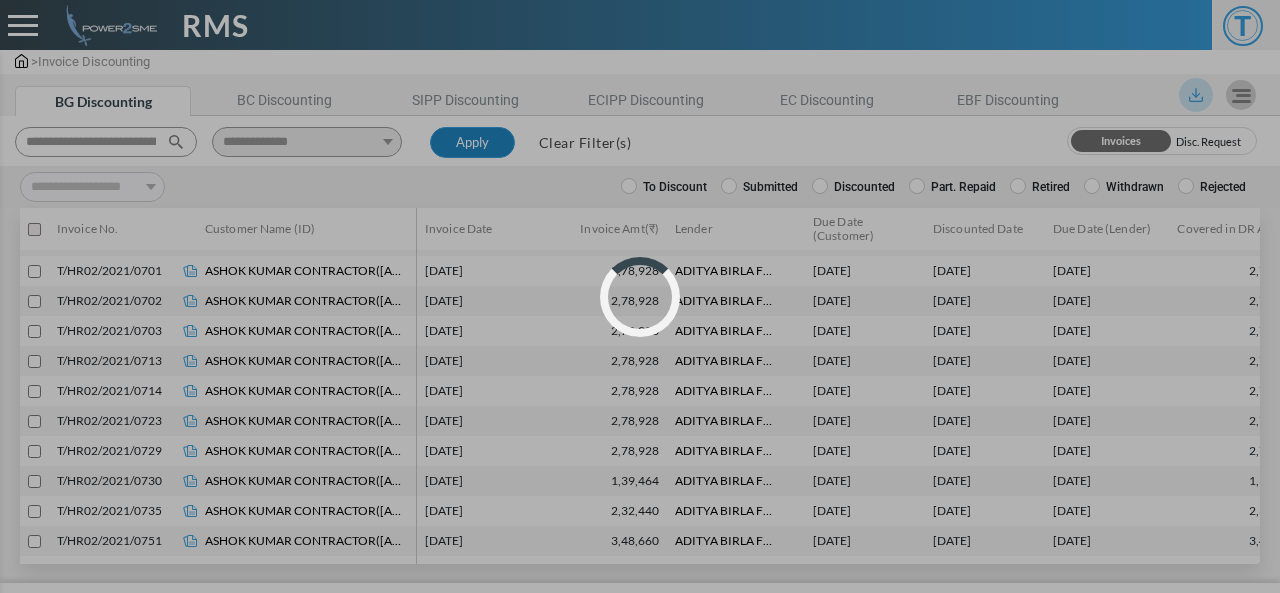 select 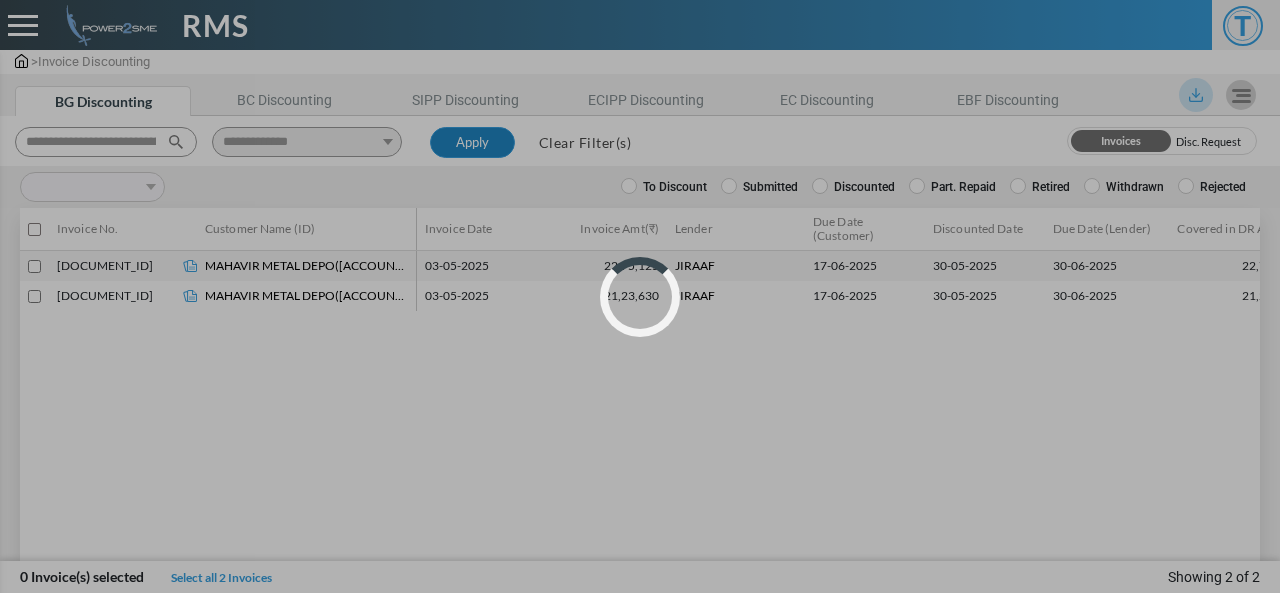 scroll, scrollTop: 0, scrollLeft: 0, axis: both 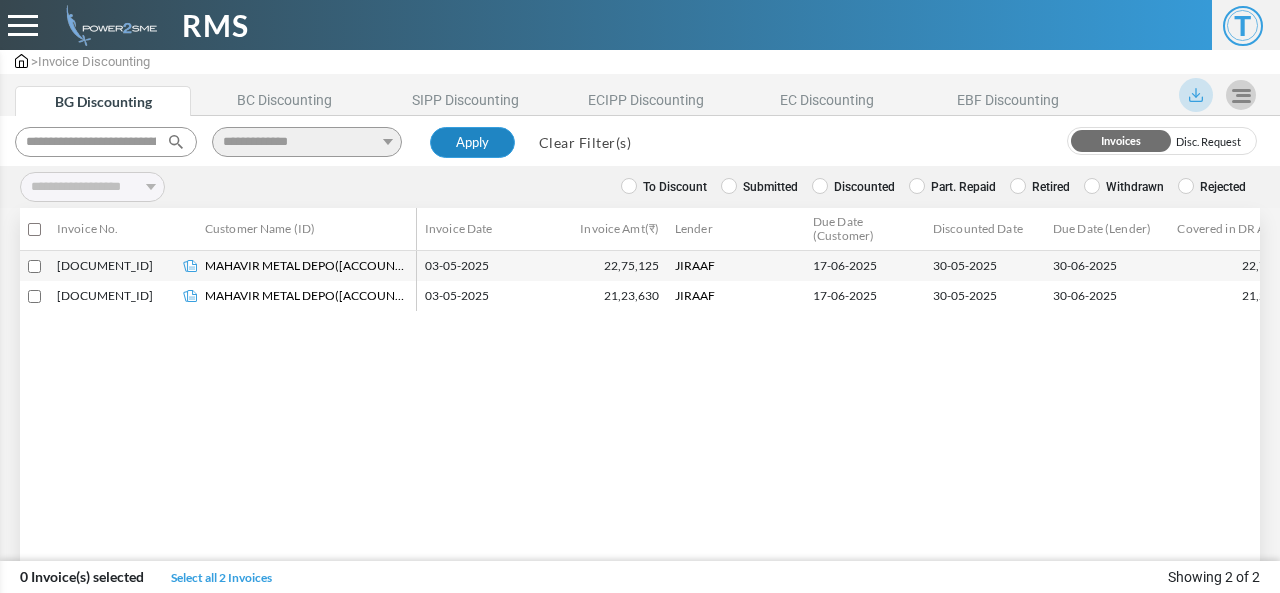 type 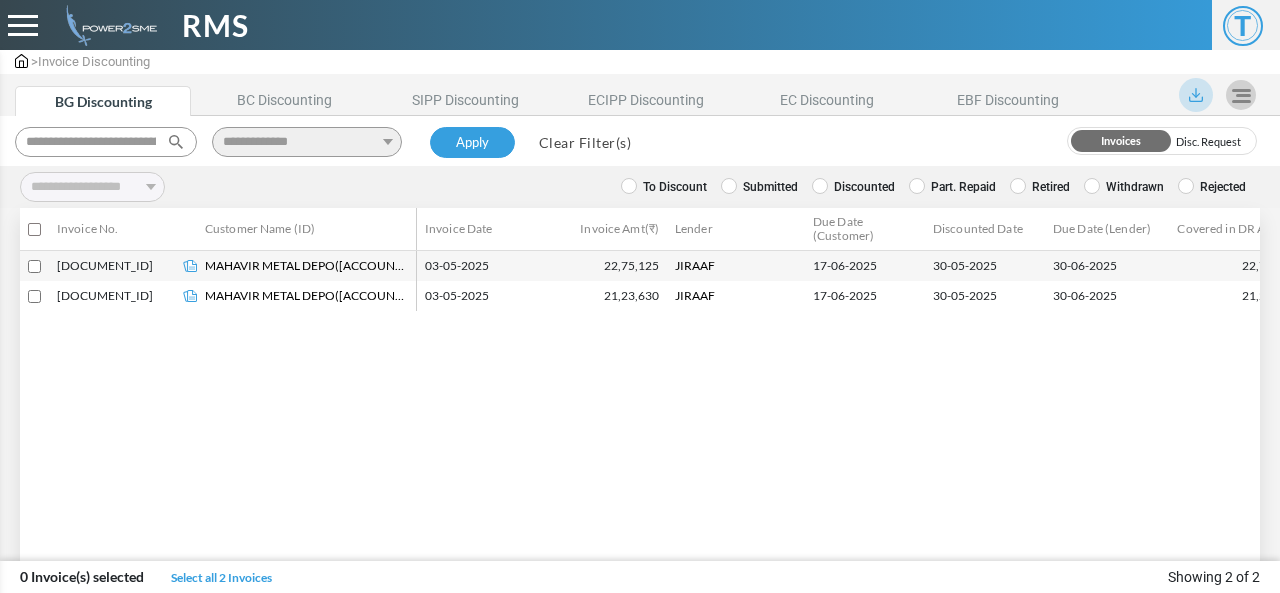 click at bounding box center [1241, 95] 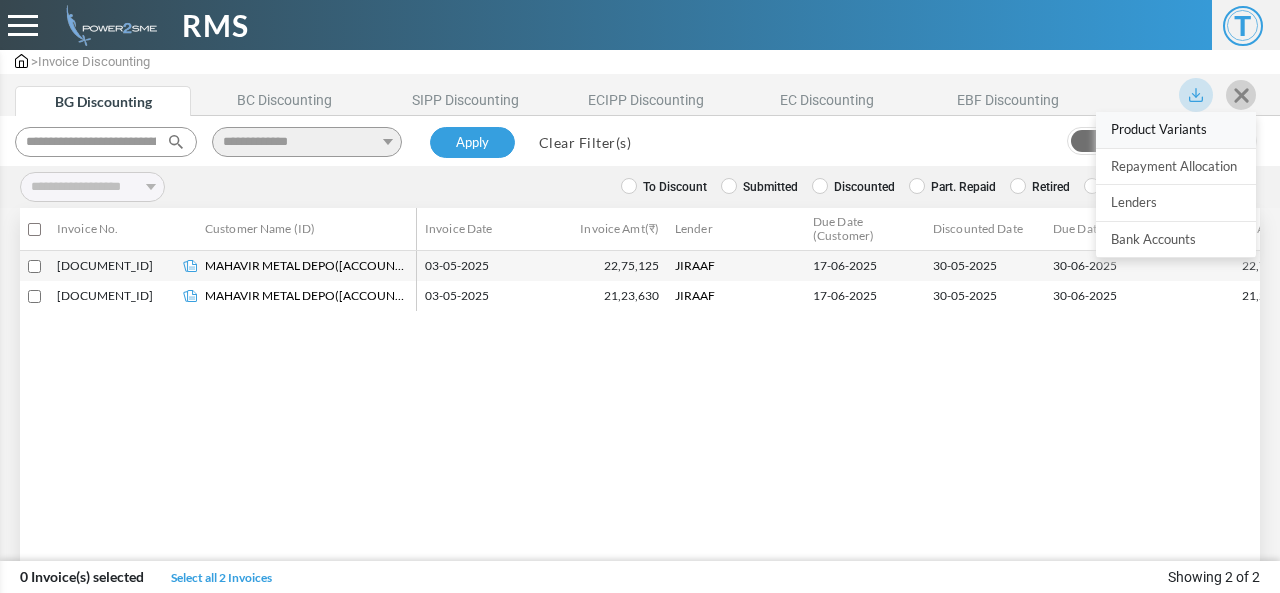 click on "Product Variants" at bounding box center [1176, 130] 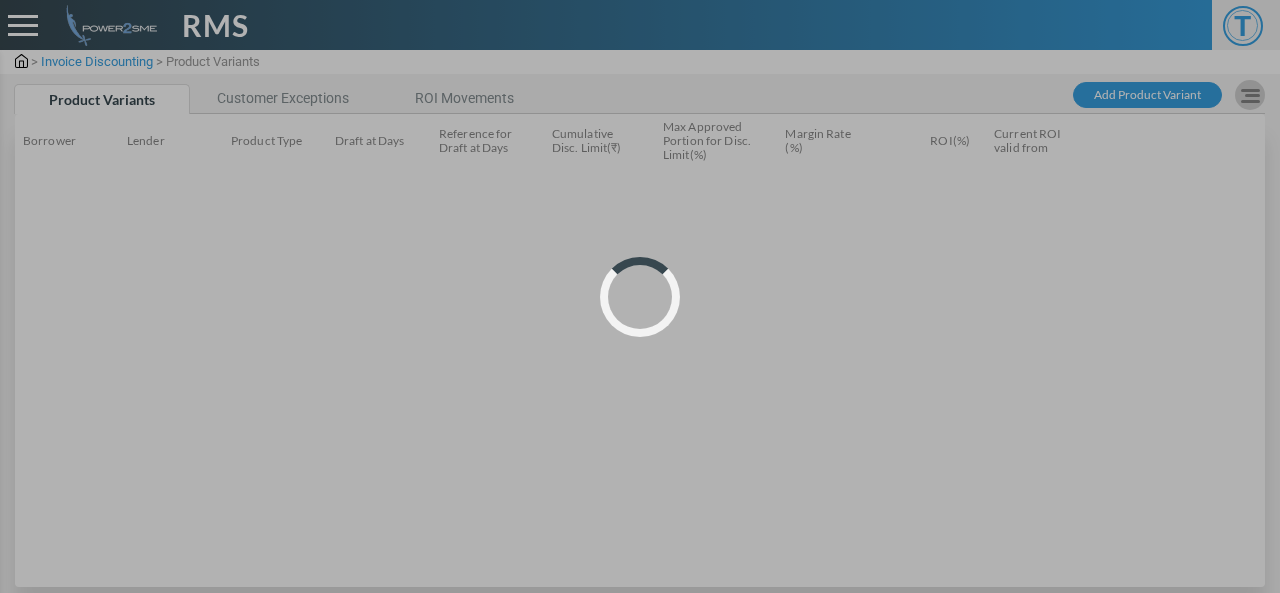 scroll, scrollTop: 0, scrollLeft: 0, axis: both 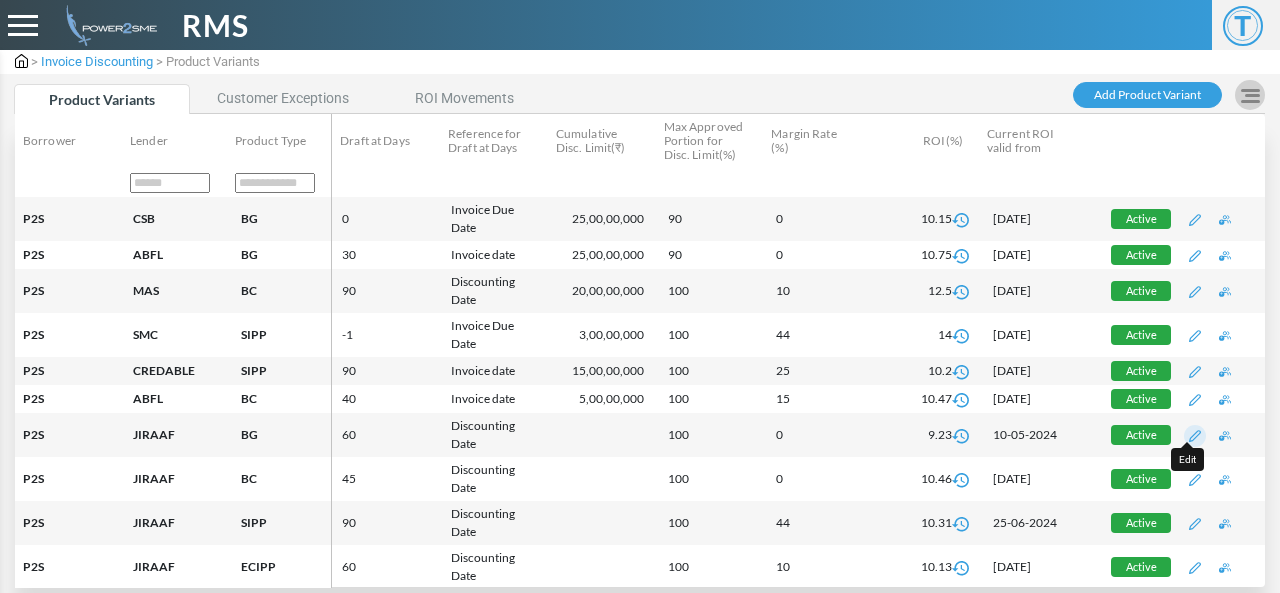 click at bounding box center (1195, 436) 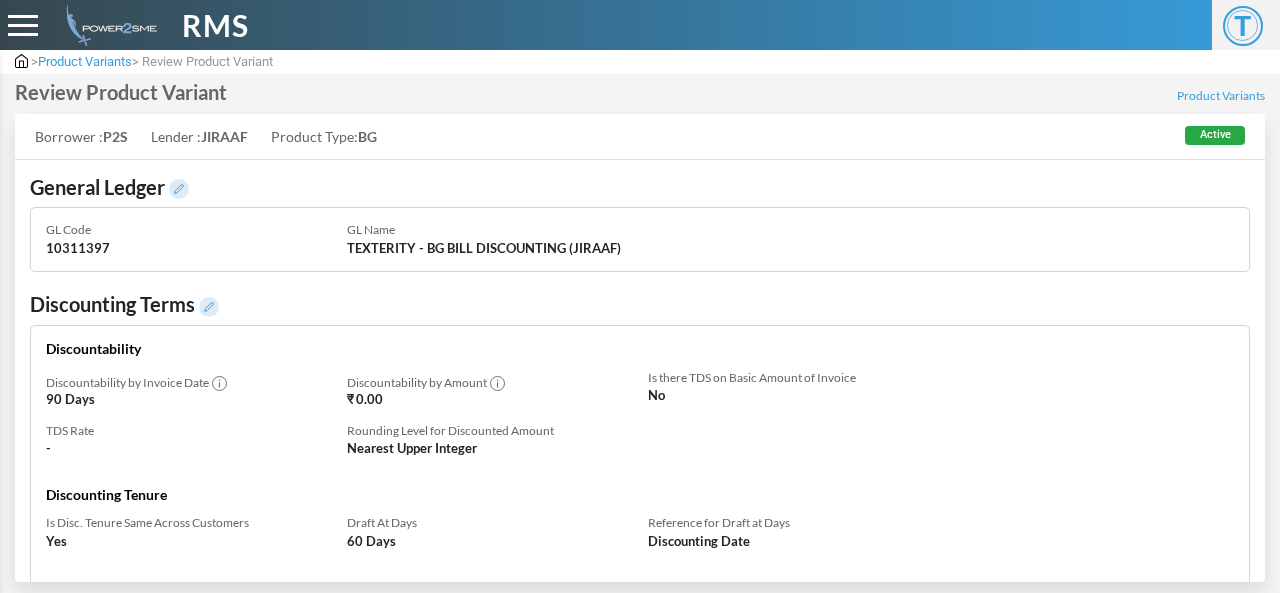 scroll, scrollTop: 0, scrollLeft: 0, axis: both 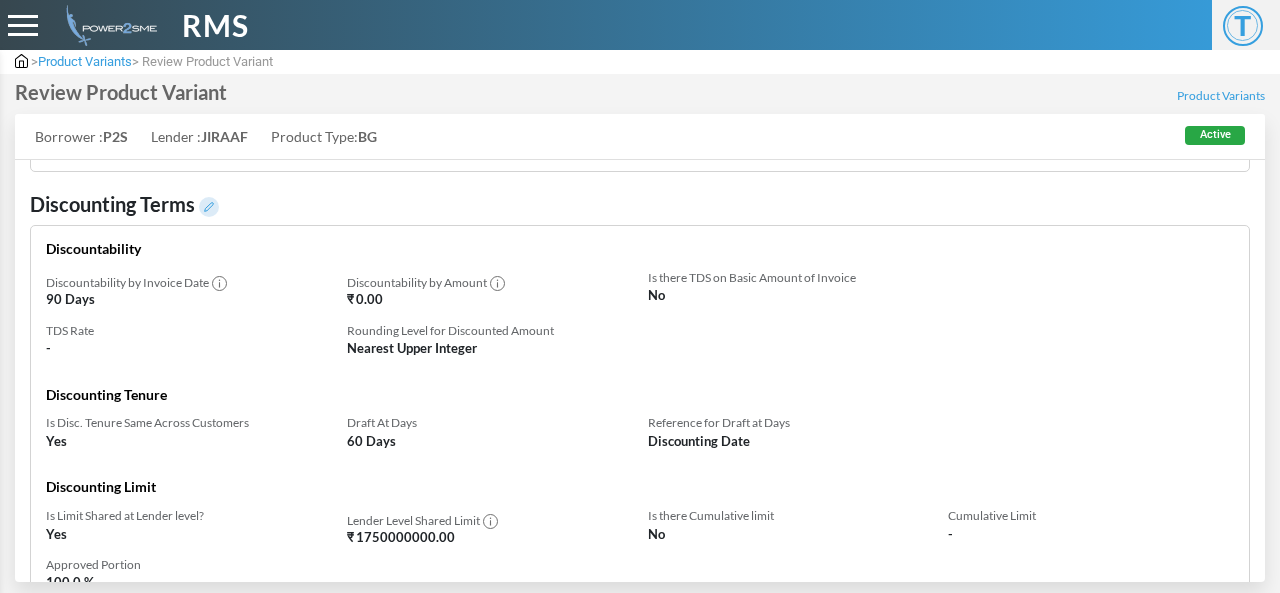 click at bounding box center [209, 207] 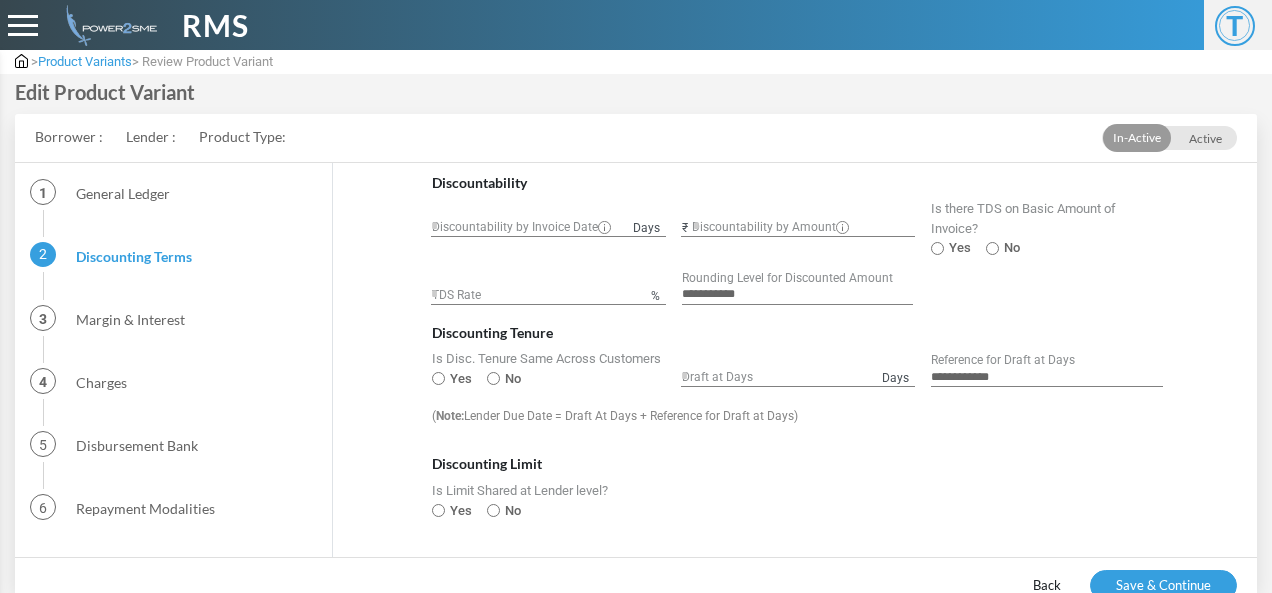 type on "**" 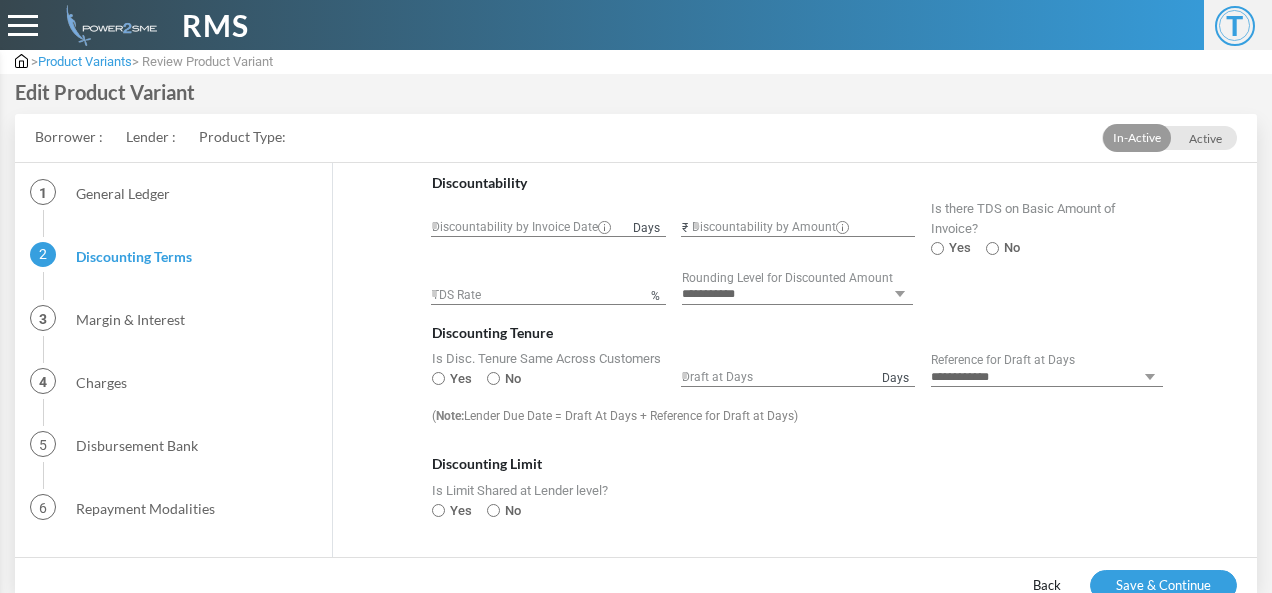 type on "*" 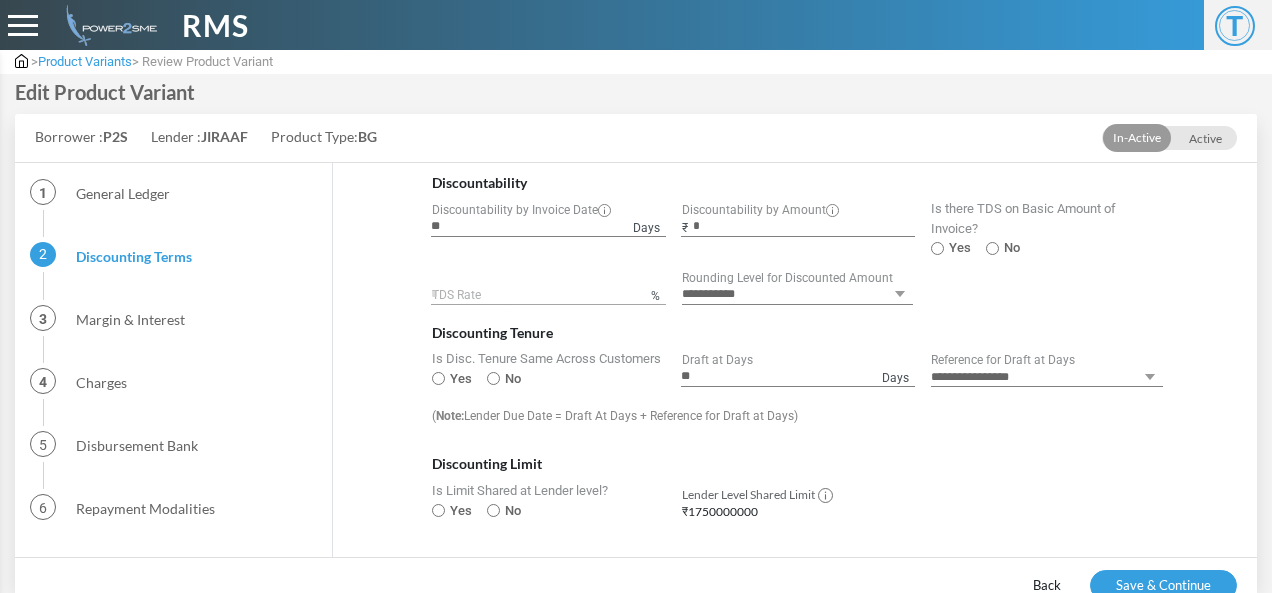 click on "**" at bounding box center (798, 377) 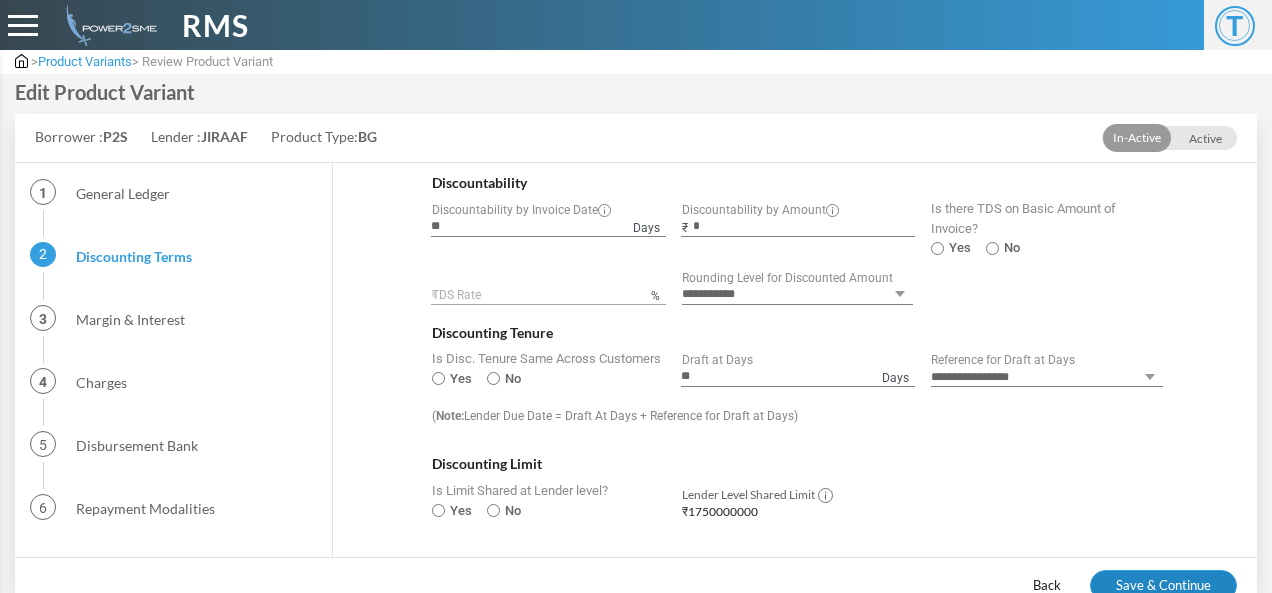 click on "Save & Continue" at bounding box center (1163, 586) 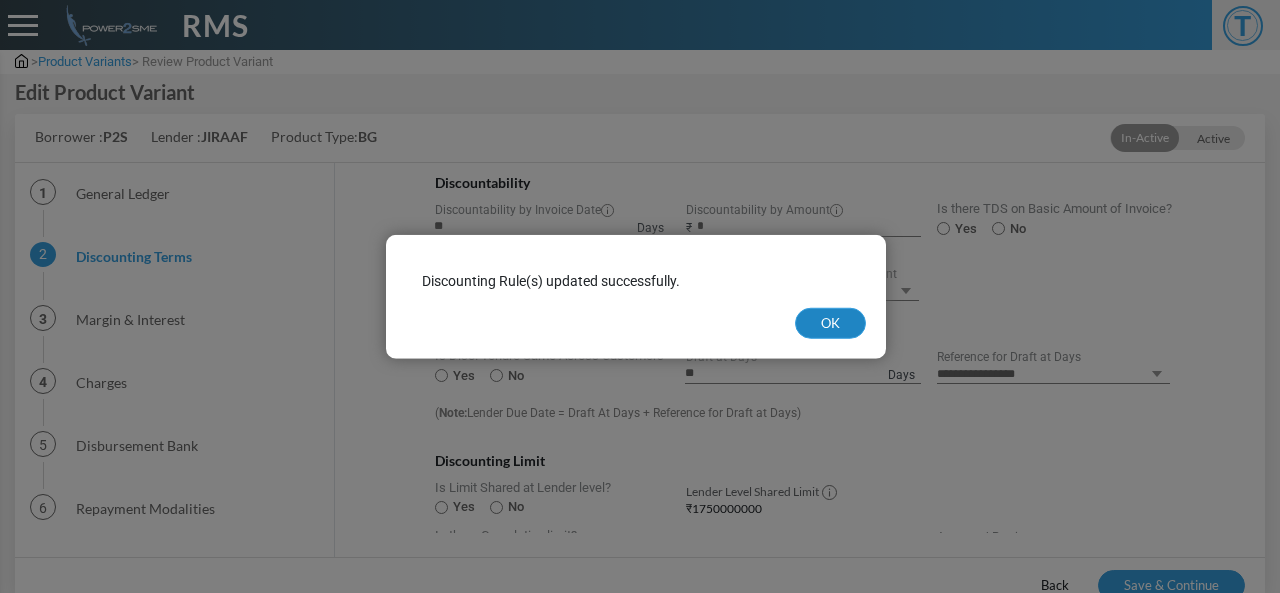 click on "OK" at bounding box center (830, 323) 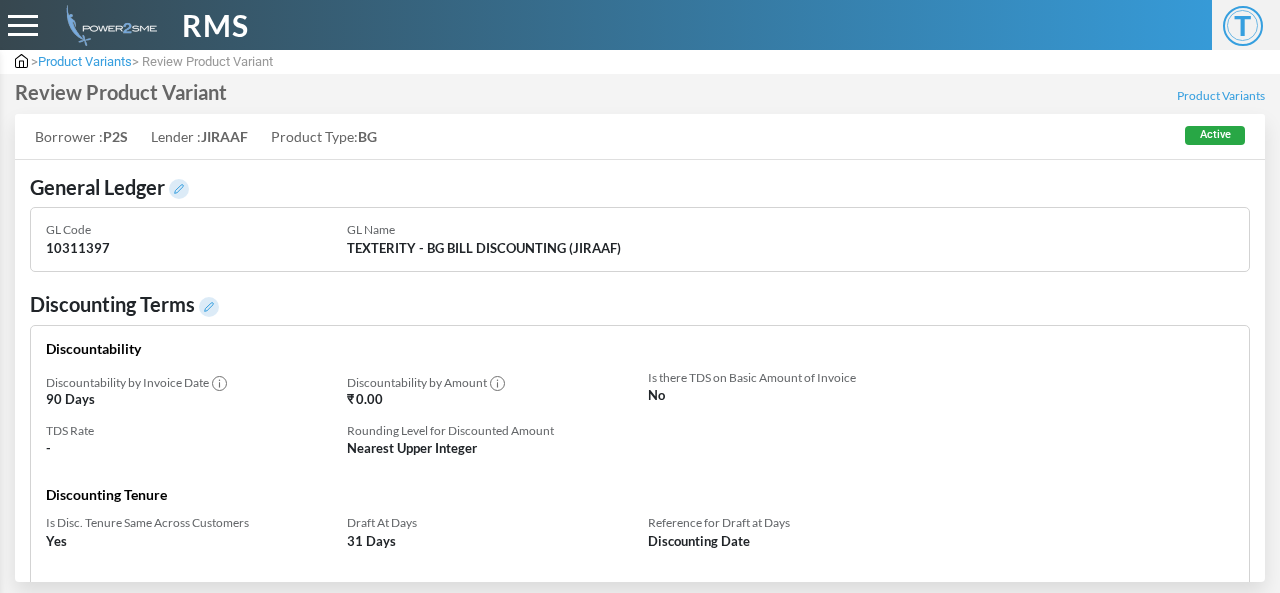 scroll, scrollTop: 0, scrollLeft: 0, axis: both 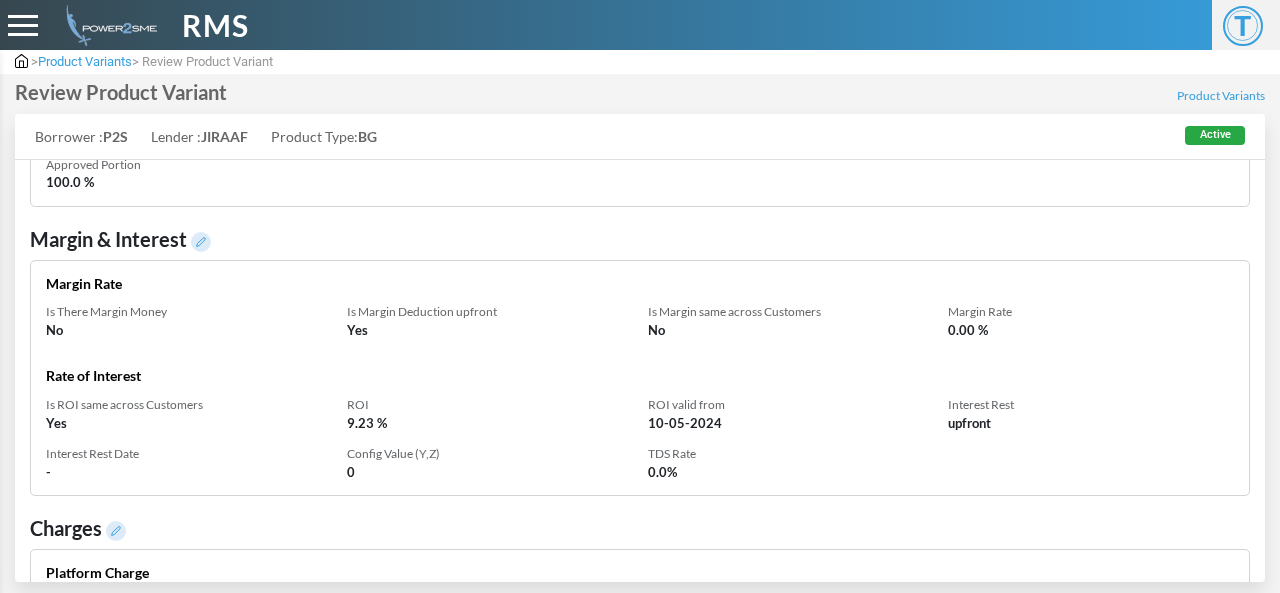 click at bounding box center (201, 242) 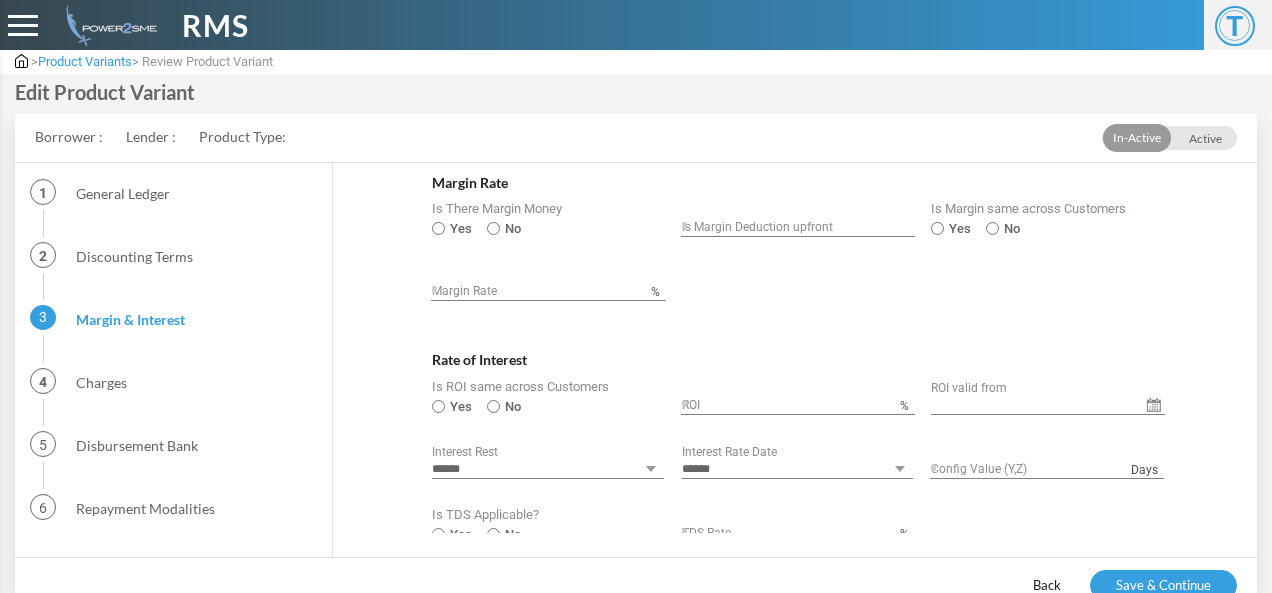 type on "*******" 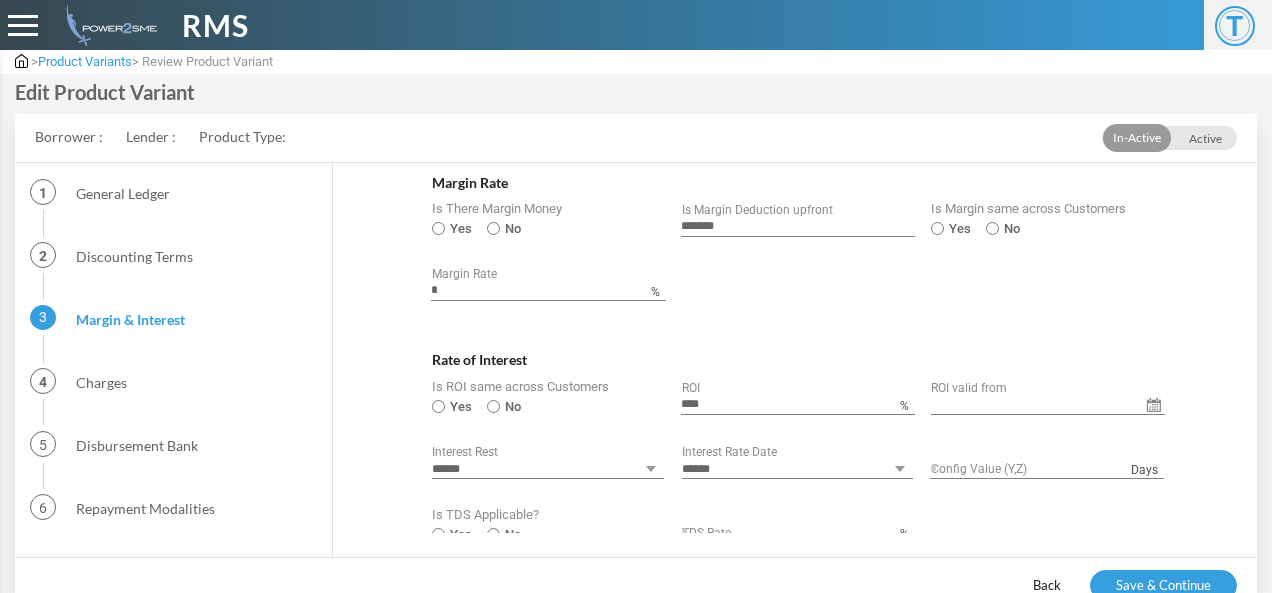 type on "**********" 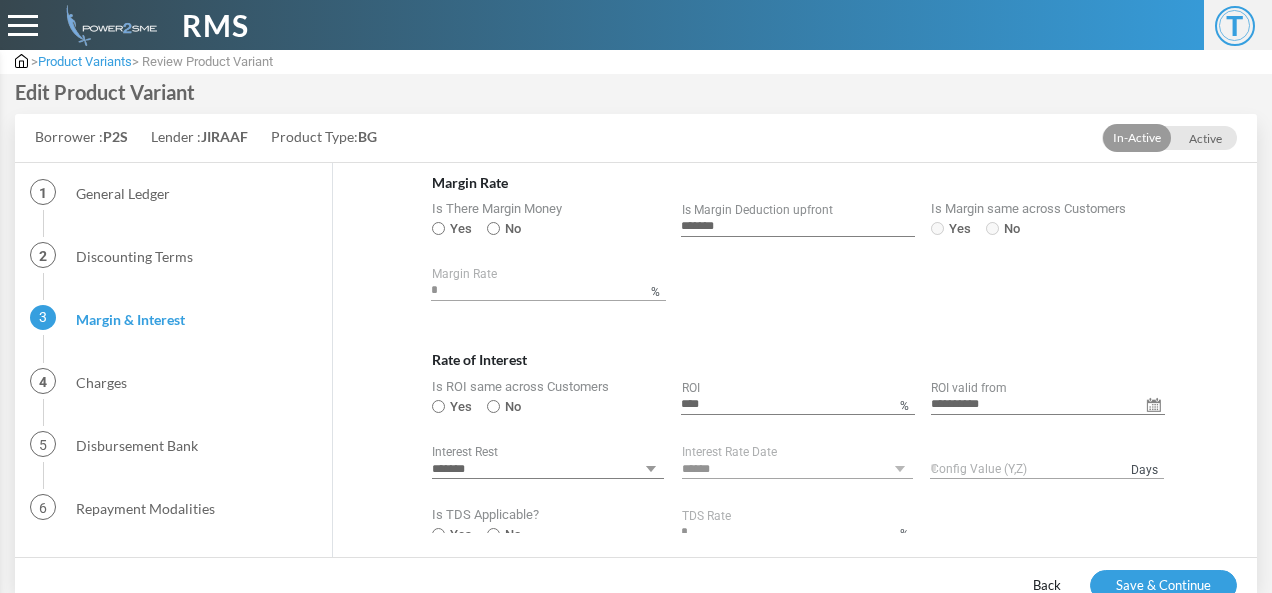 click on "****" at bounding box center [798, 405] 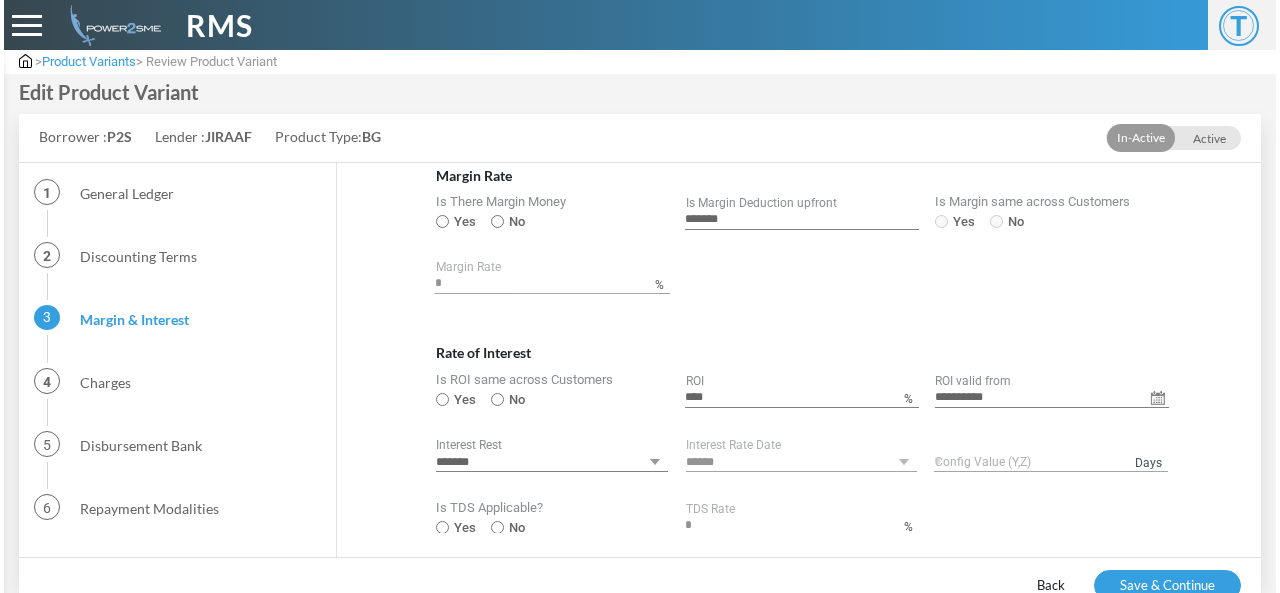 scroll, scrollTop: 40, scrollLeft: 0, axis: vertical 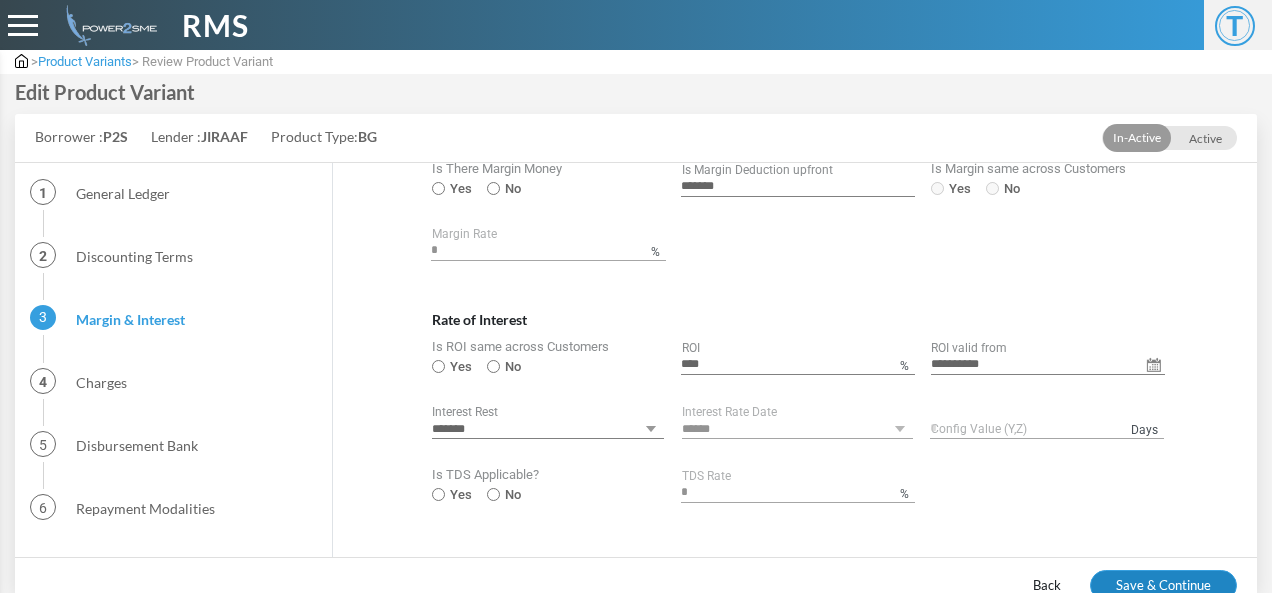 type on "****" 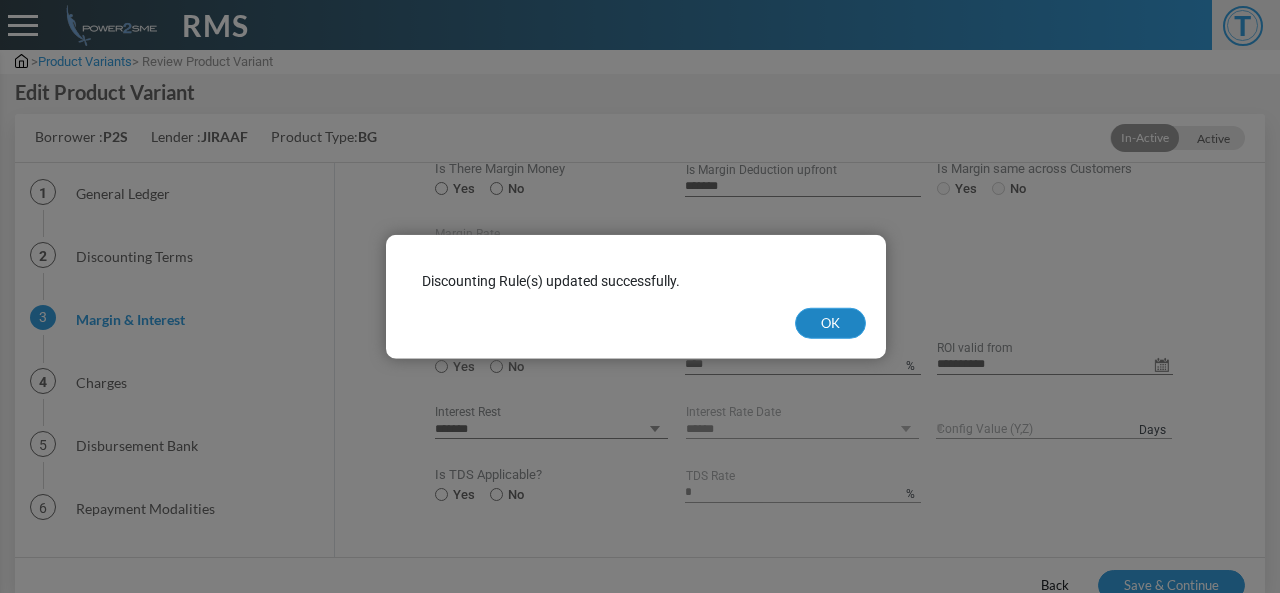 click on "OK" at bounding box center (830, 323) 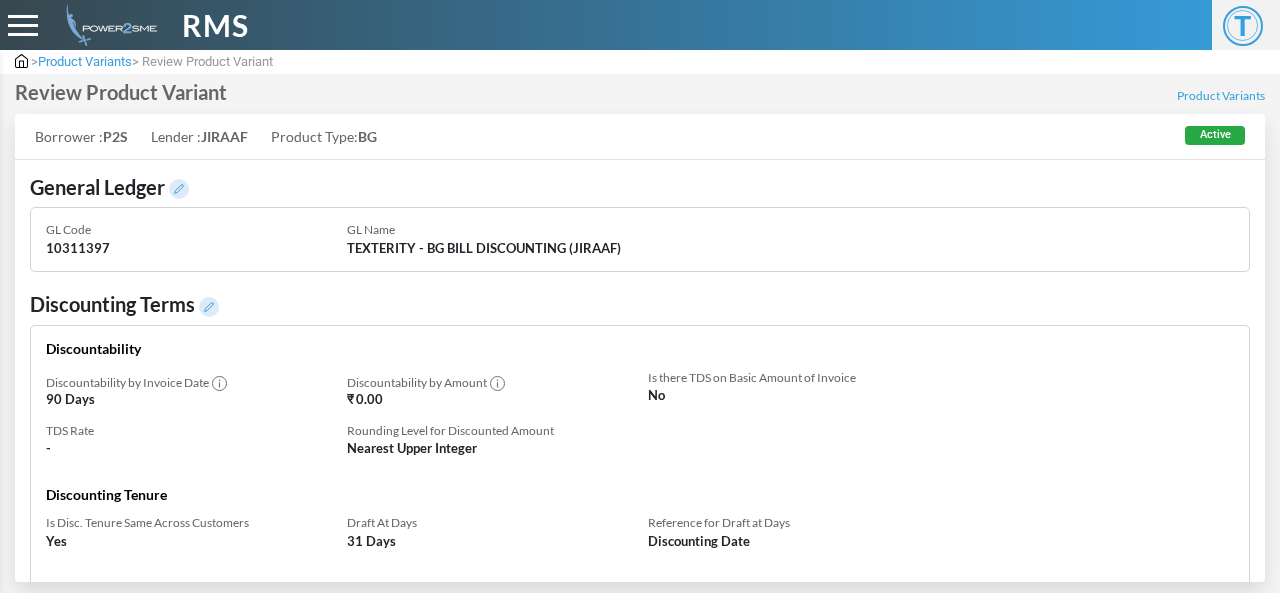 scroll, scrollTop: 0, scrollLeft: 0, axis: both 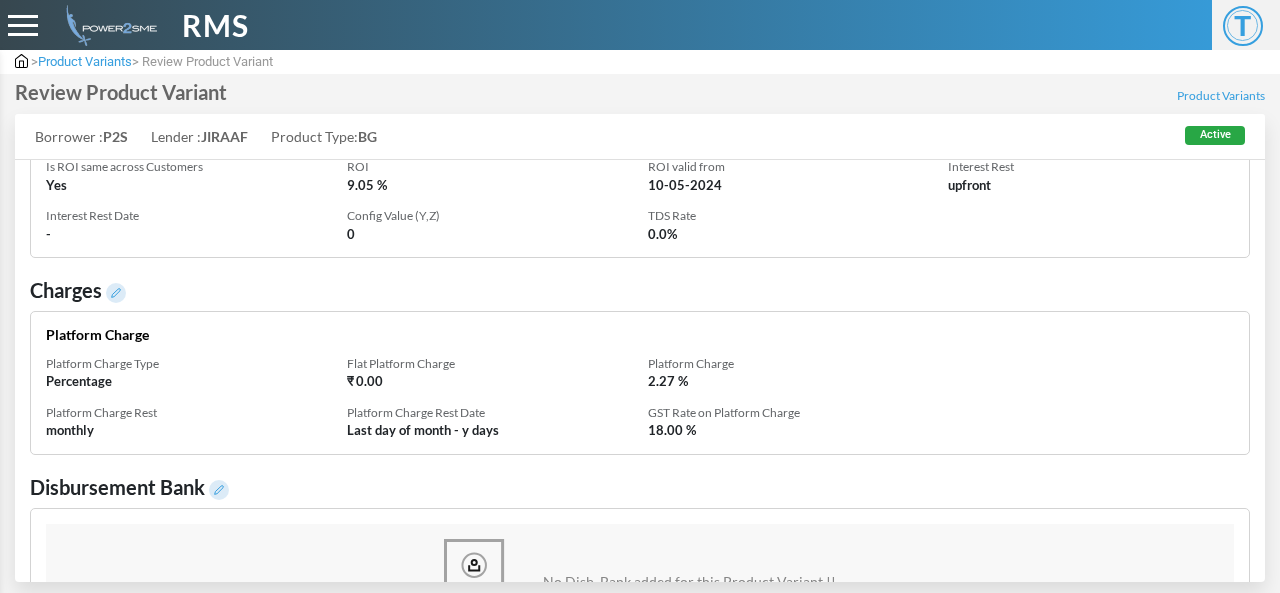 click at bounding box center (116, 293) 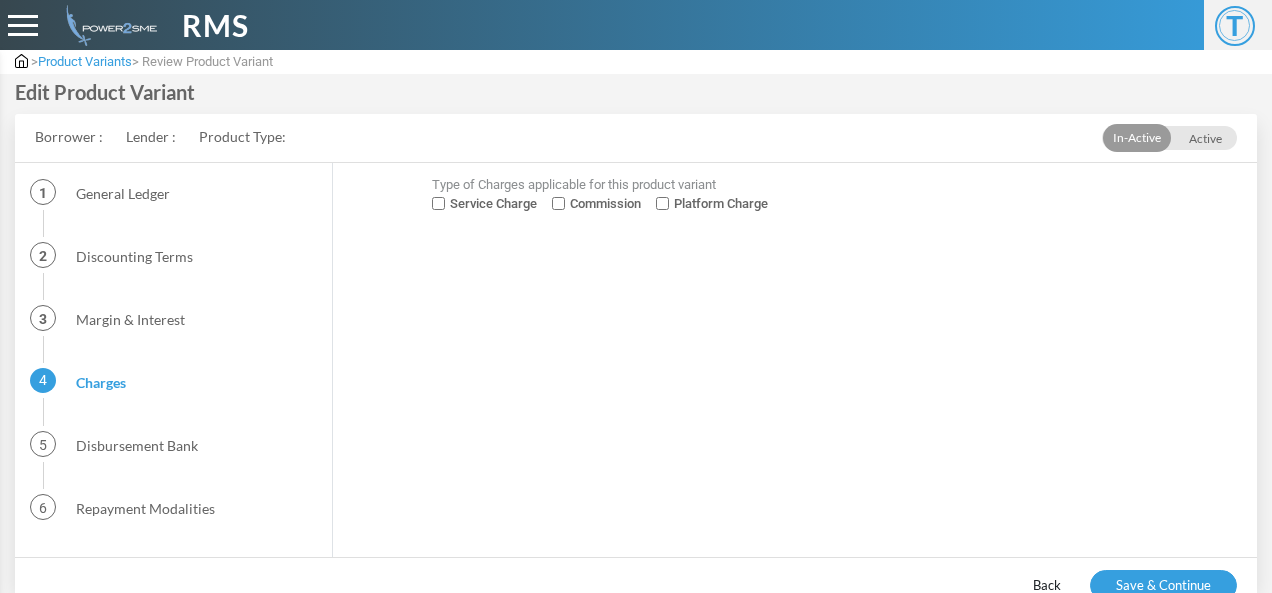 select on "**********" 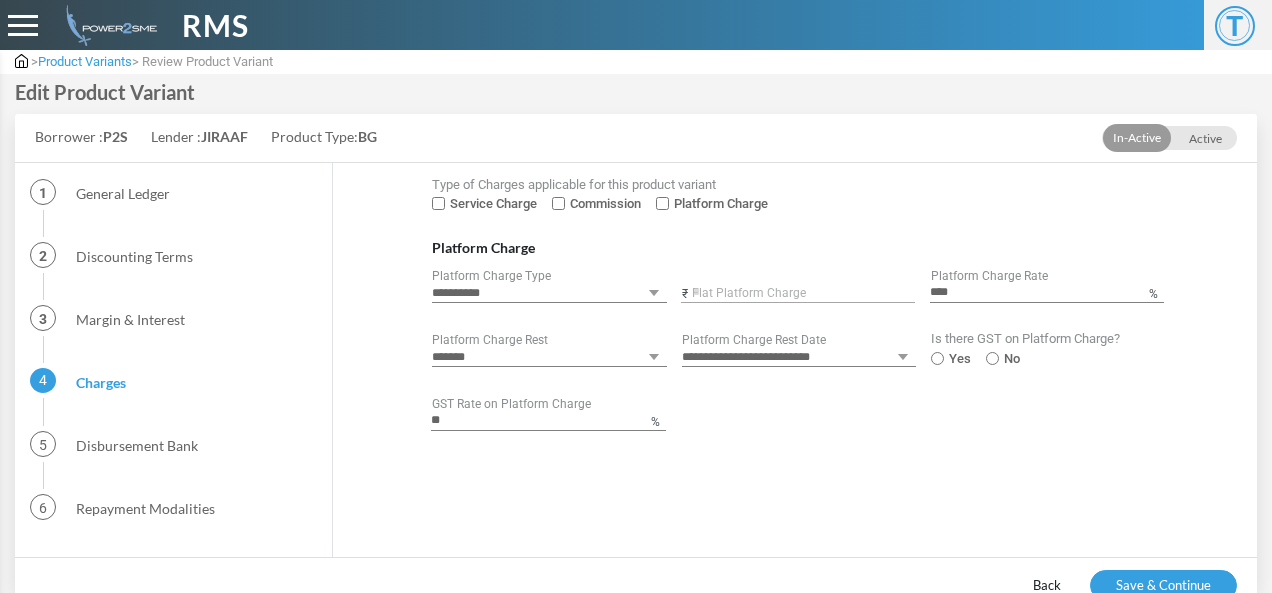 click on "****" at bounding box center (1047, 293) 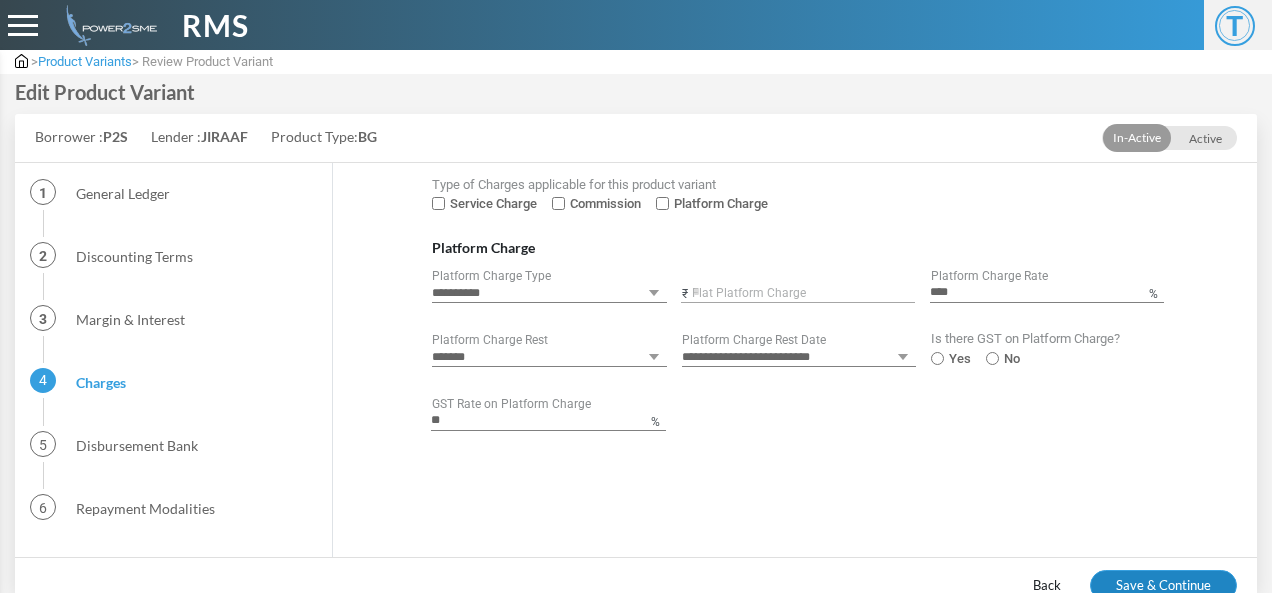 type on "****" 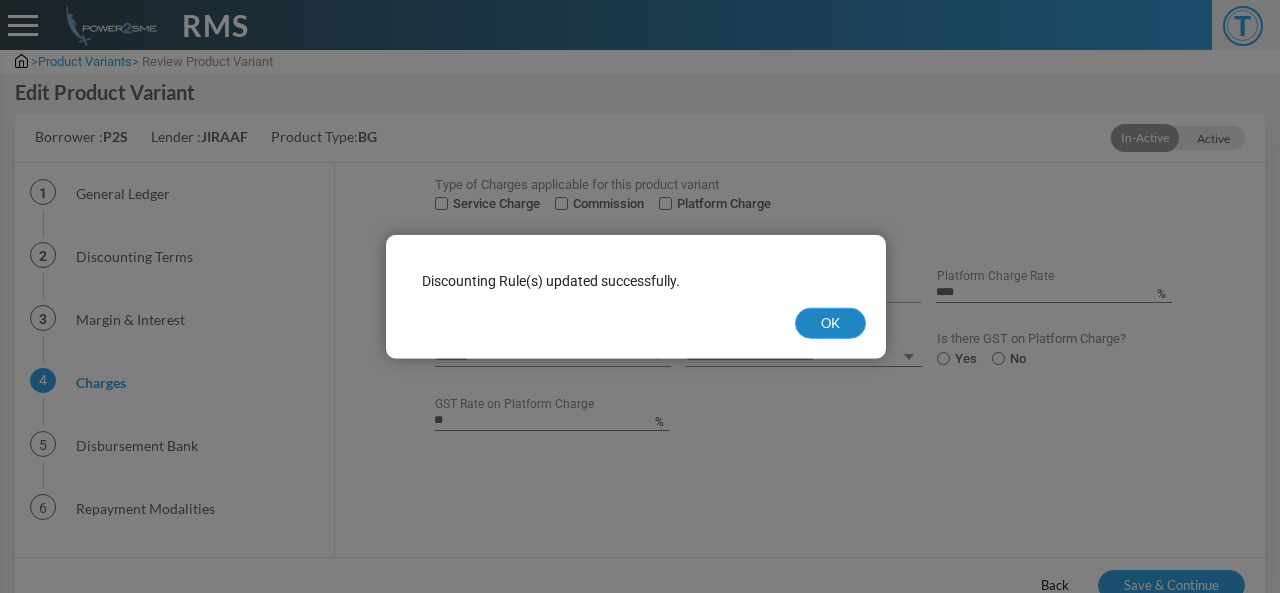 click on "OK" at bounding box center [830, 323] 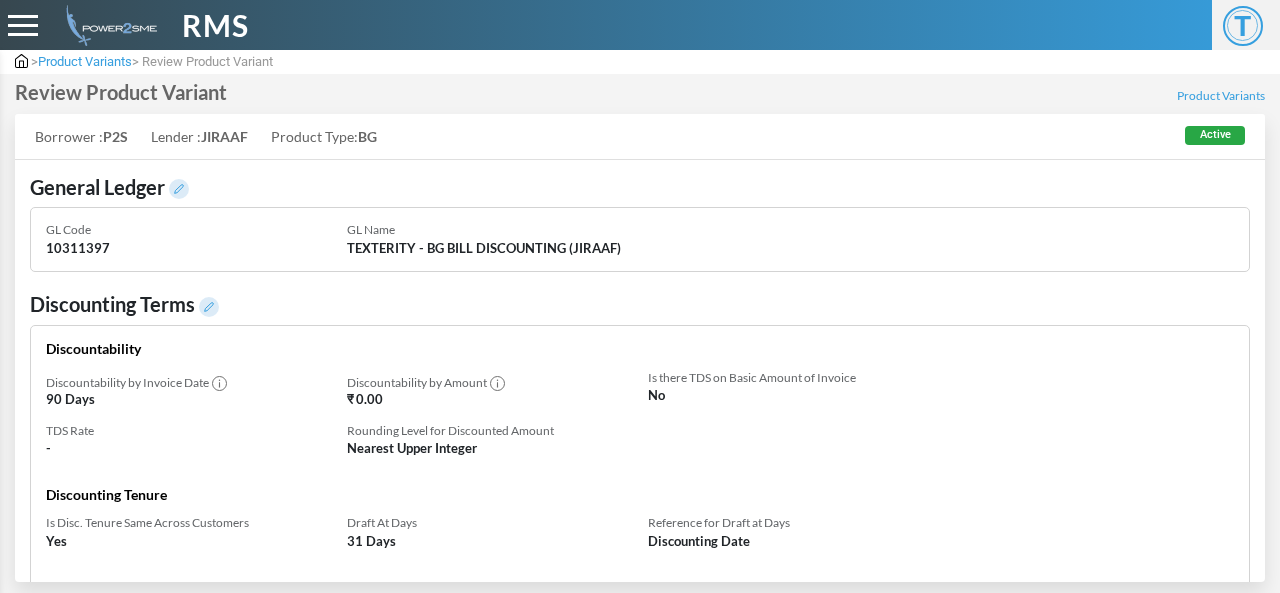 scroll, scrollTop: 0, scrollLeft: 0, axis: both 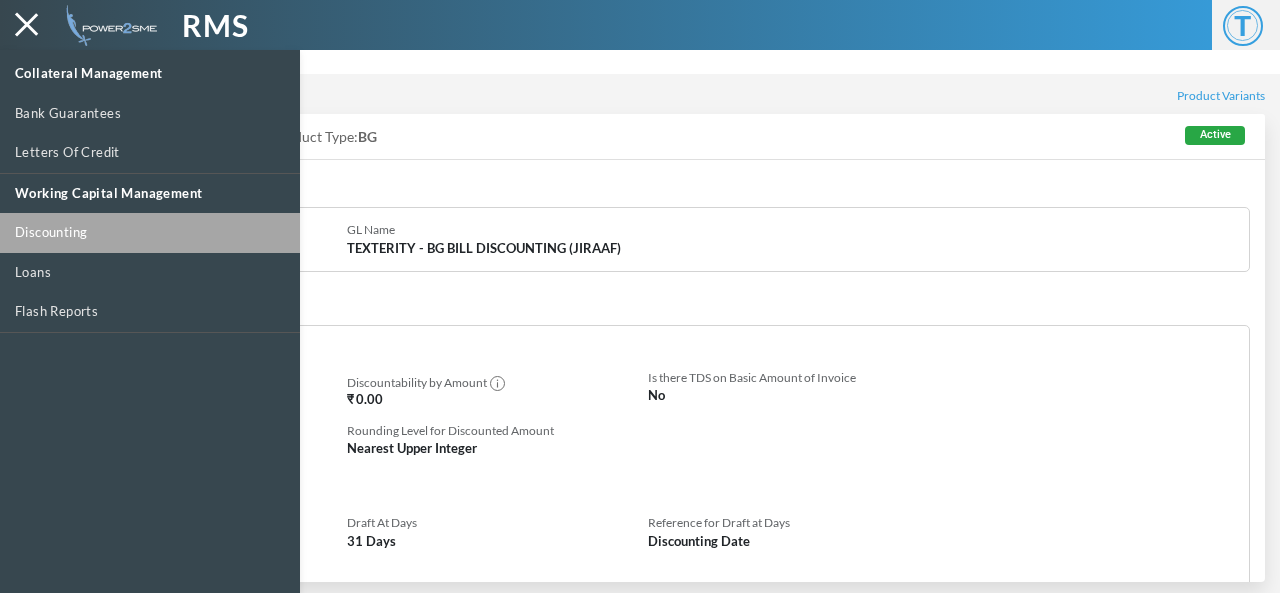 click on "Discounting" at bounding box center (150, 233) 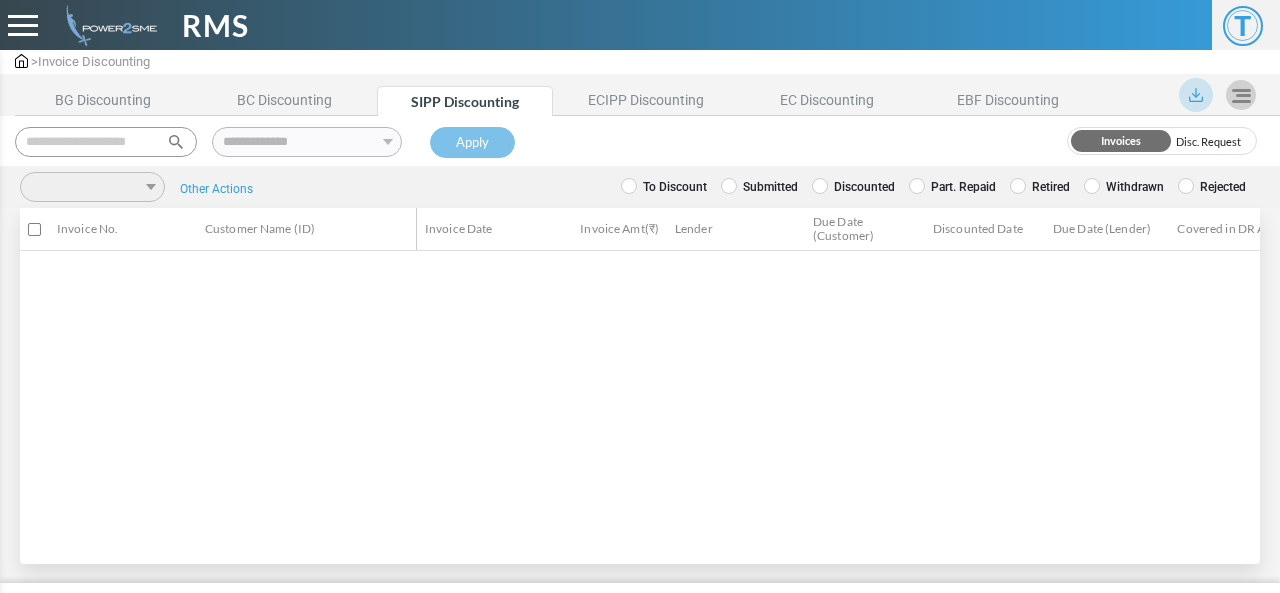 scroll, scrollTop: 0, scrollLeft: 0, axis: both 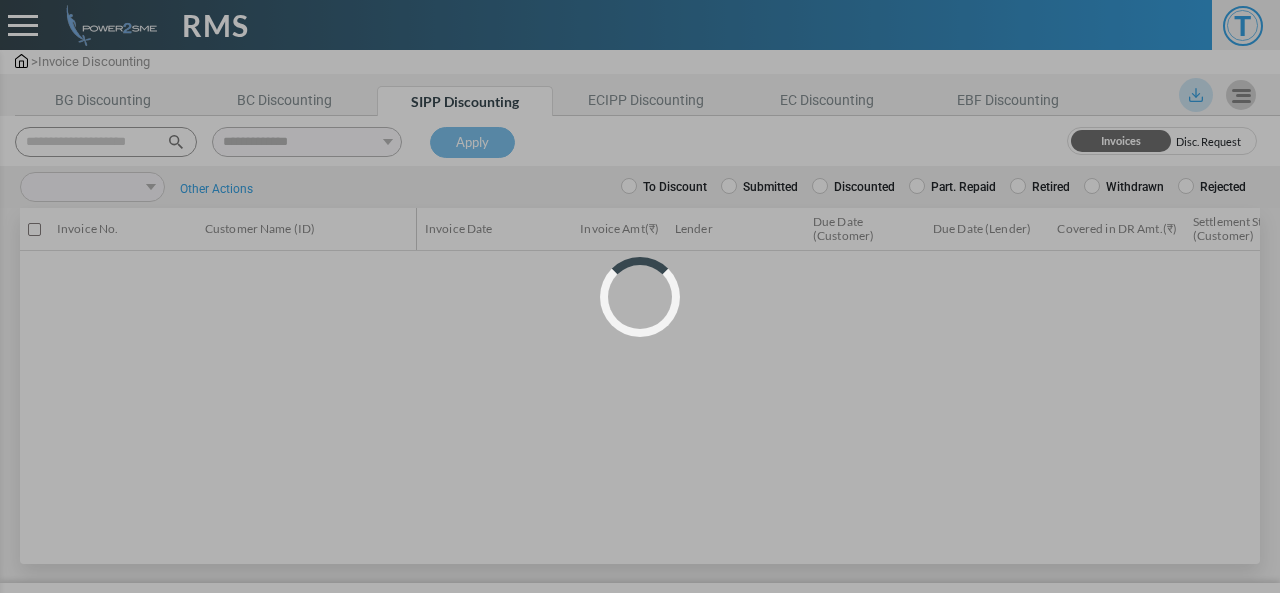 click on "Loading..." at bounding box center [640, 296] 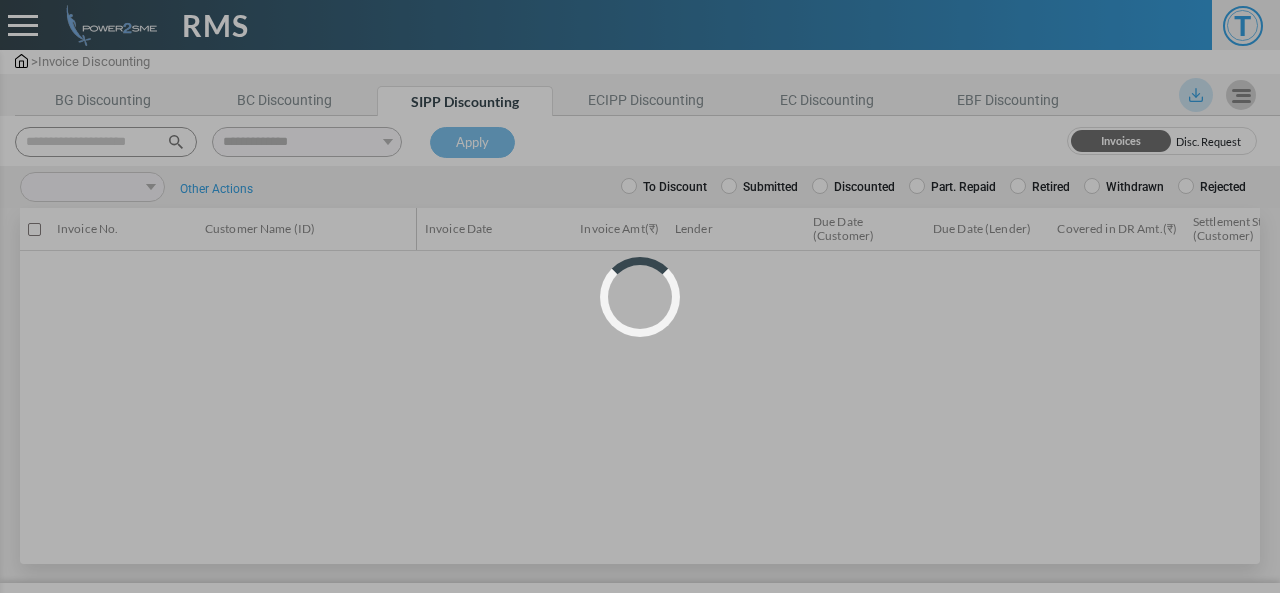 select 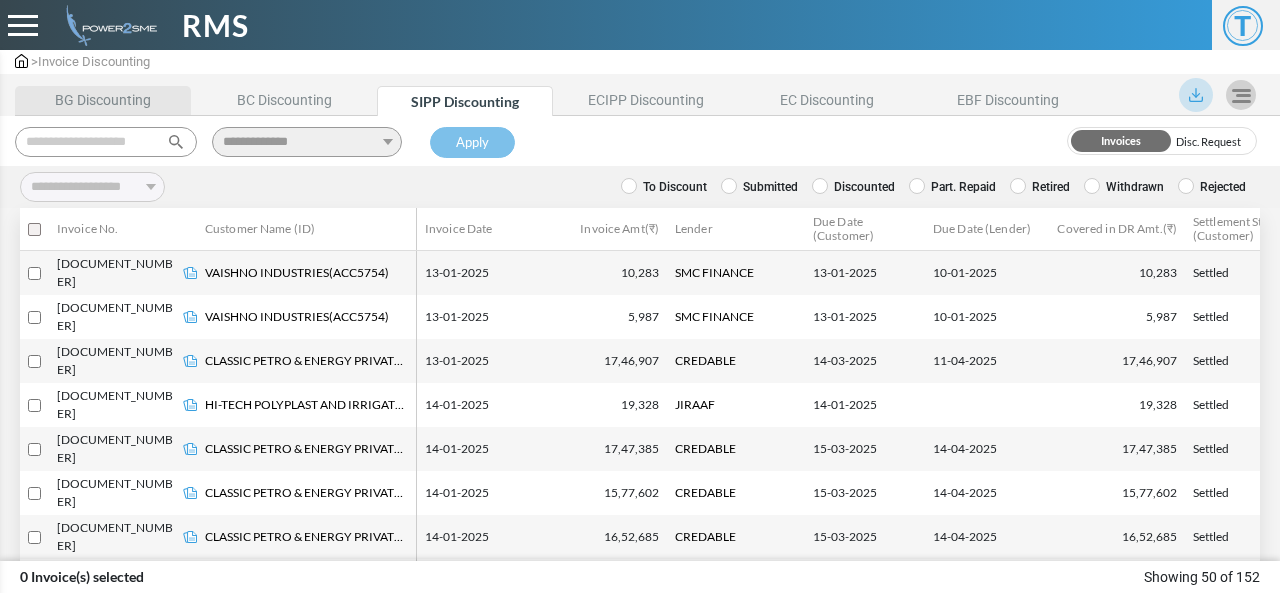 click on "BG Discounting" at bounding box center (103, 100) 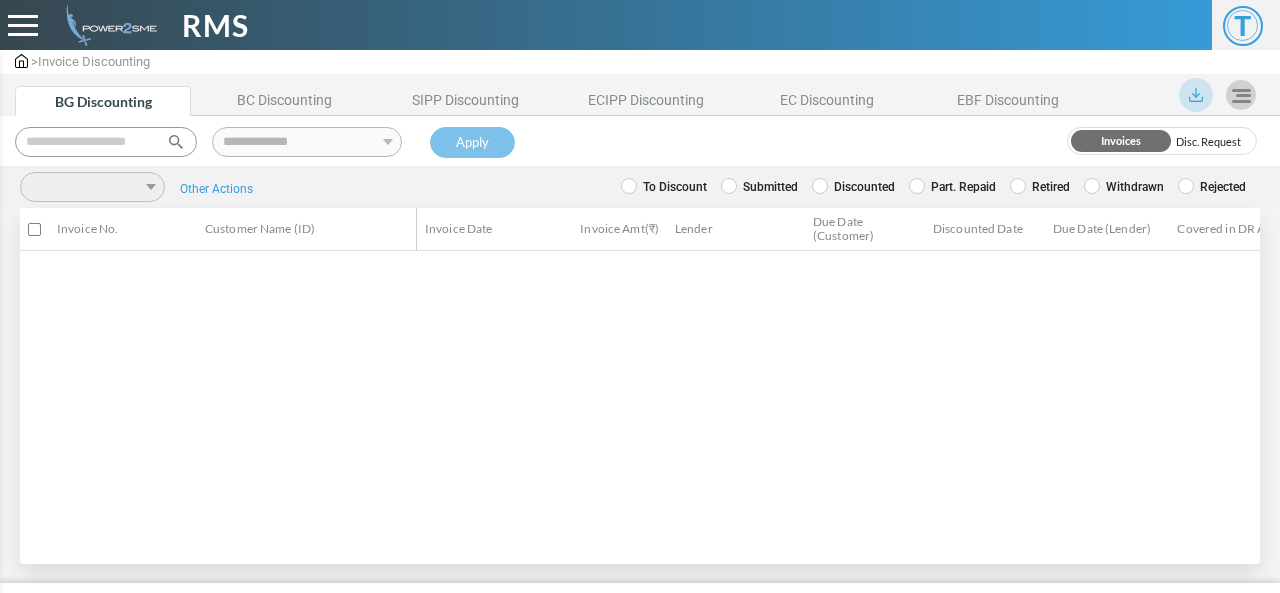 scroll, scrollTop: 0, scrollLeft: 0, axis: both 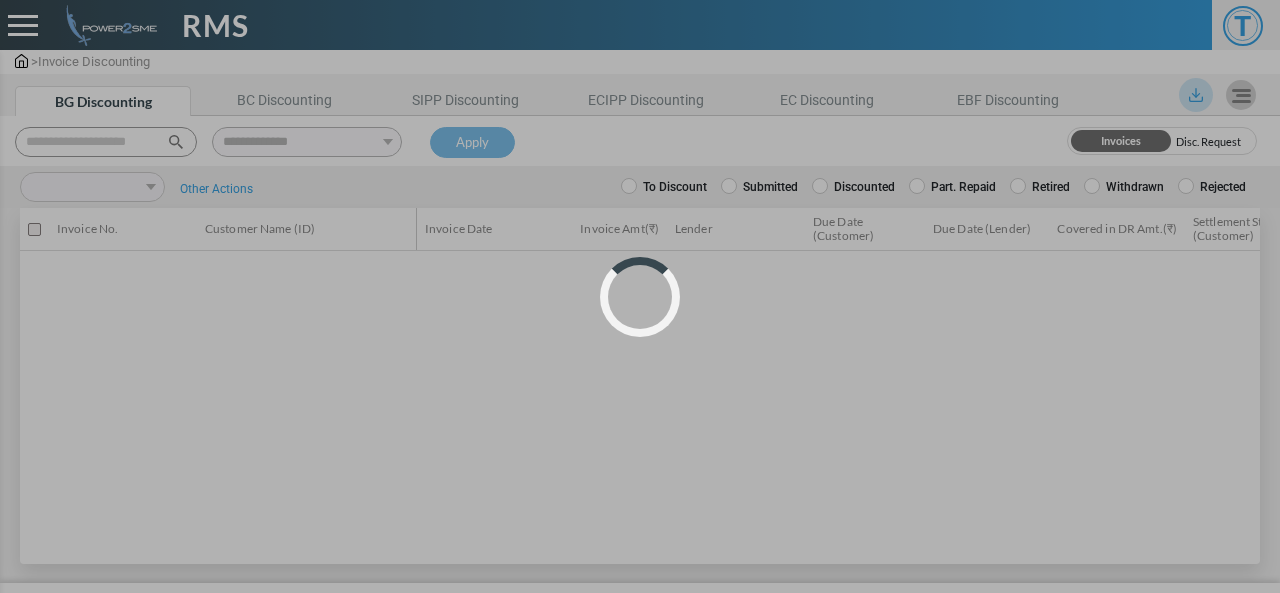 click on "Loading..." at bounding box center [640, 296] 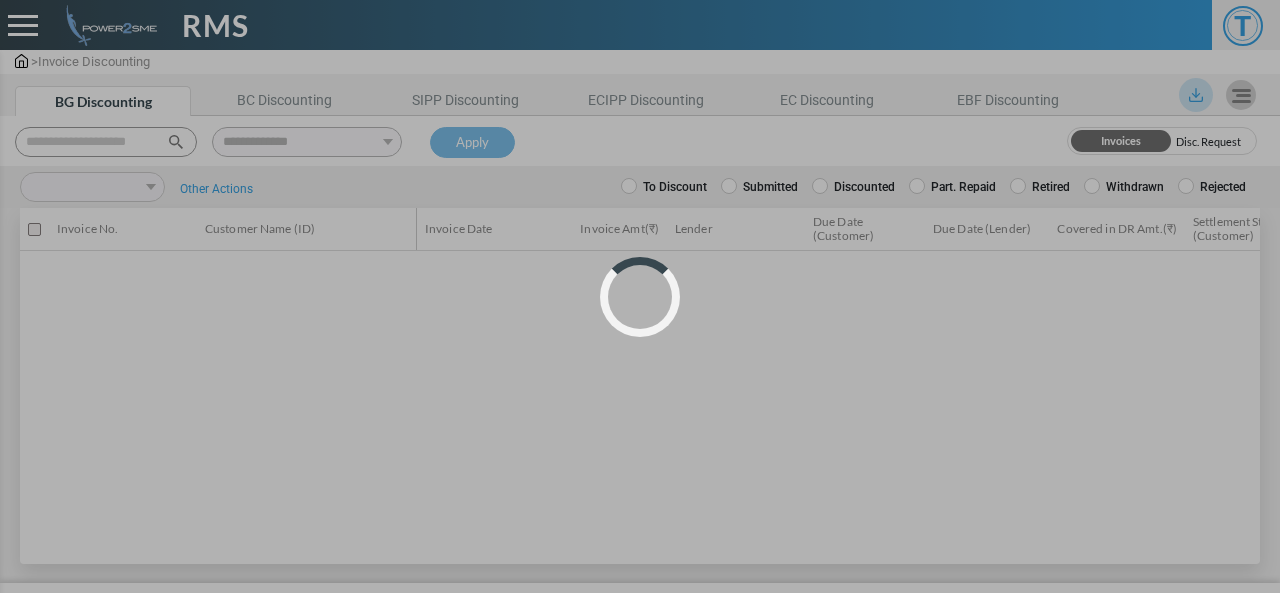 select 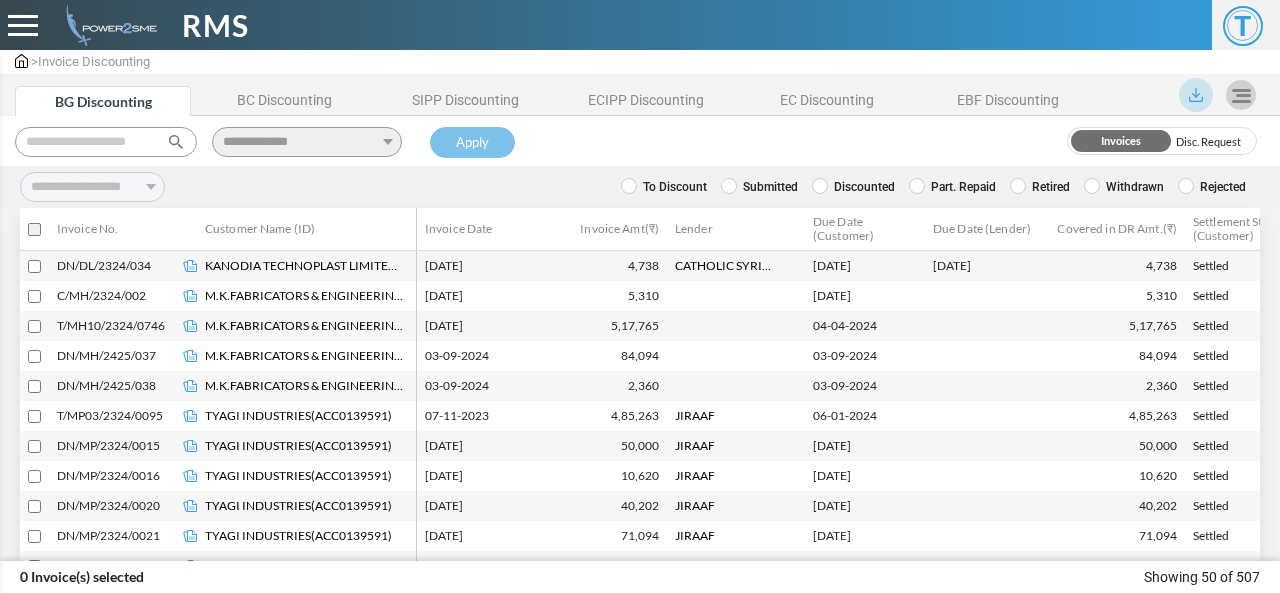 click at bounding box center [106, 142] 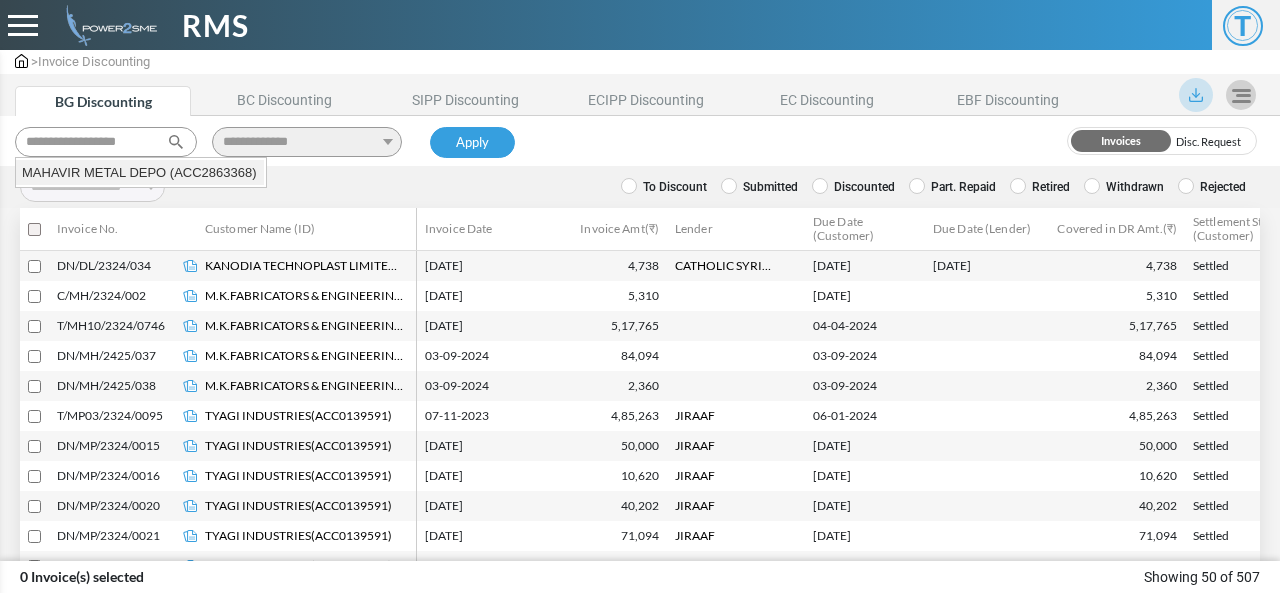 click on "MAHAVIR METAL DEPO (ACC2863368)" at bounding box center (140, 173) 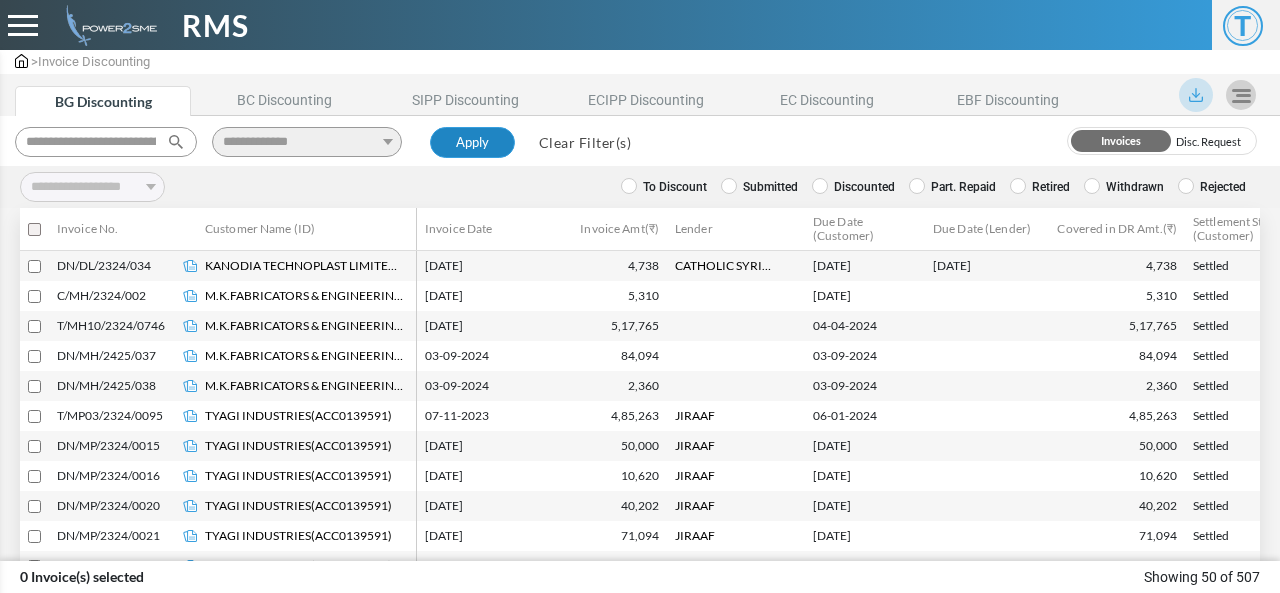 type on "**********" 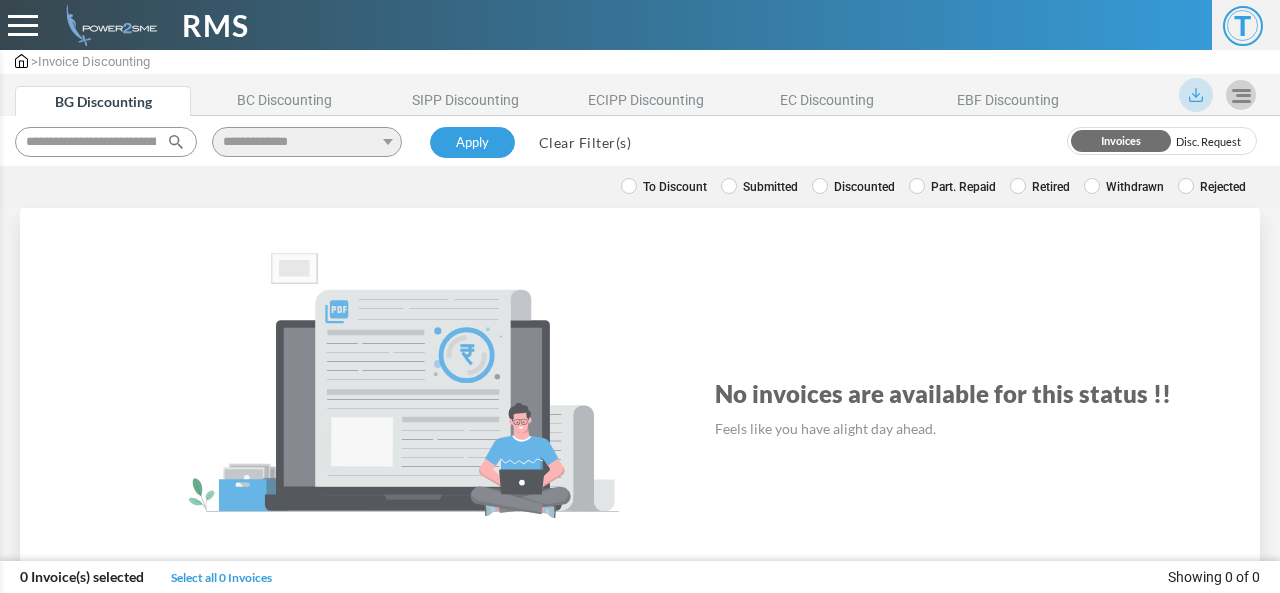 click on "Submitted" at bounding box center (759, 187) 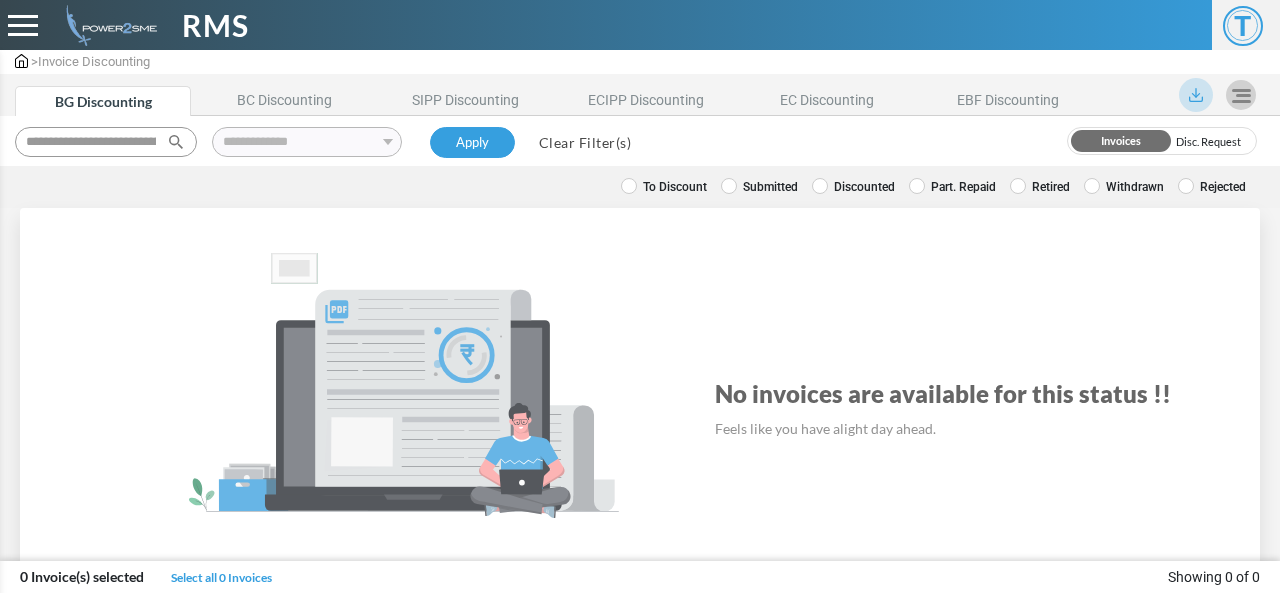 click on "Clear Filter(s)" at bounding box center (585, 142) 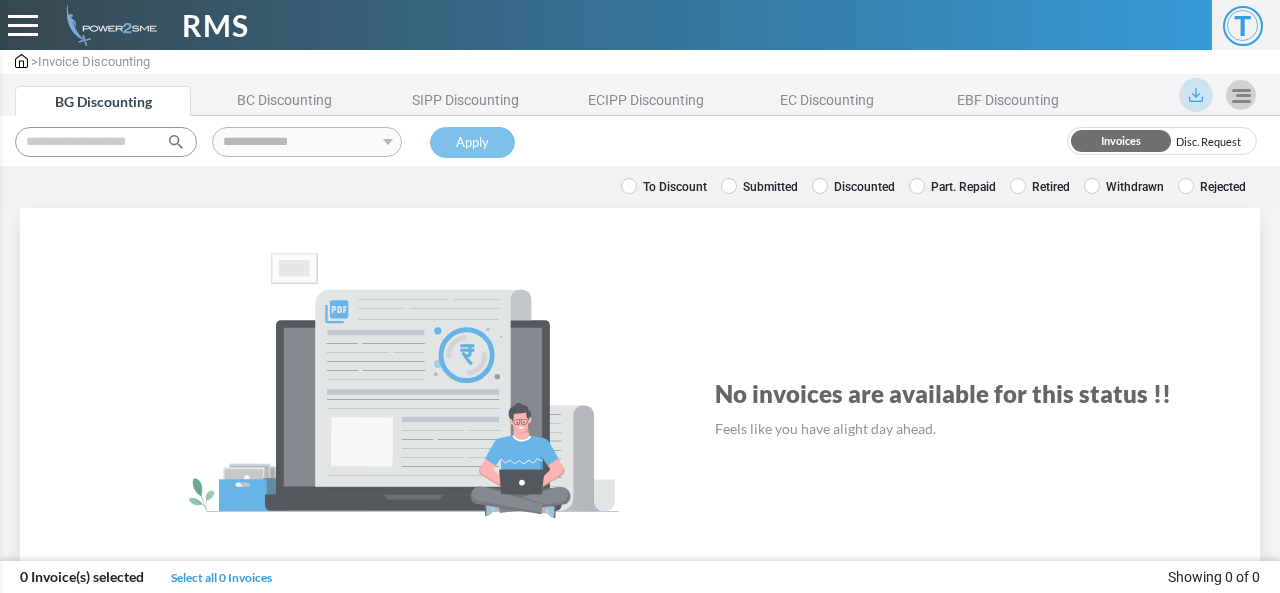 click at bounding box center (106, 142) 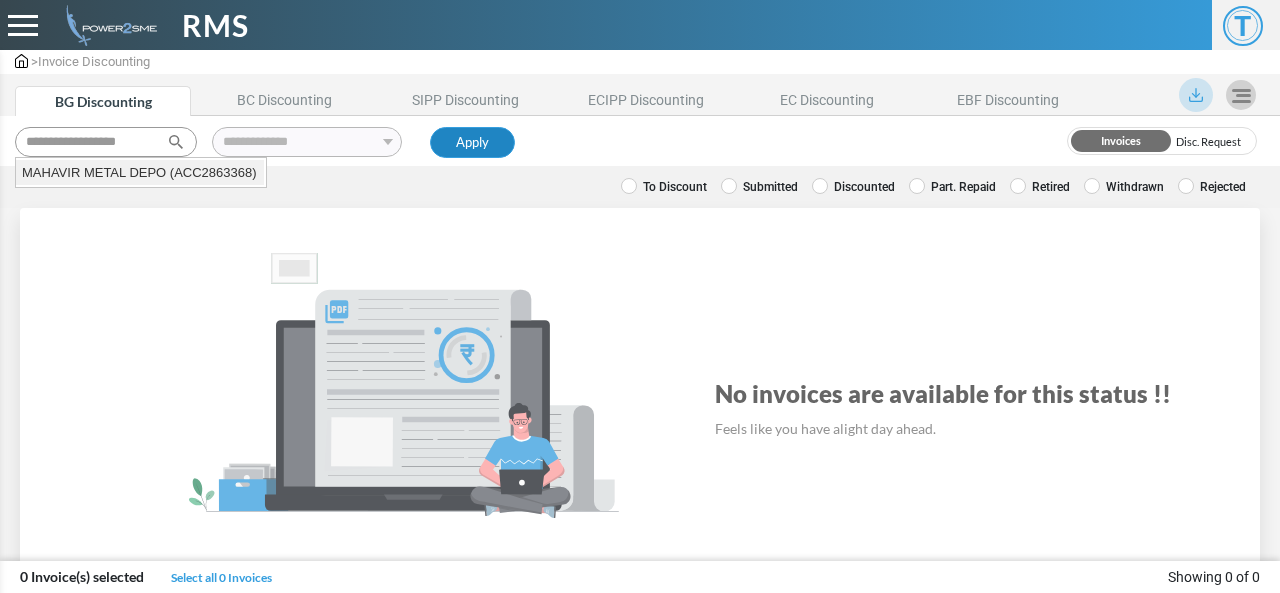 type on "**********" 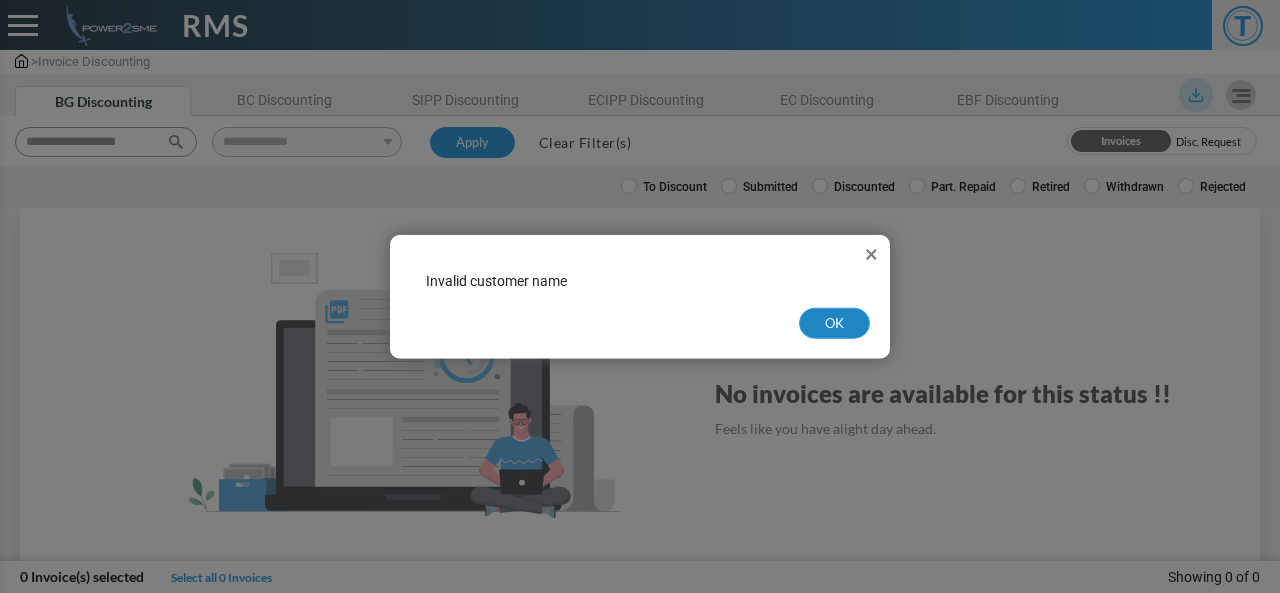 click on "OK" at bounding box center [834, 323] 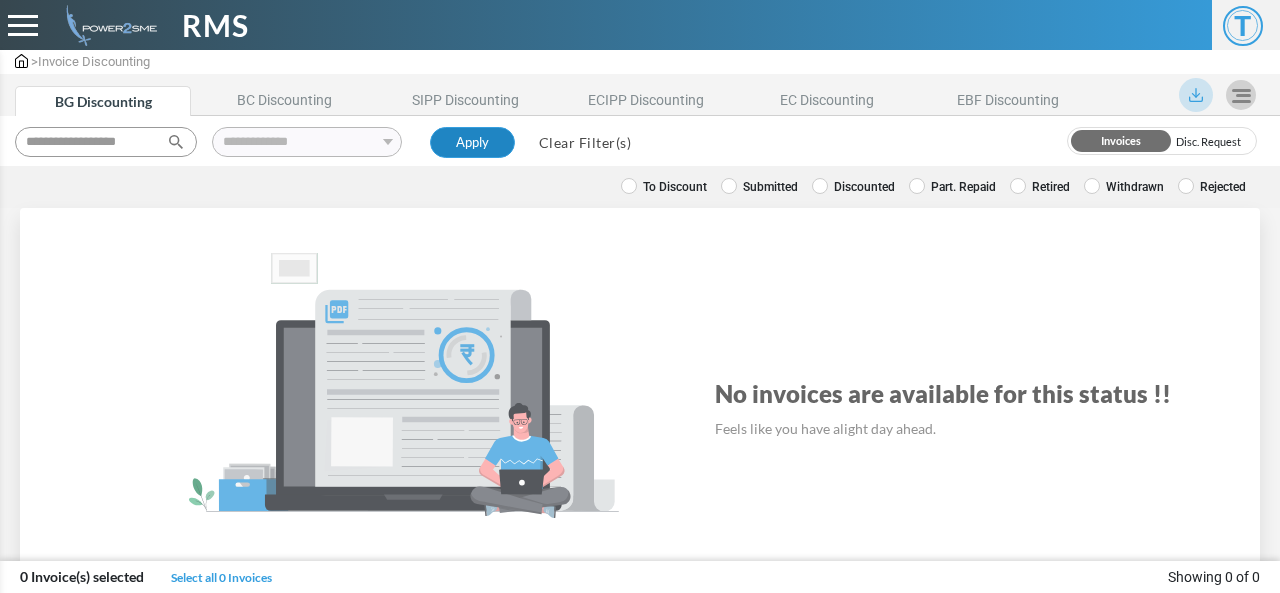 click on "Apply" at bounding box center [472, 143] 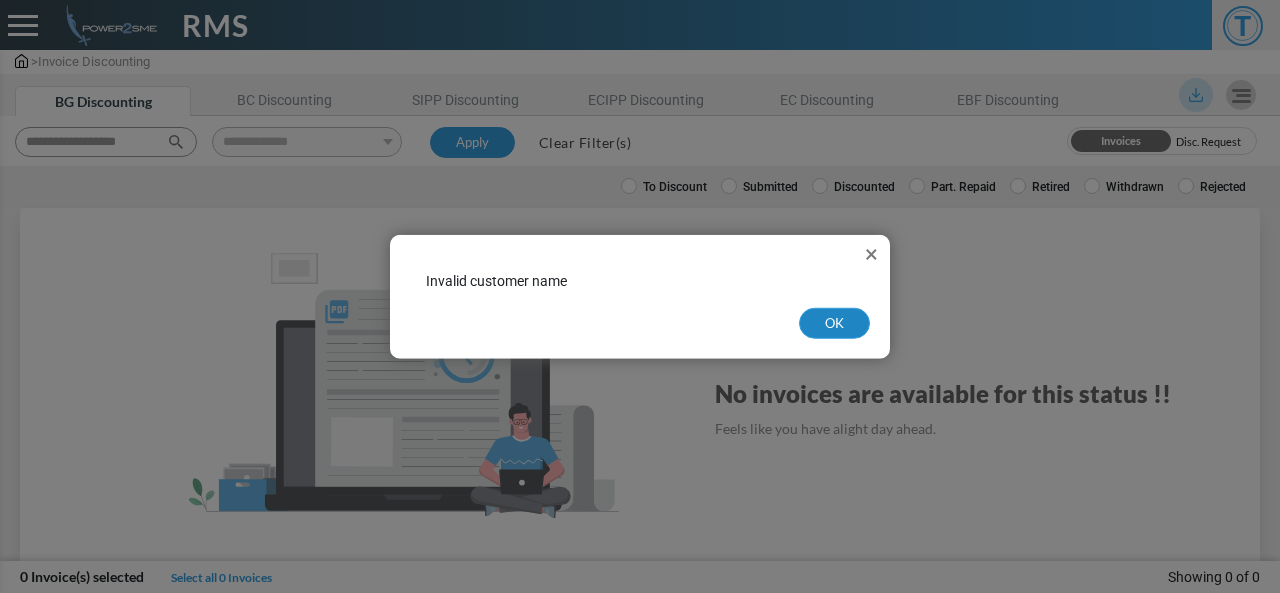 click on "OK" at bounding box center (834, 323) 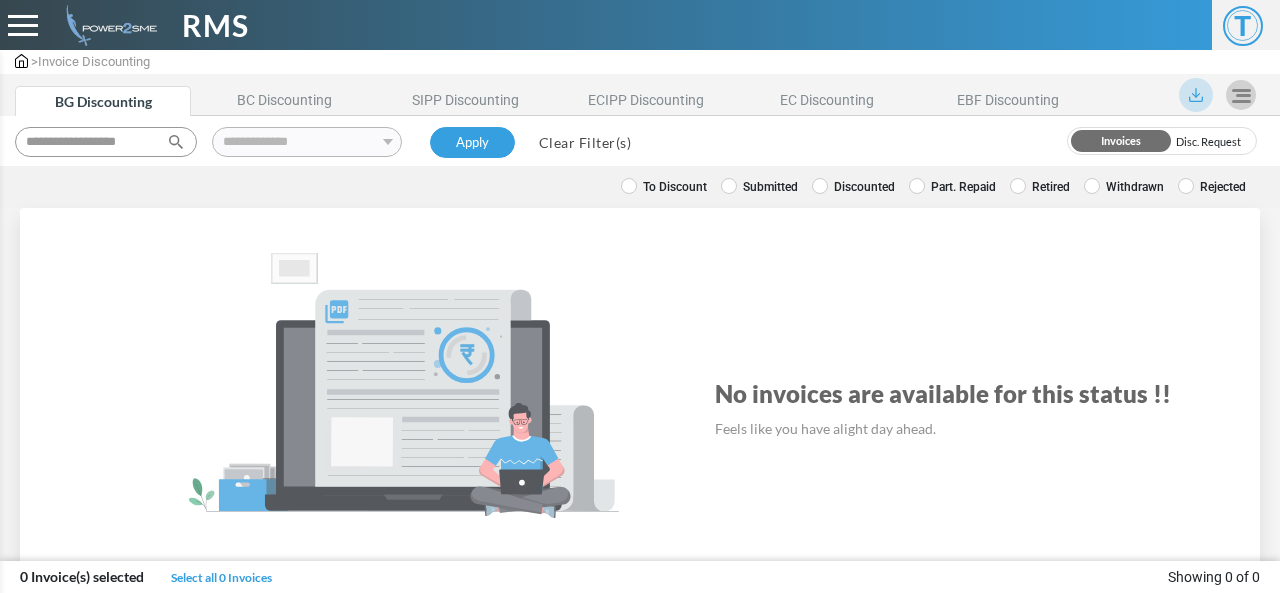 click on "Discounted" at bounding box center [853, 187] 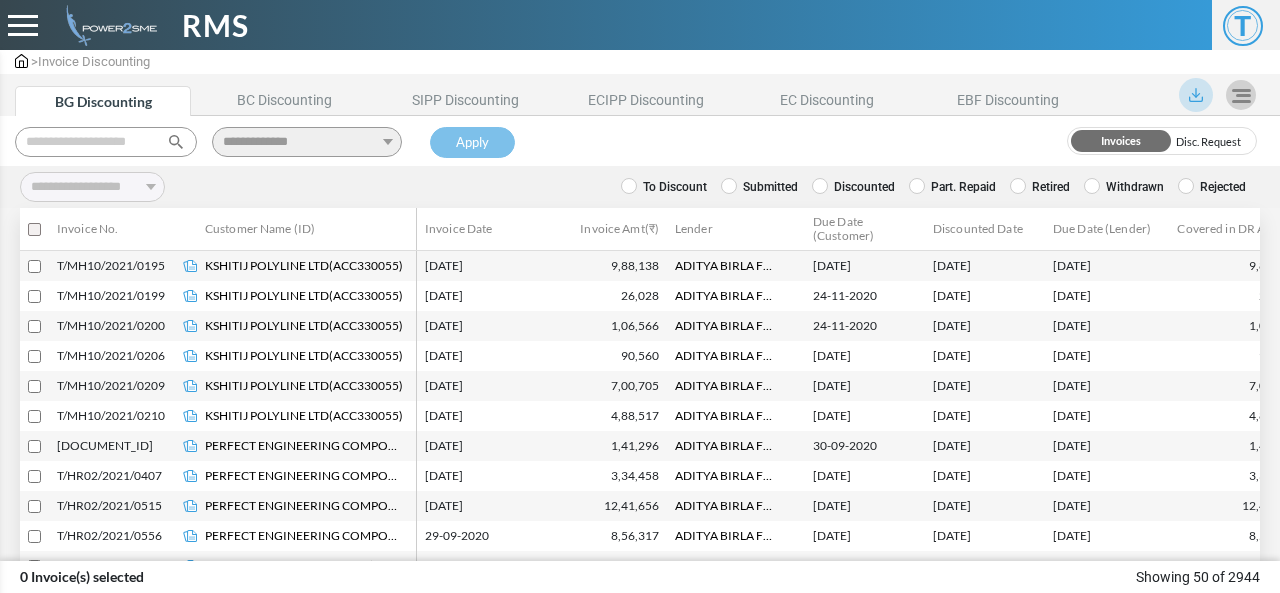 click on "To Discount" at bounding box center [664, 187] 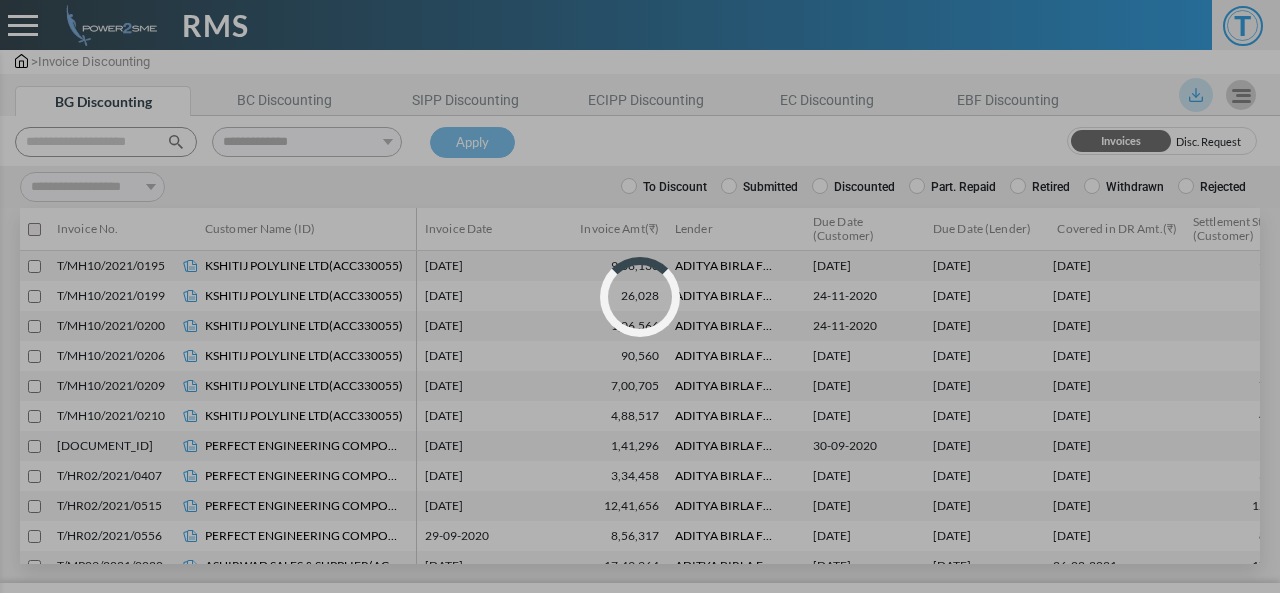 select 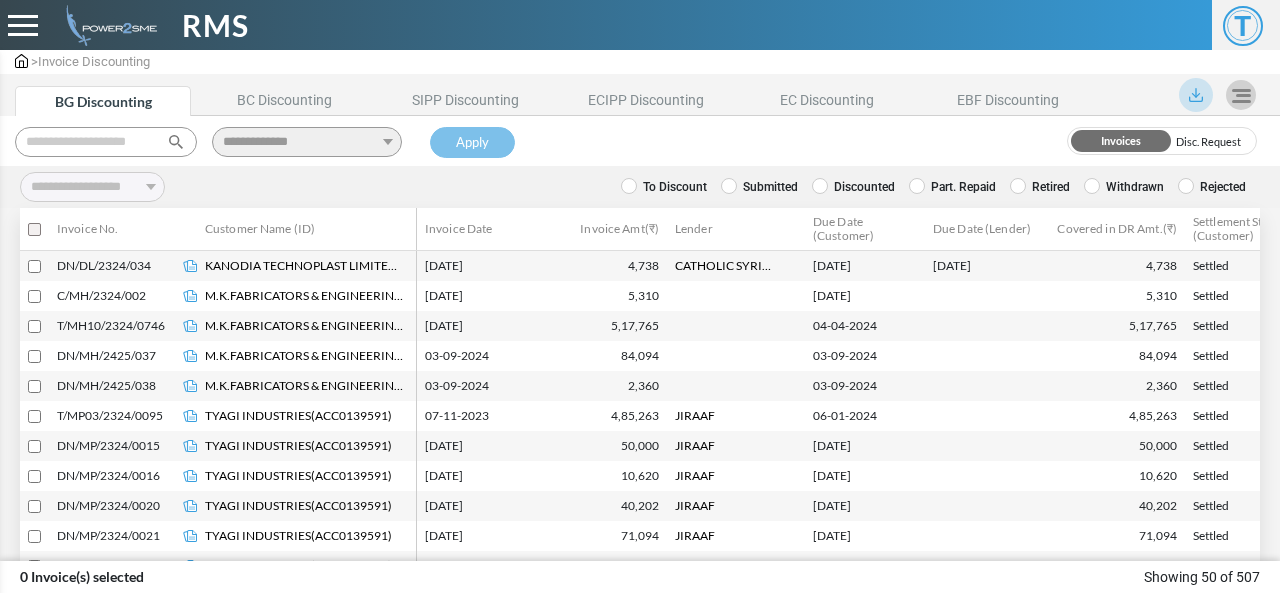 click at bounding box center (106, 142) 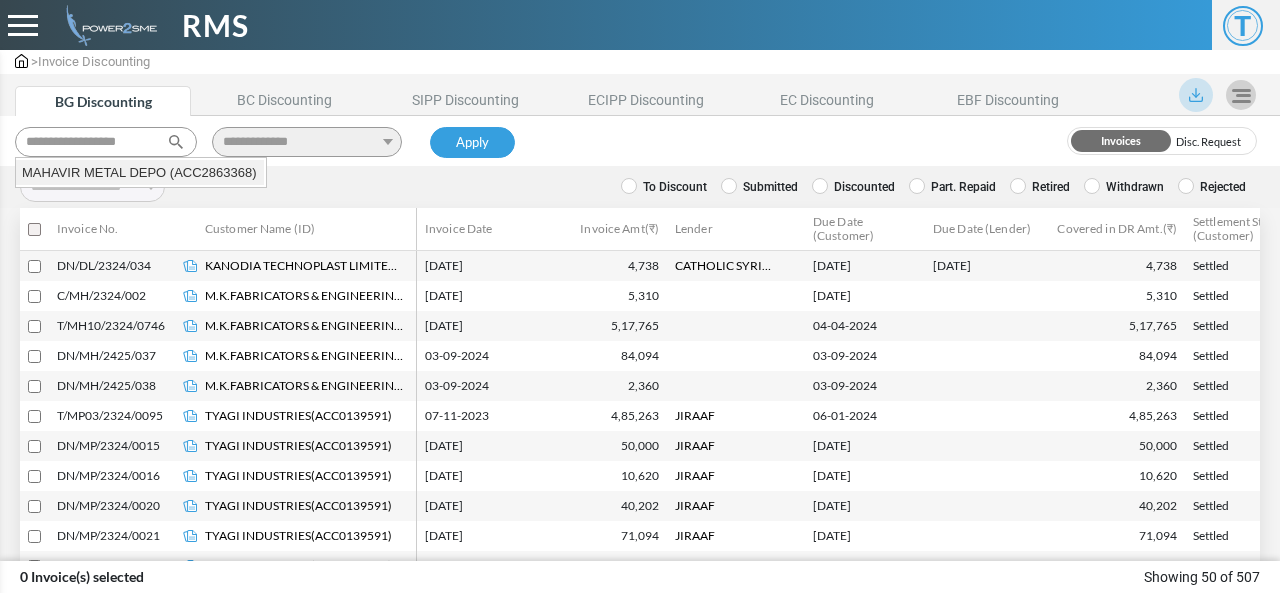 click on "MAHAVIR METAL DEPO (ACC2863368)" at bounding box center (140, 173) 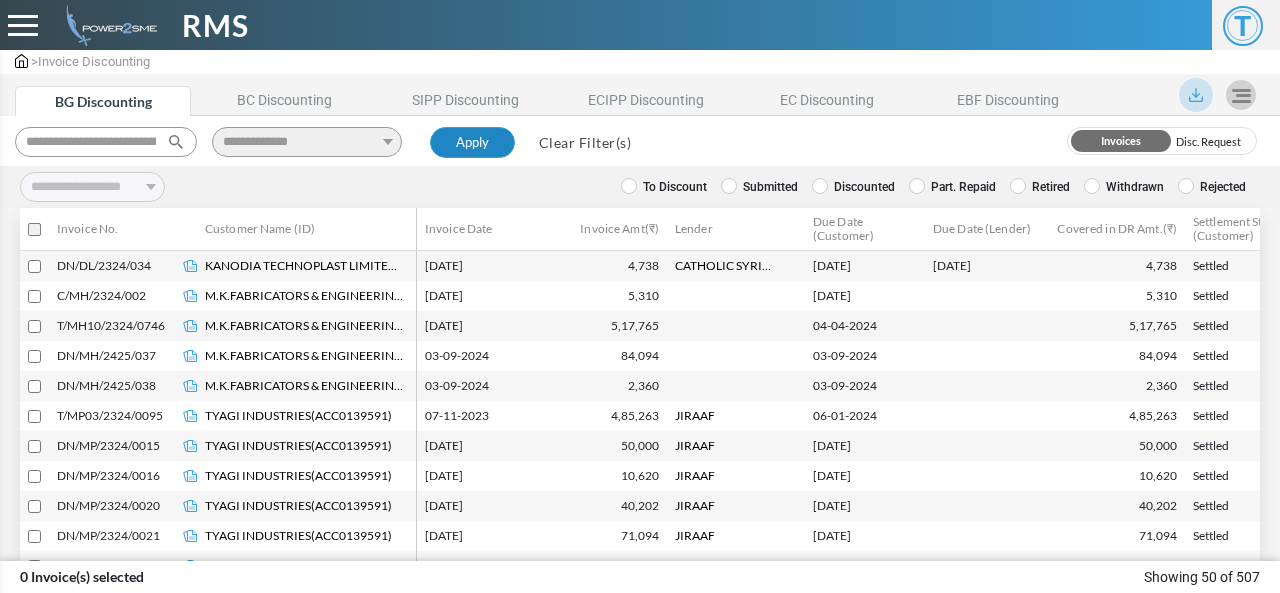 type on "**********" 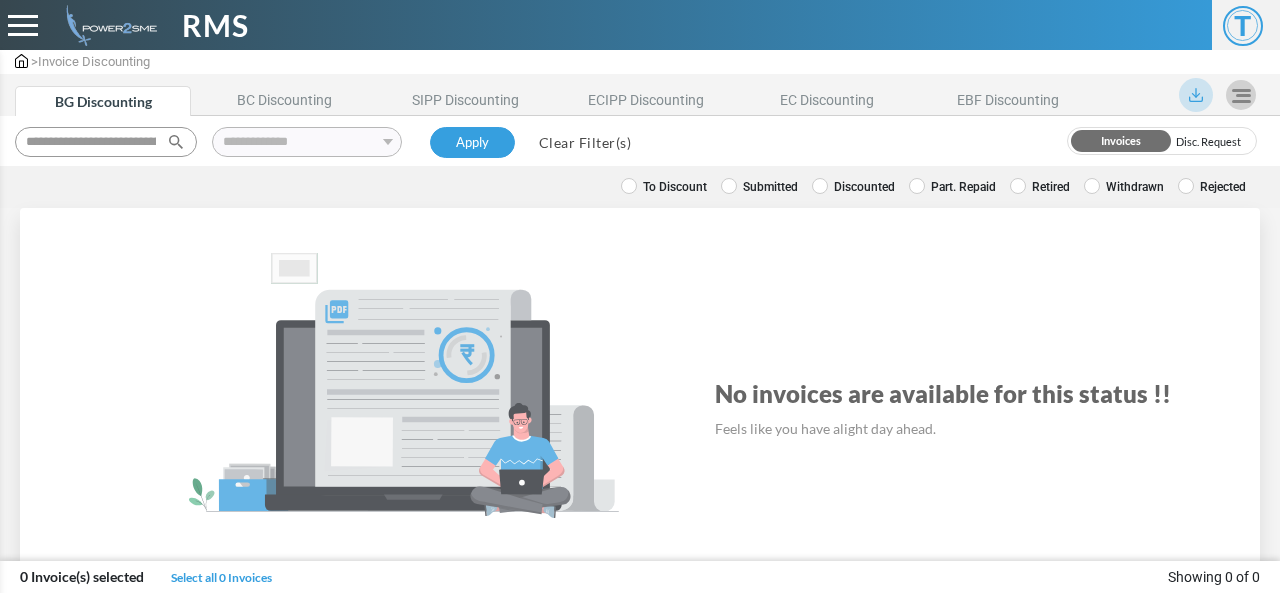 click on "Discounted" at bounding box center [853, 187] 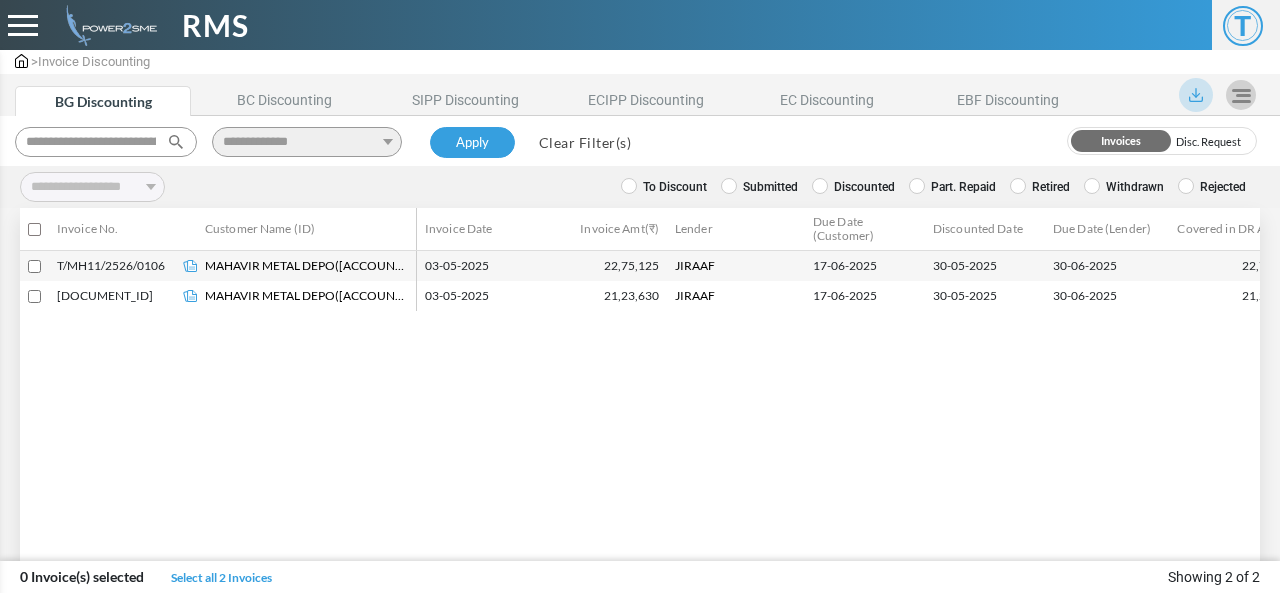 click on "Discounted" at bounding box center (853, 187) 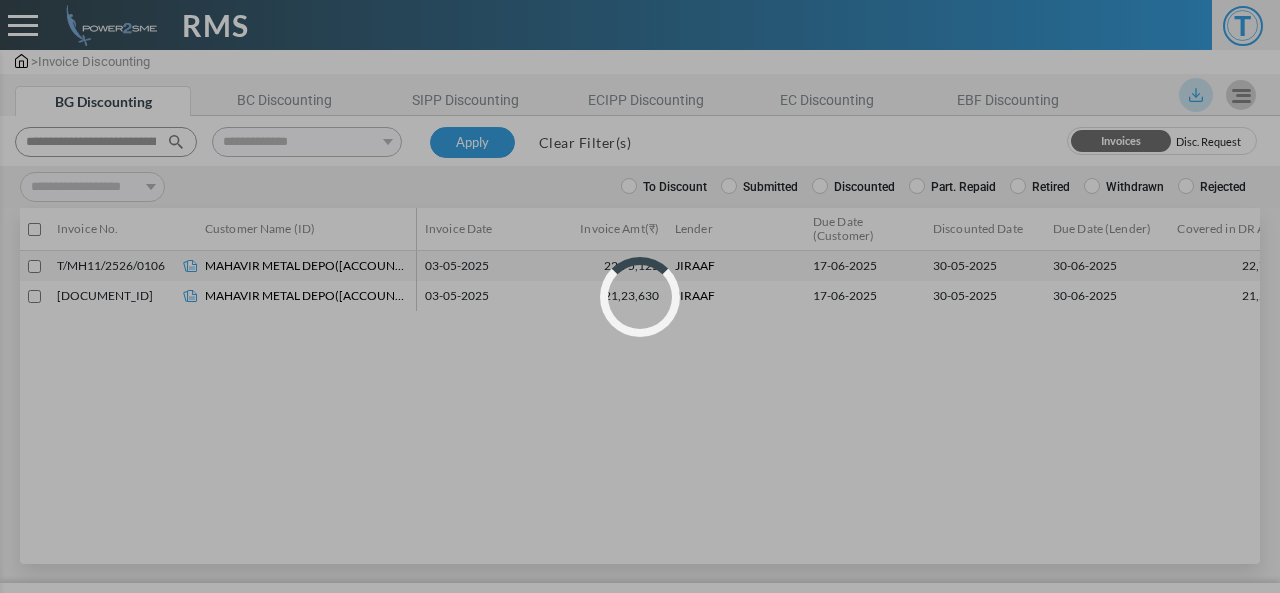 select 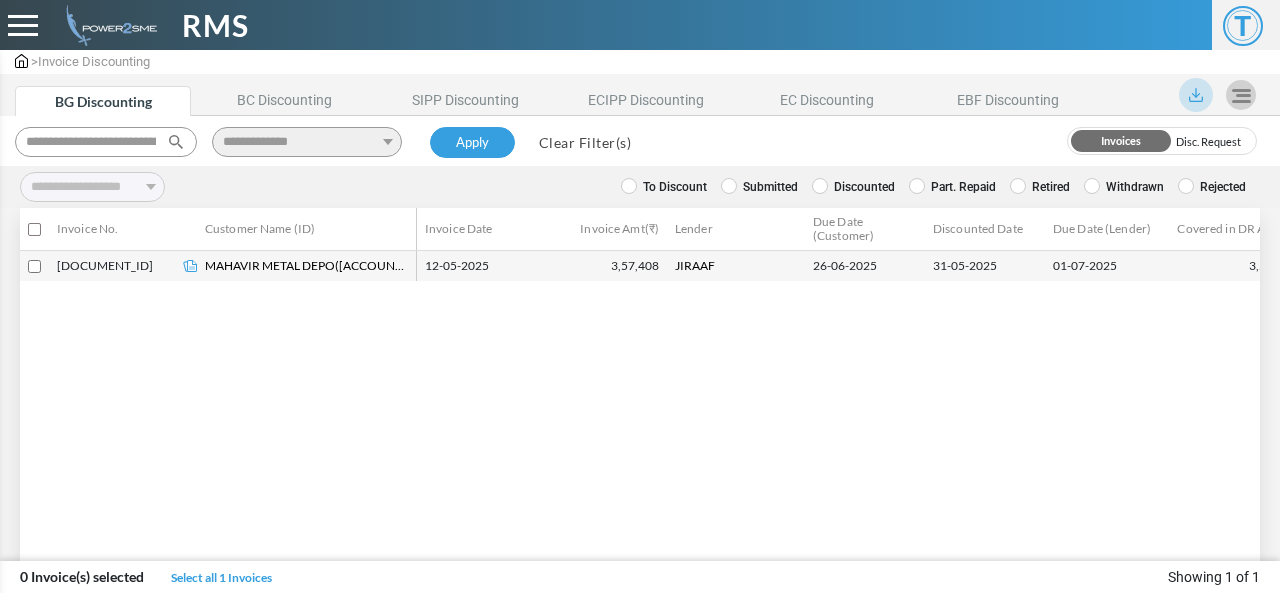 click on "Clear Filter(s)" at bounding box center (585, 142) 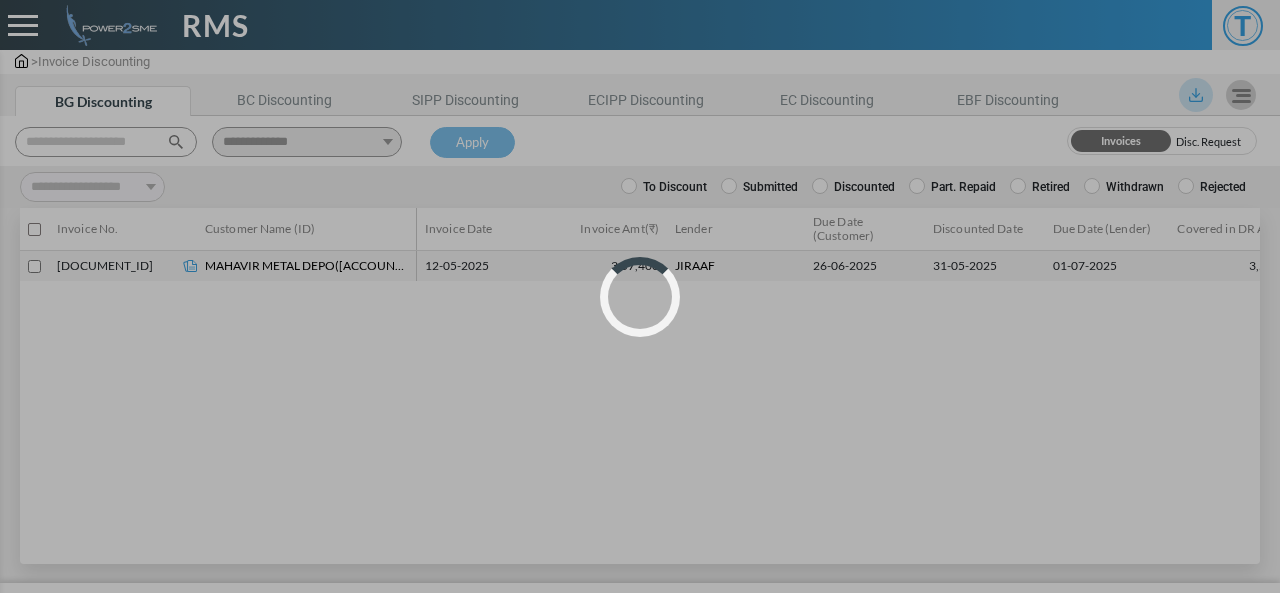select 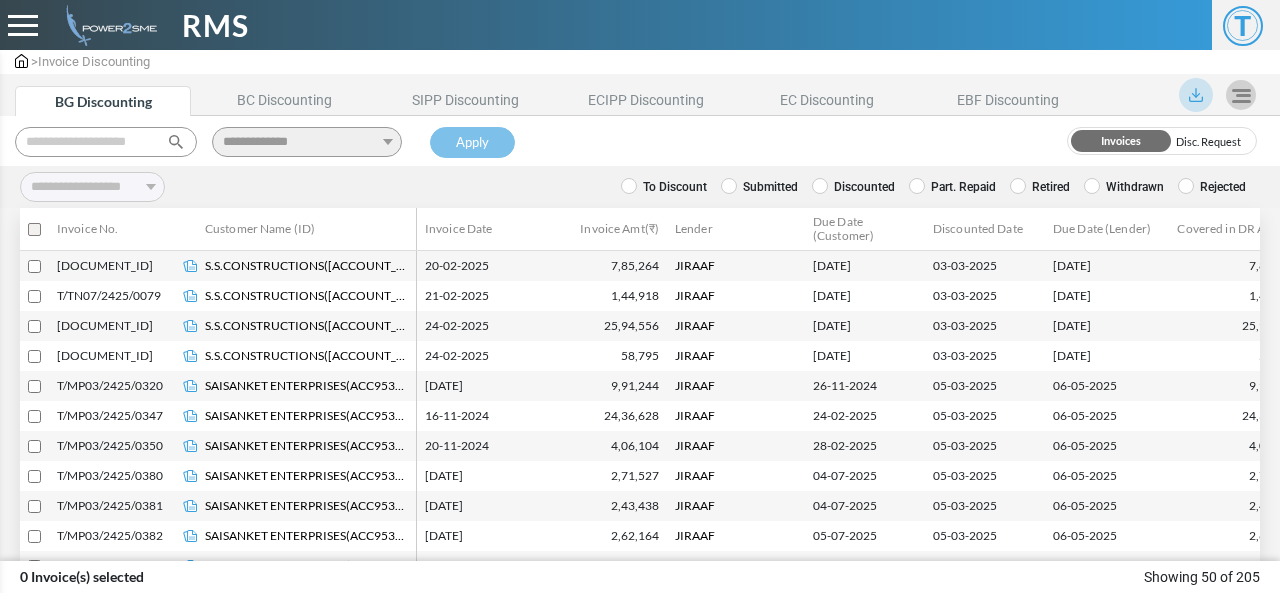 click at bounding box center [106, 142] 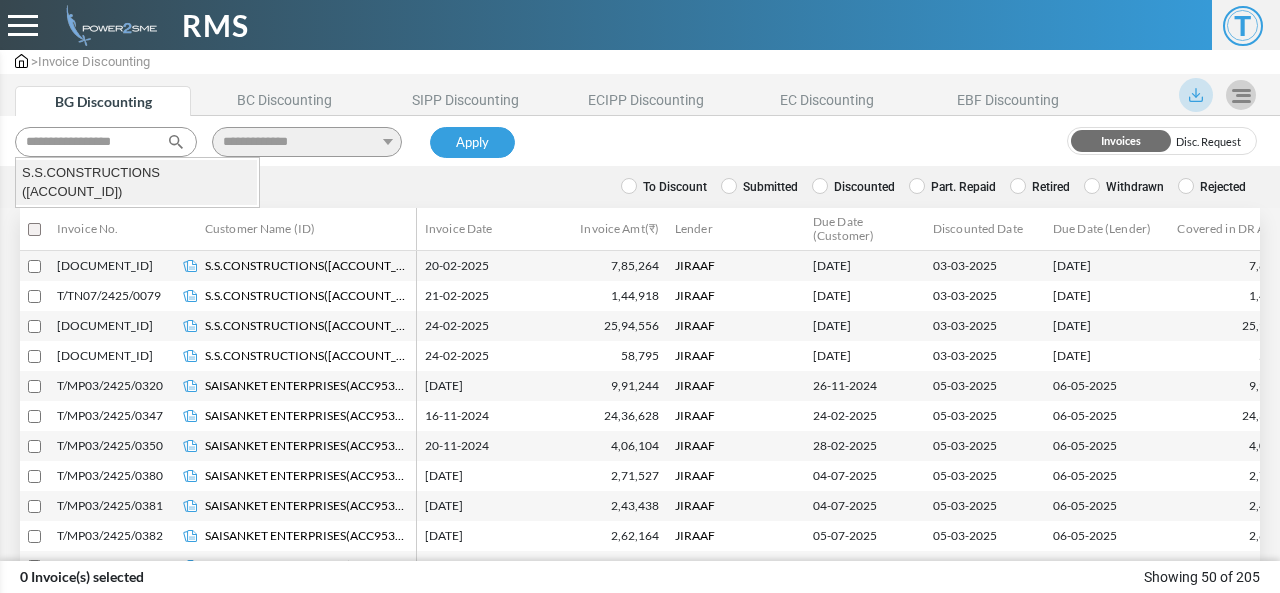 click on "S.S.CONSTRUCTIONS (ACC3027453)" at bounding box center [136, 182] 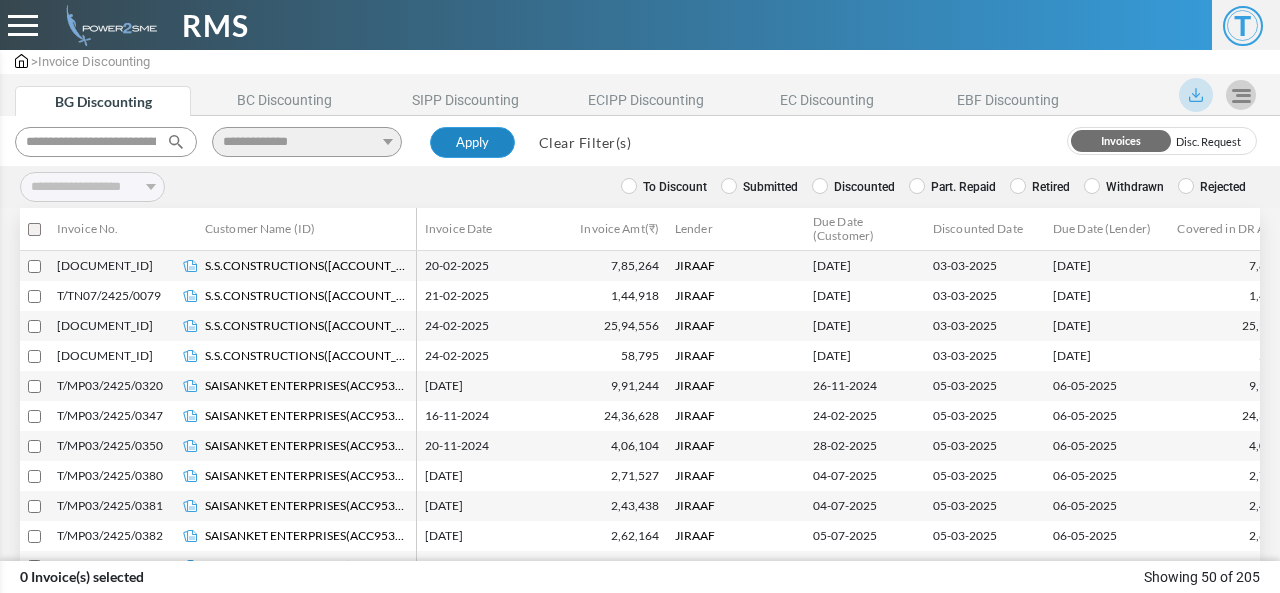 type on "**********" 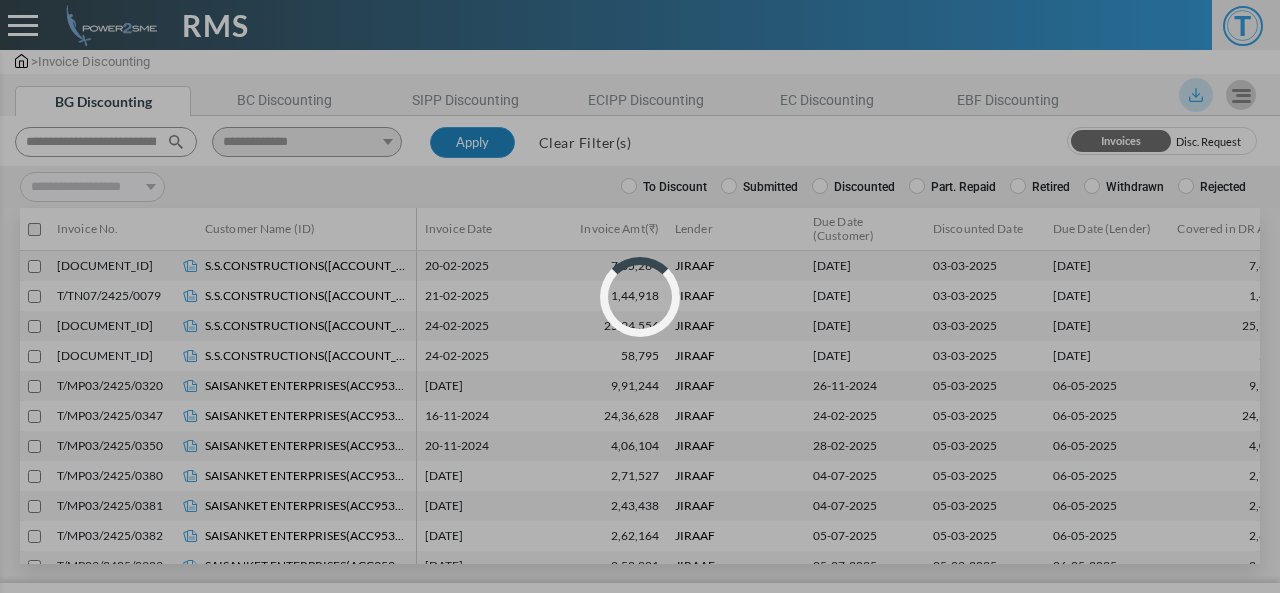 select 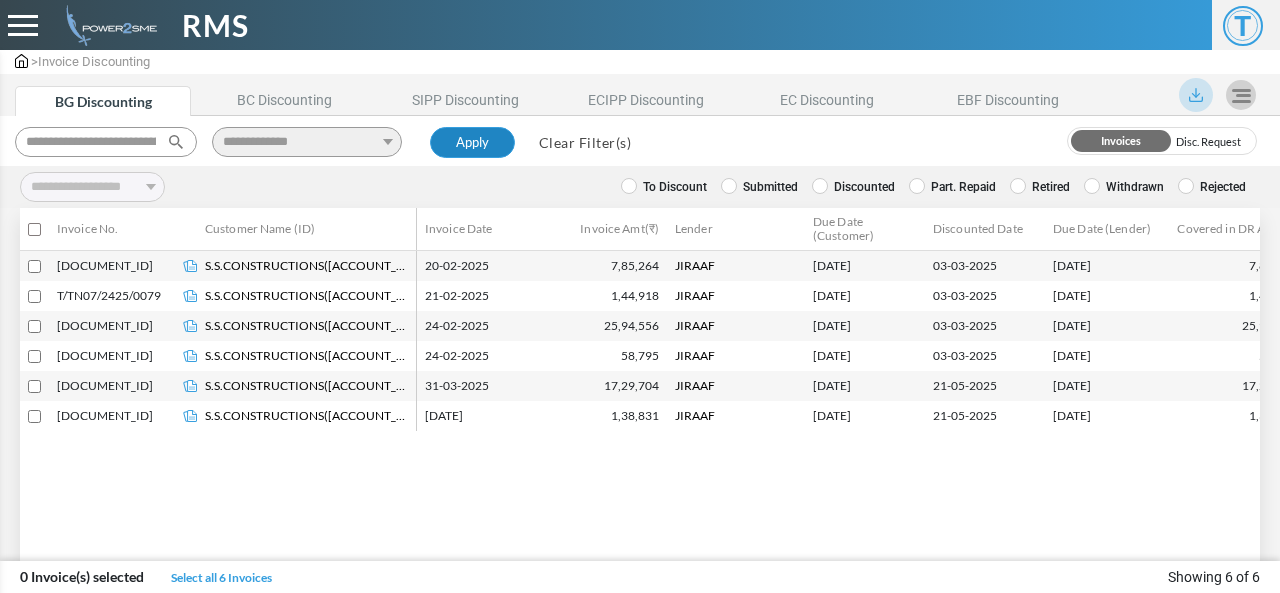 type 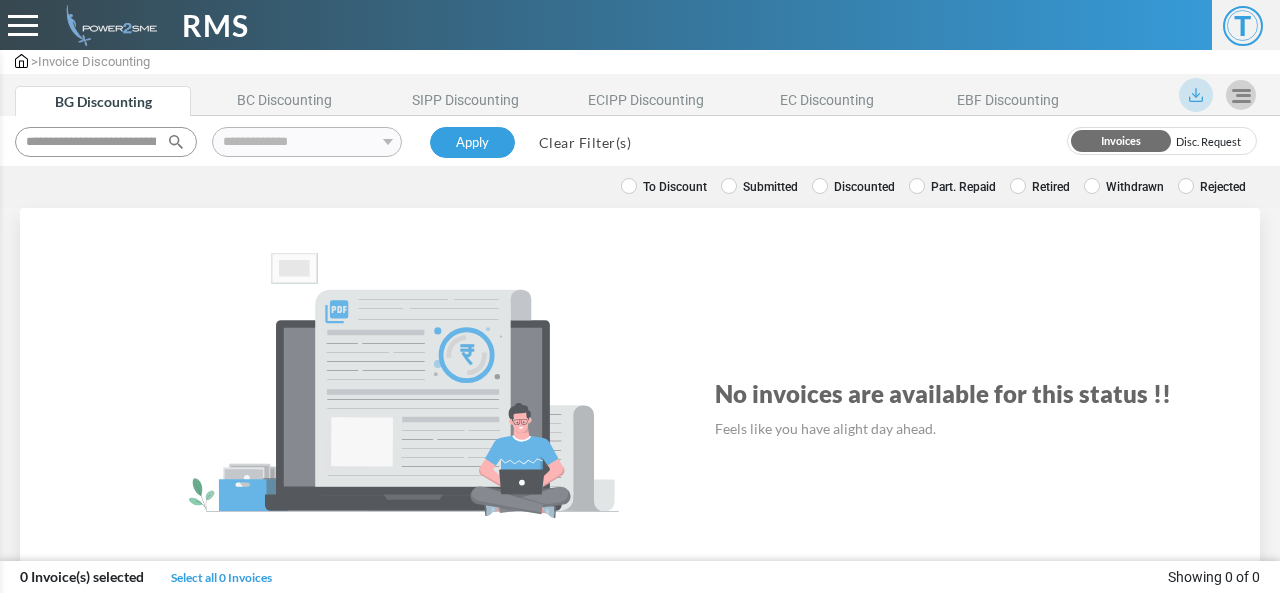 click on "To Discount" at bounding box center (664, 187) 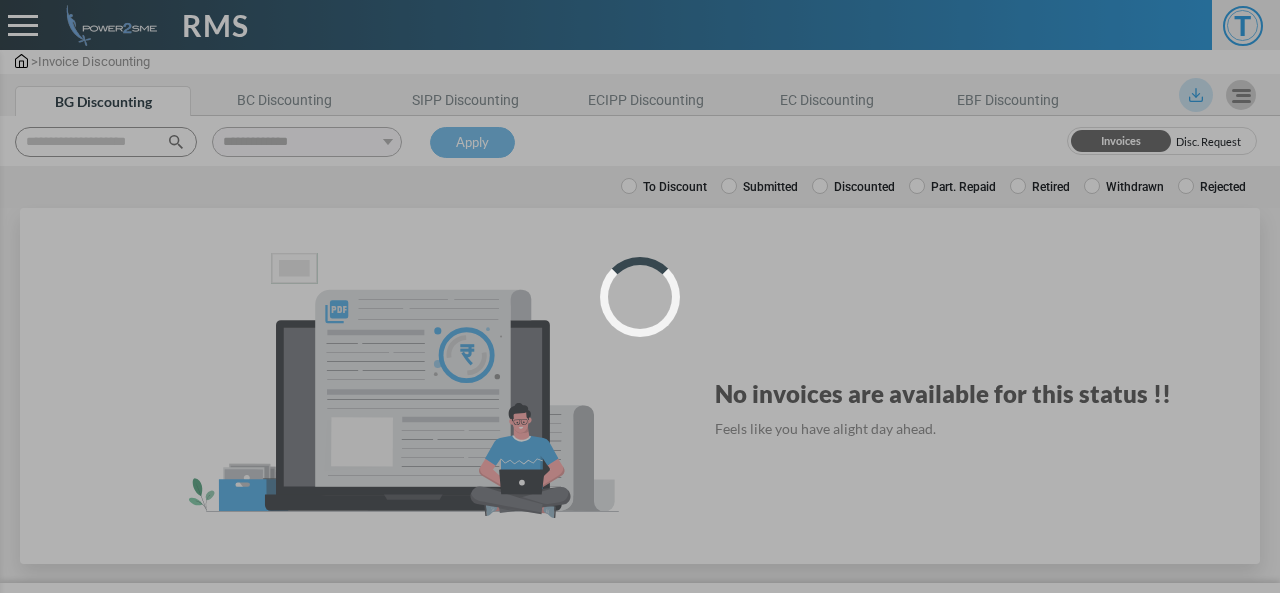 click on "Loading..." at bounding box center (640, 296) 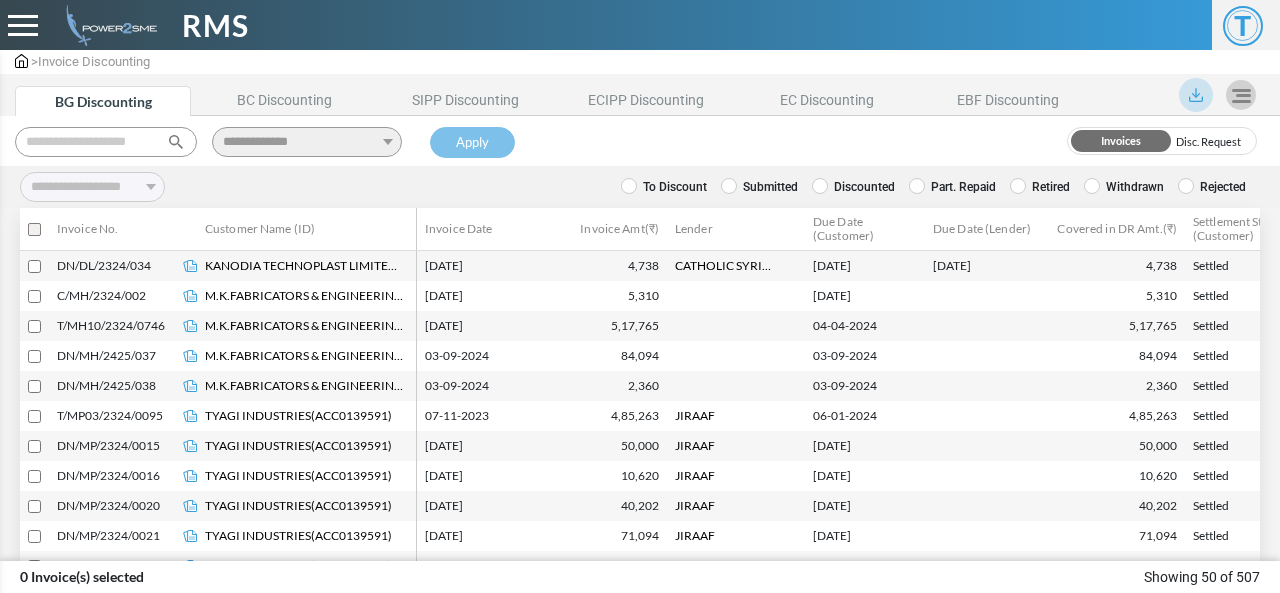click at bounding box center [106, 142] 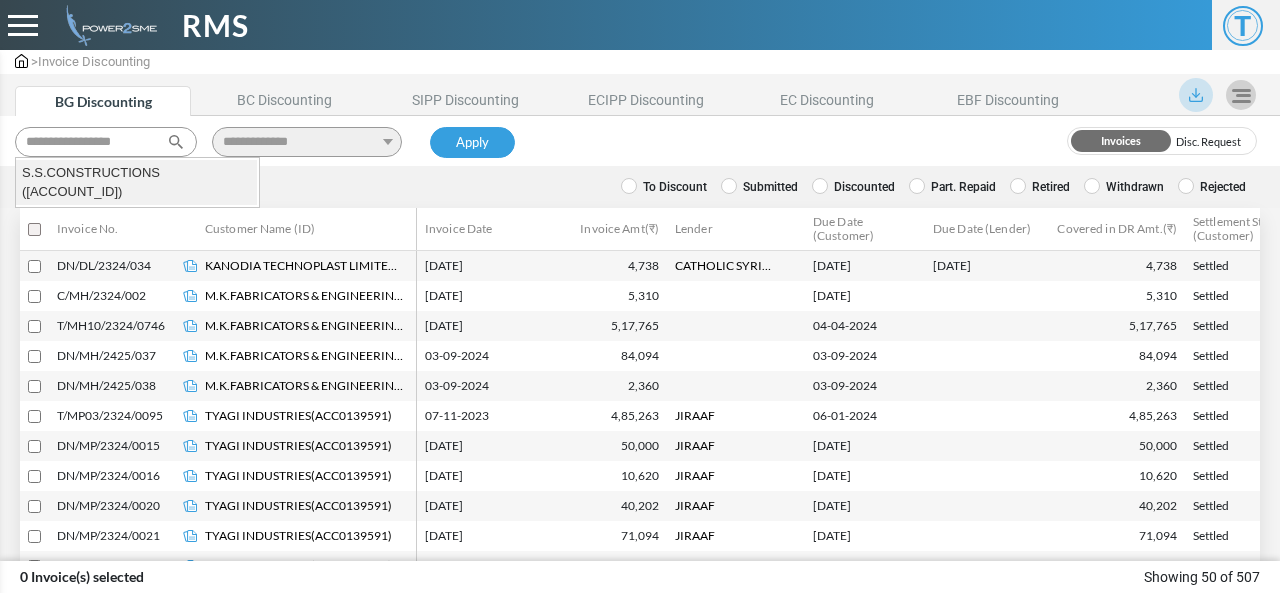 click on "S.S.CONSTRUCTIONS (ACC3027453)" at bounding box center [136, 182] 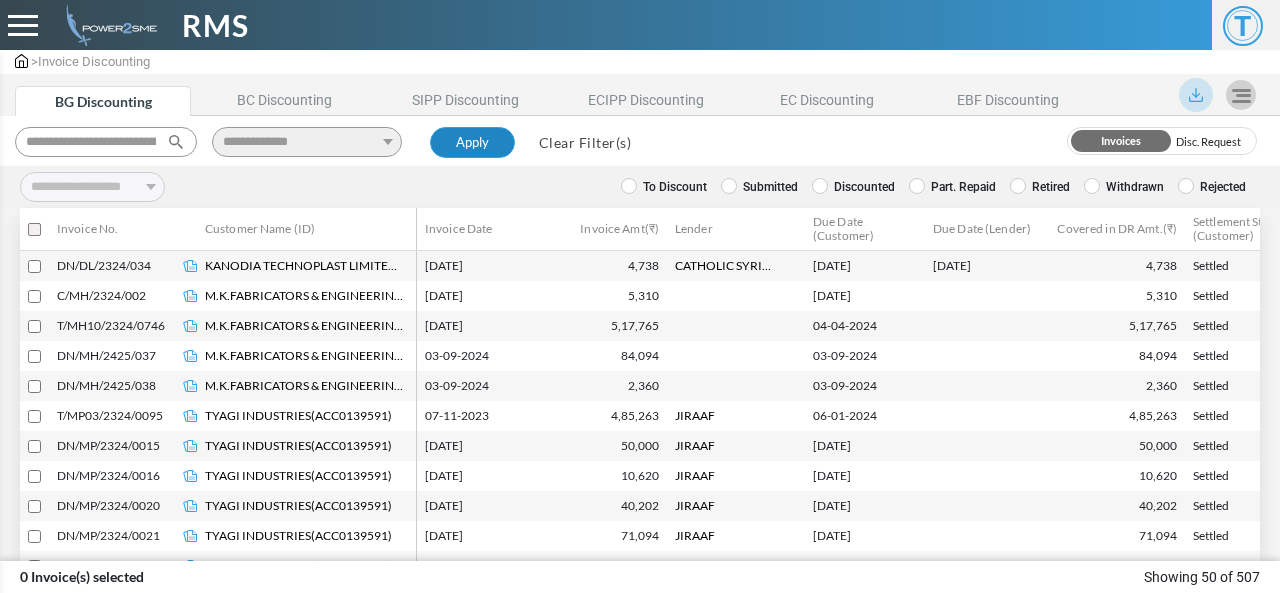 type on "**********" 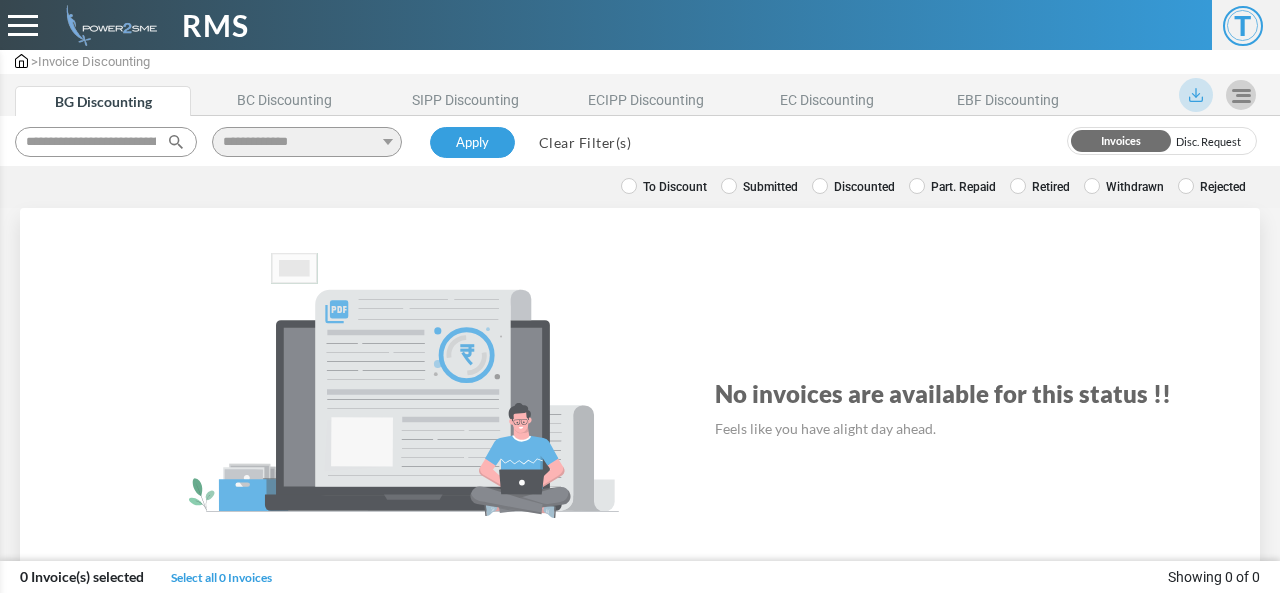 click on "Submitted" at bounding box center [759, 187] 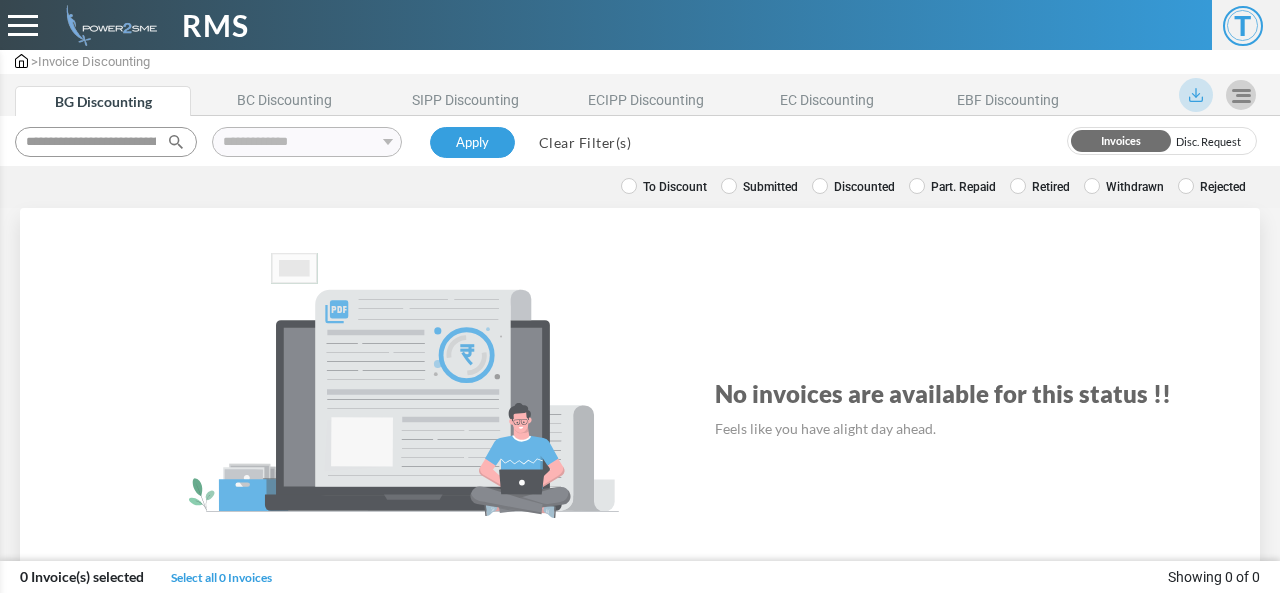 click on "Discounted" at bounding box center (853, 187) 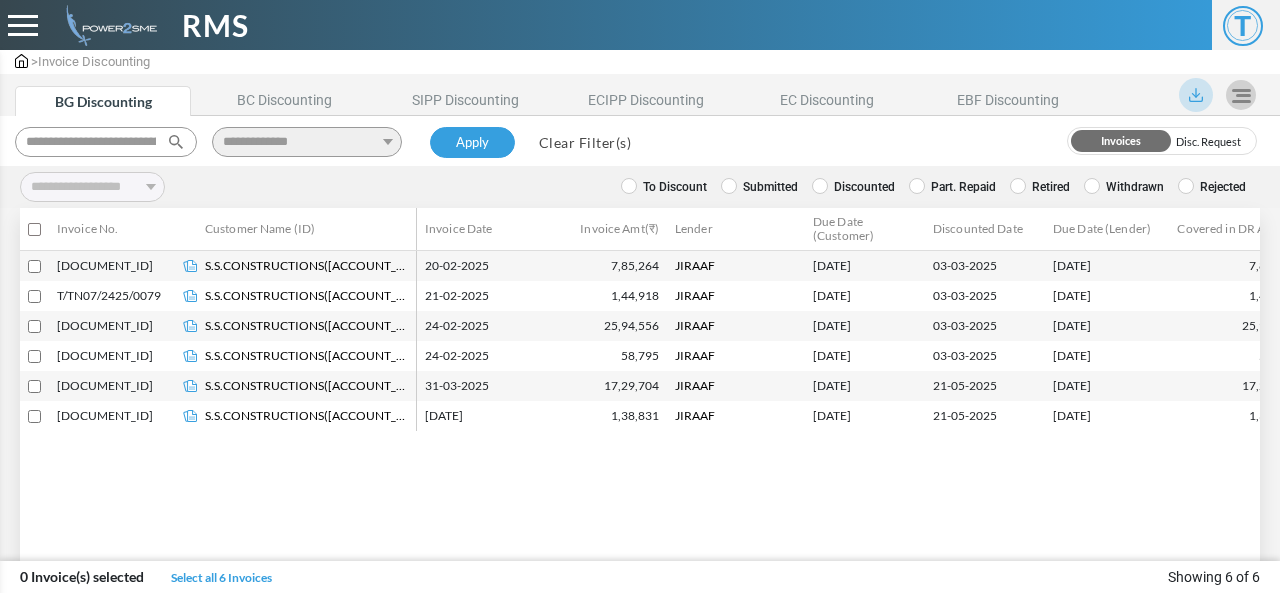 click on "Retired" at bounding box center [1040, 187] 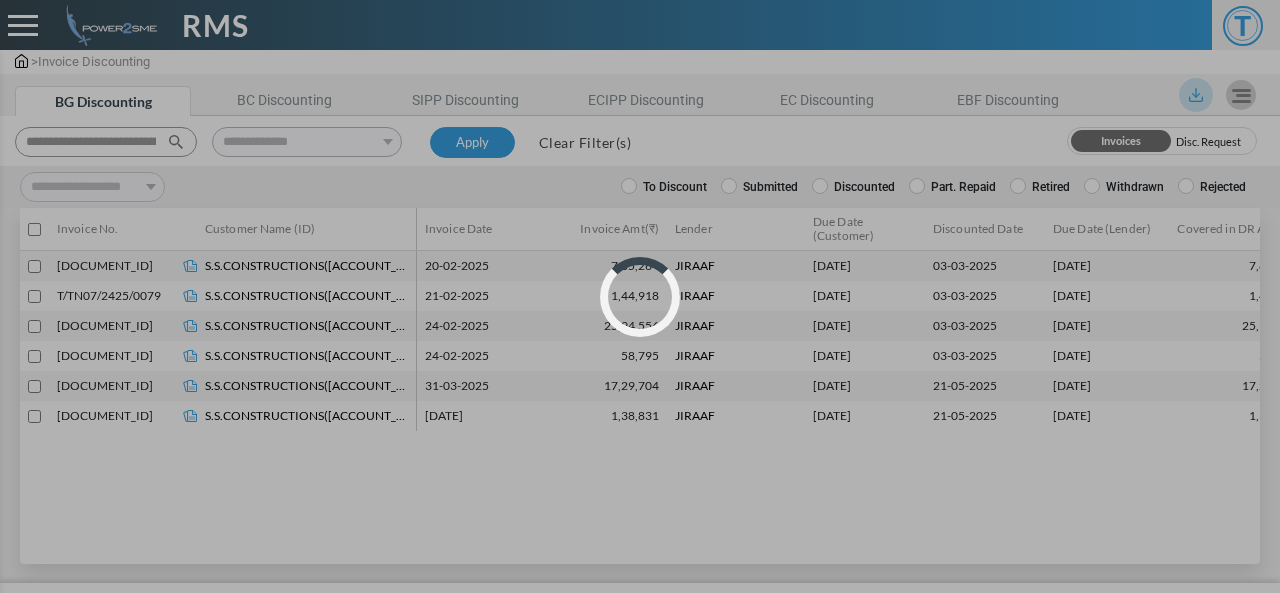 select 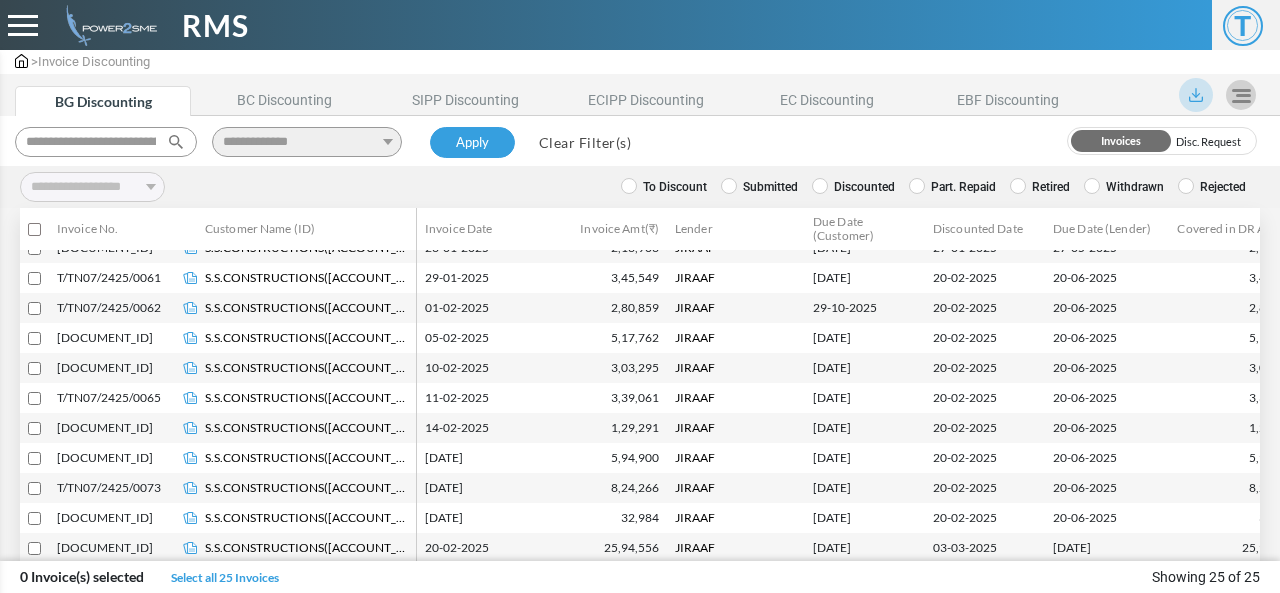 scroll, scrollTop: 445, scrollLeft: 0, axis: vertical 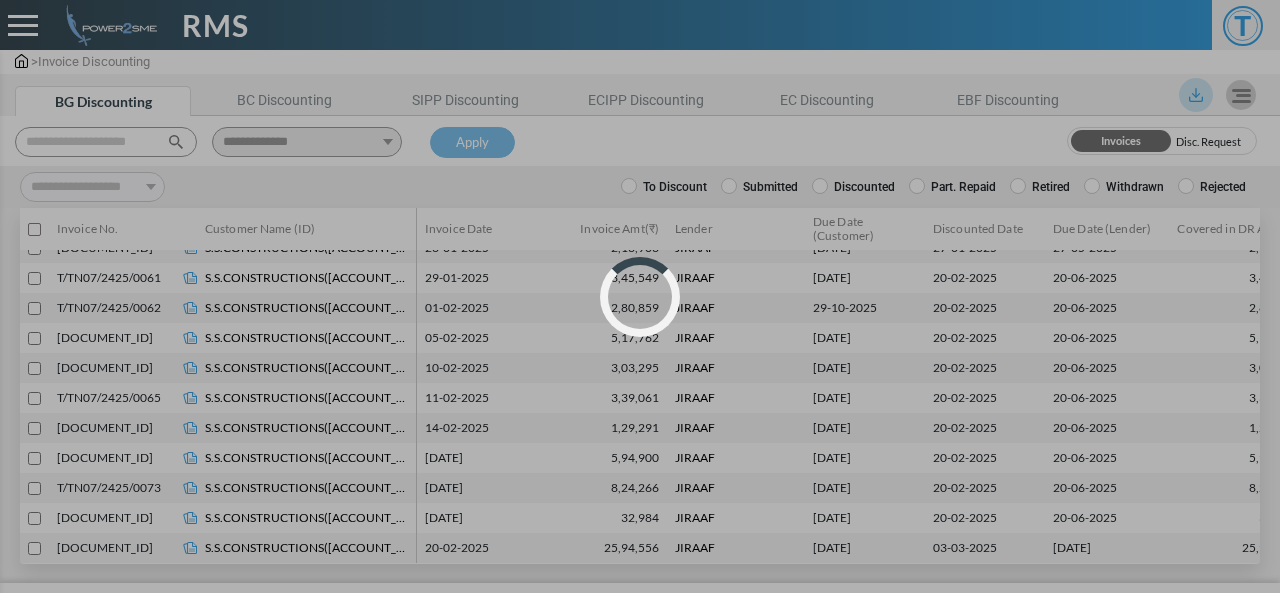 select 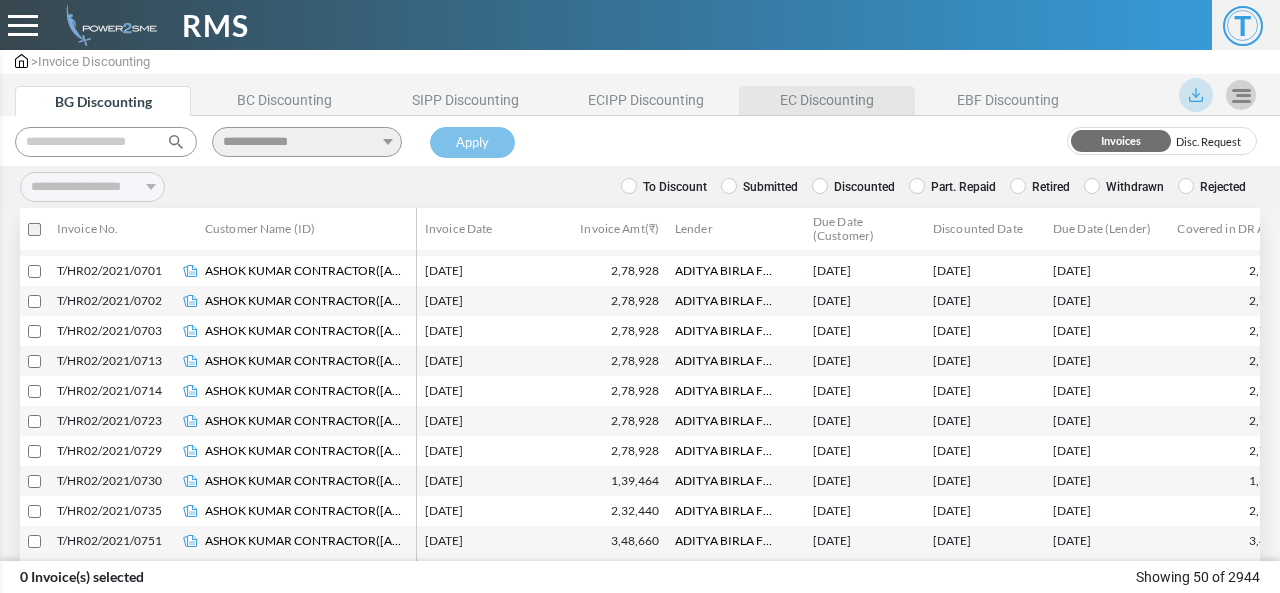 click on "EC Discounting" at bounding box center [827, 100] 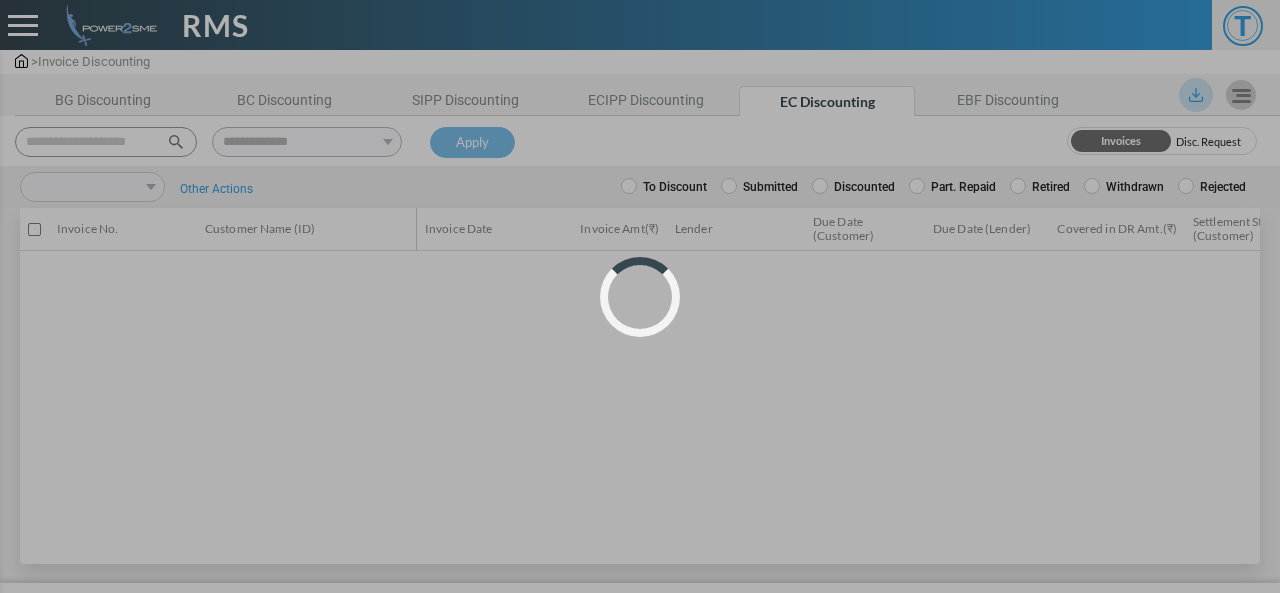 scroll, scrollTop: 0, scrollLeft: 0, axis: both 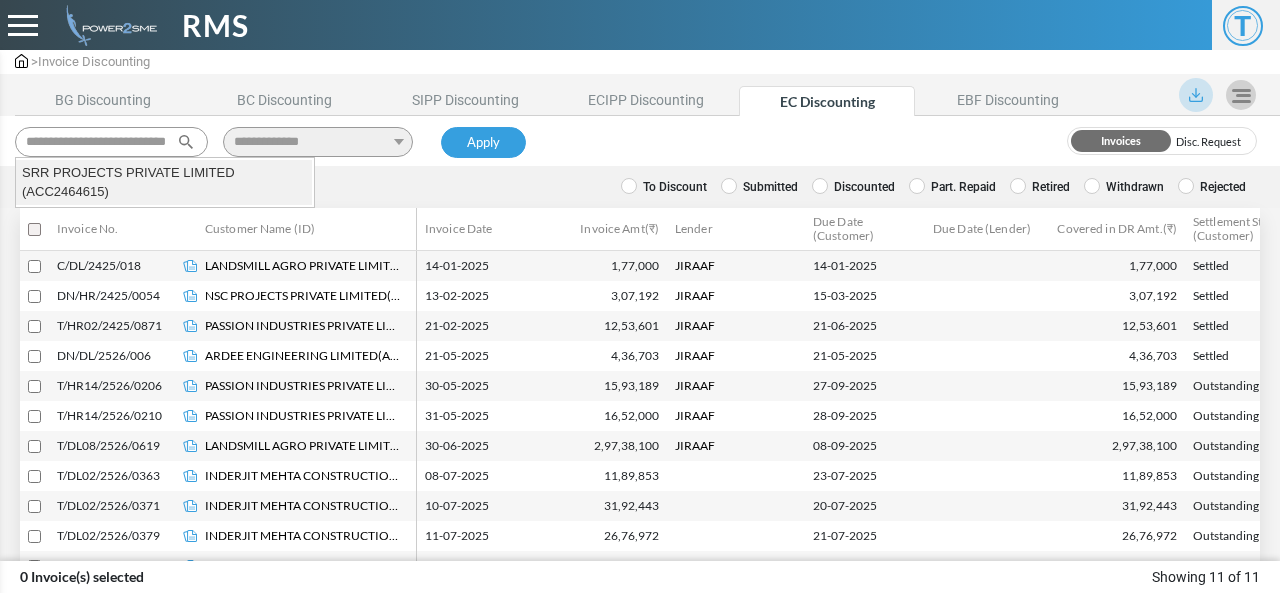 click on "SRR PROJECTS PRIVATE LIMITED (ACC2464615)" at bounding box center (164, 182) 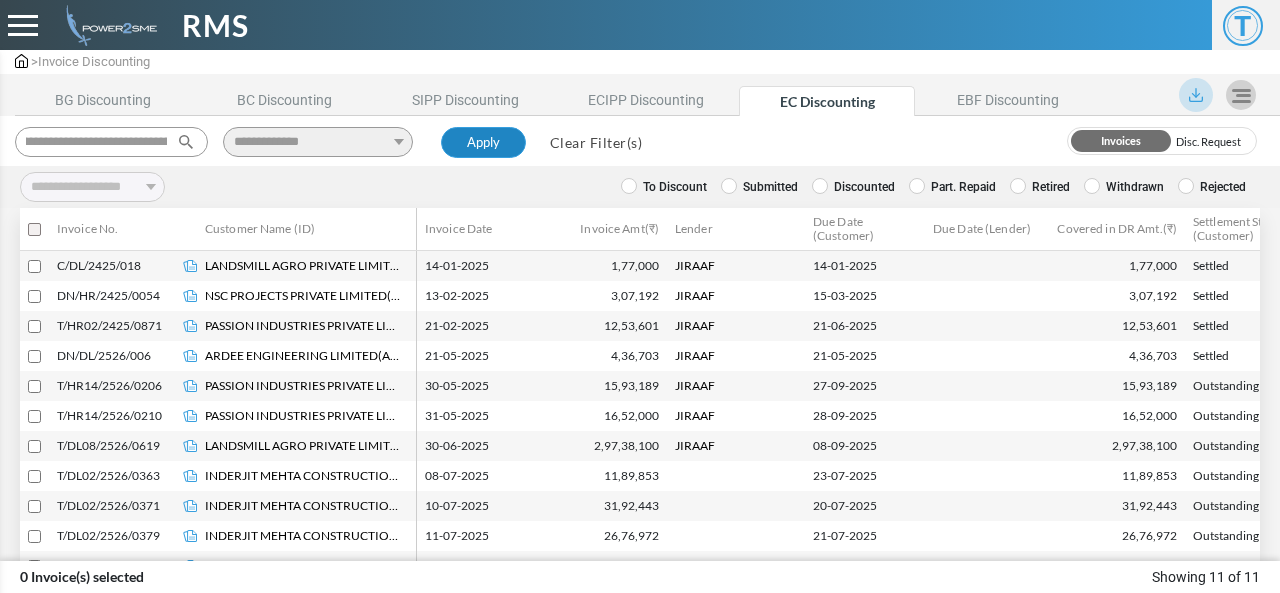type on "**********" 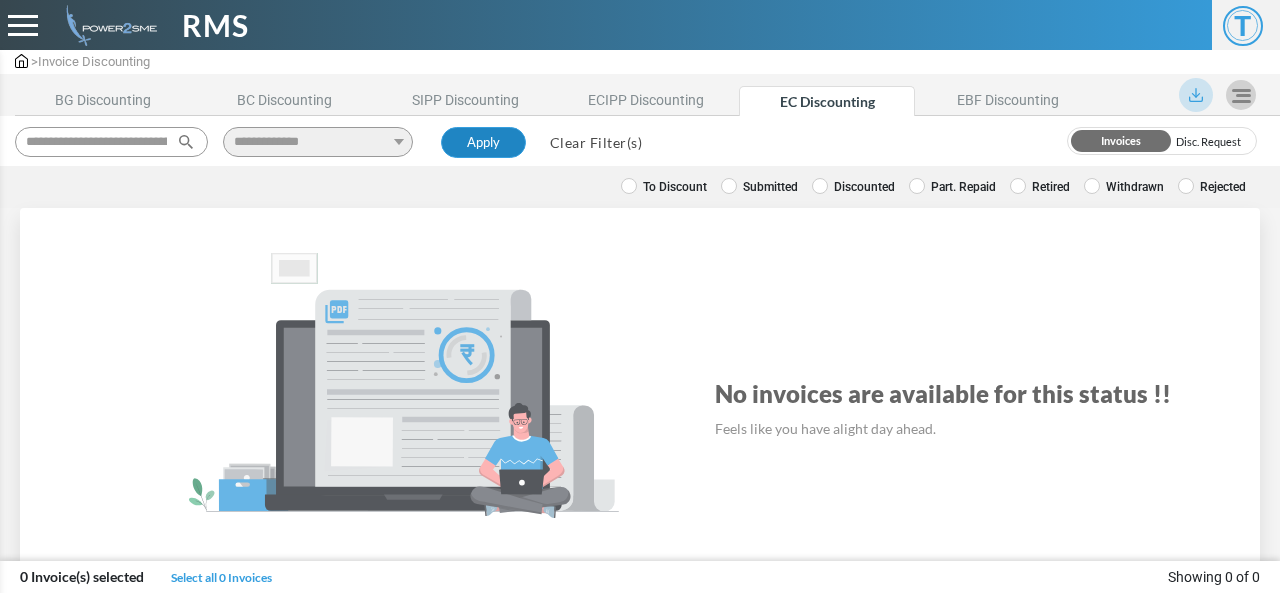 type 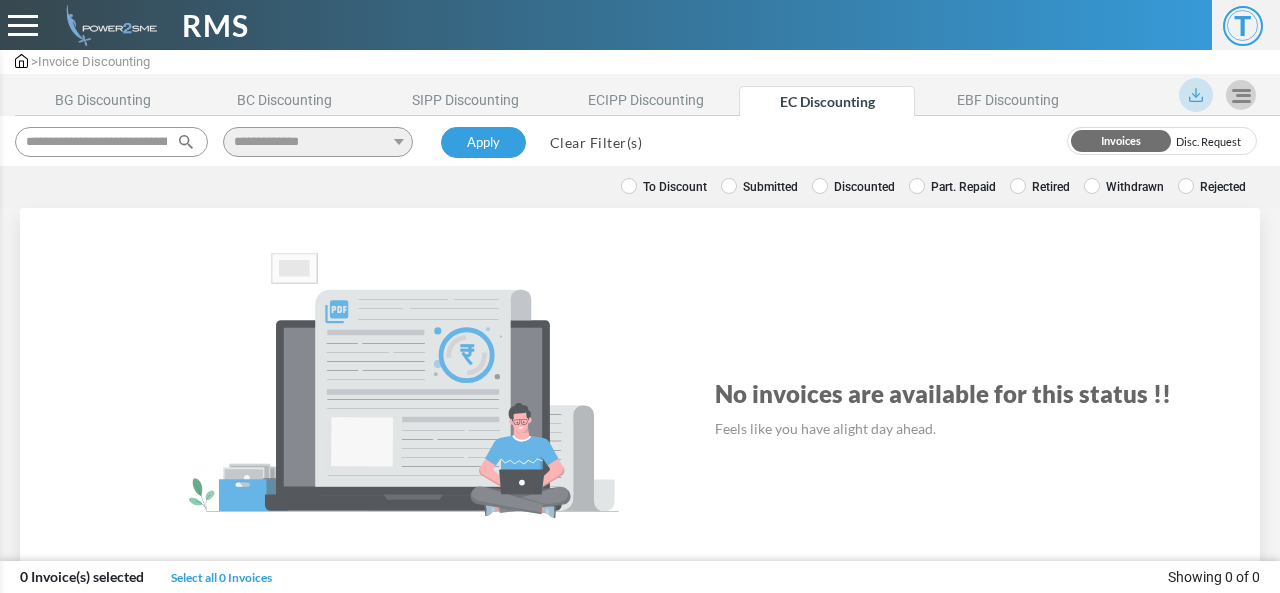 click on "Submitted" at bounding box center (759, 187) 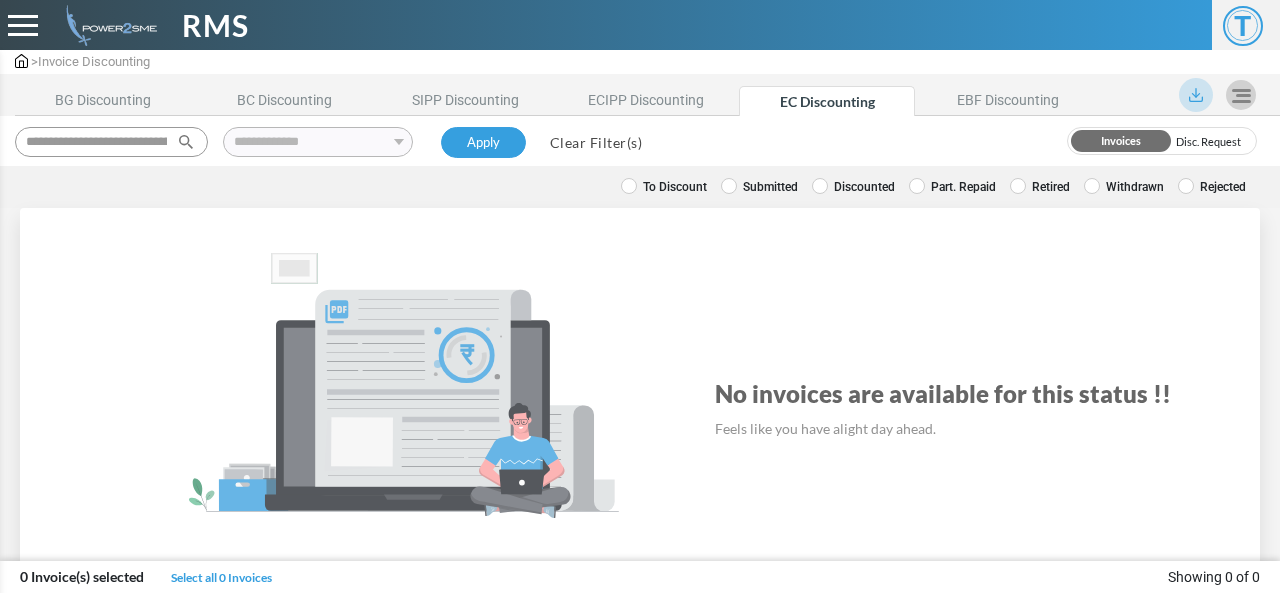 click on "Discounted" at bounding box center (853, 187) 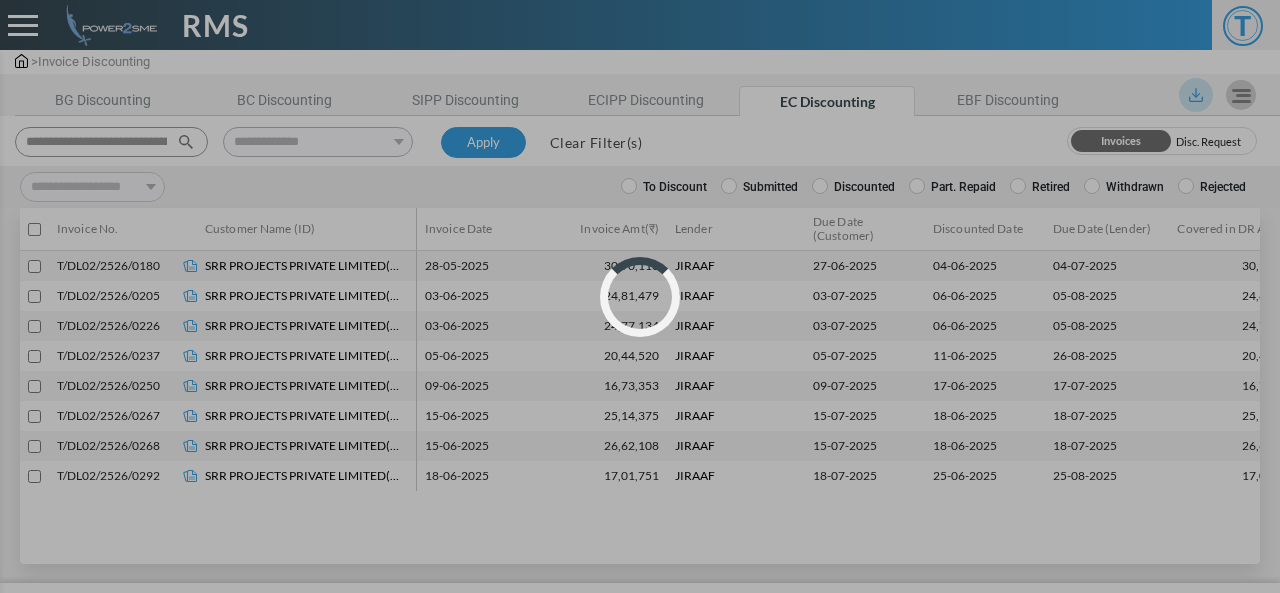 select 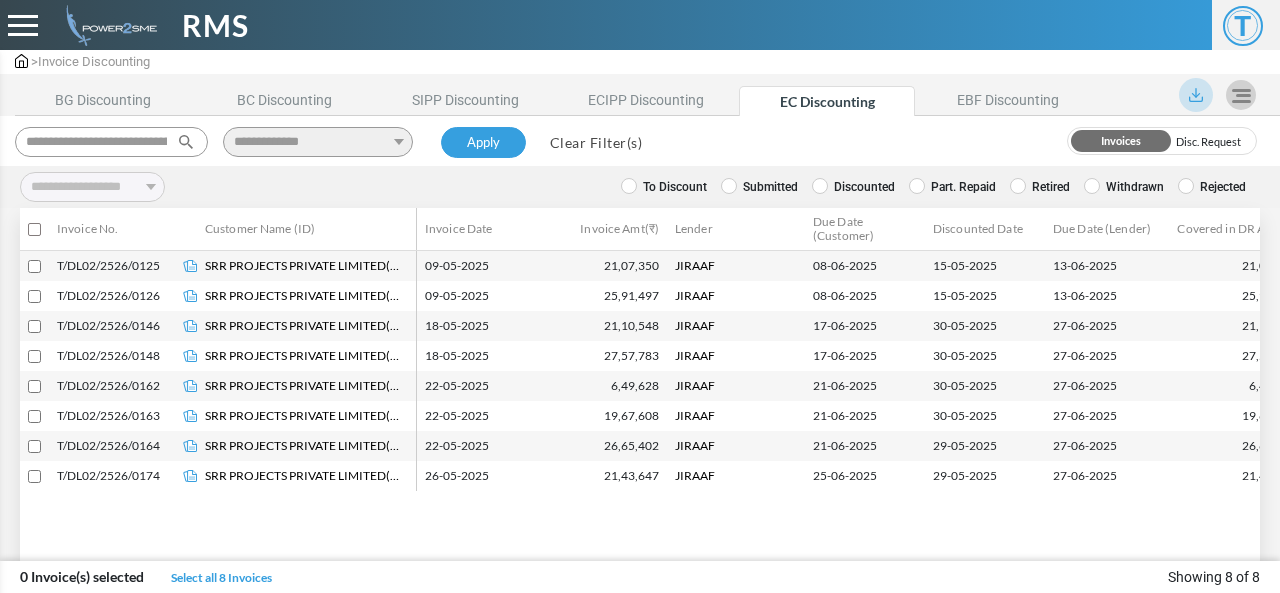 click on "Clear Filter(s)" at bounding box center [596, 142] 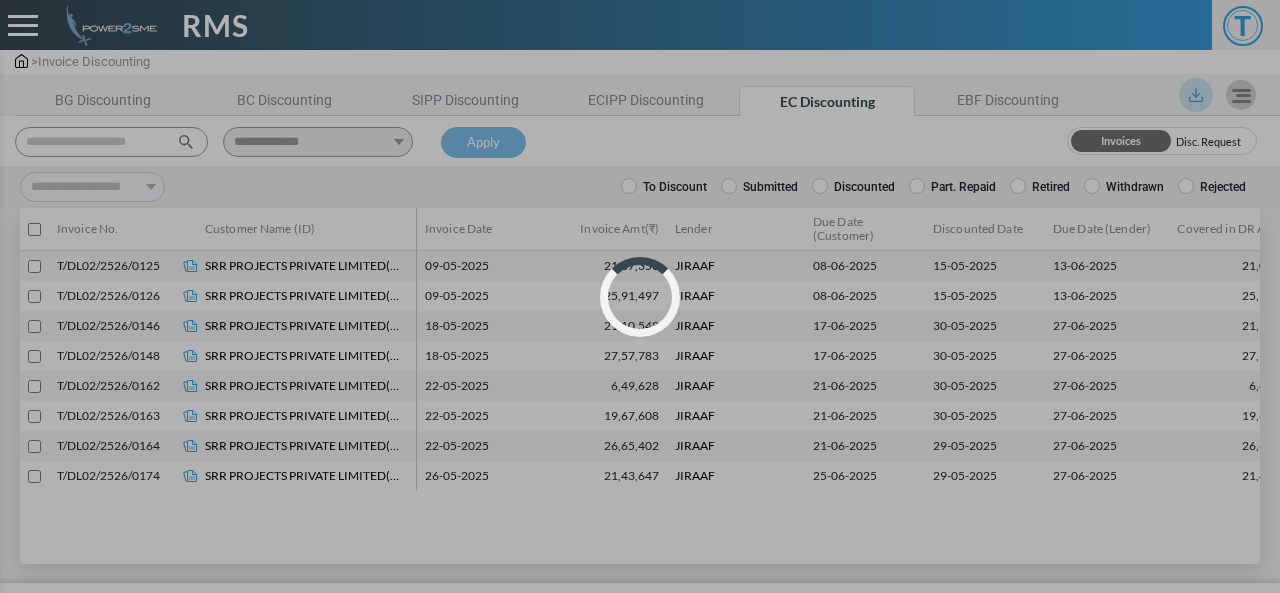 select 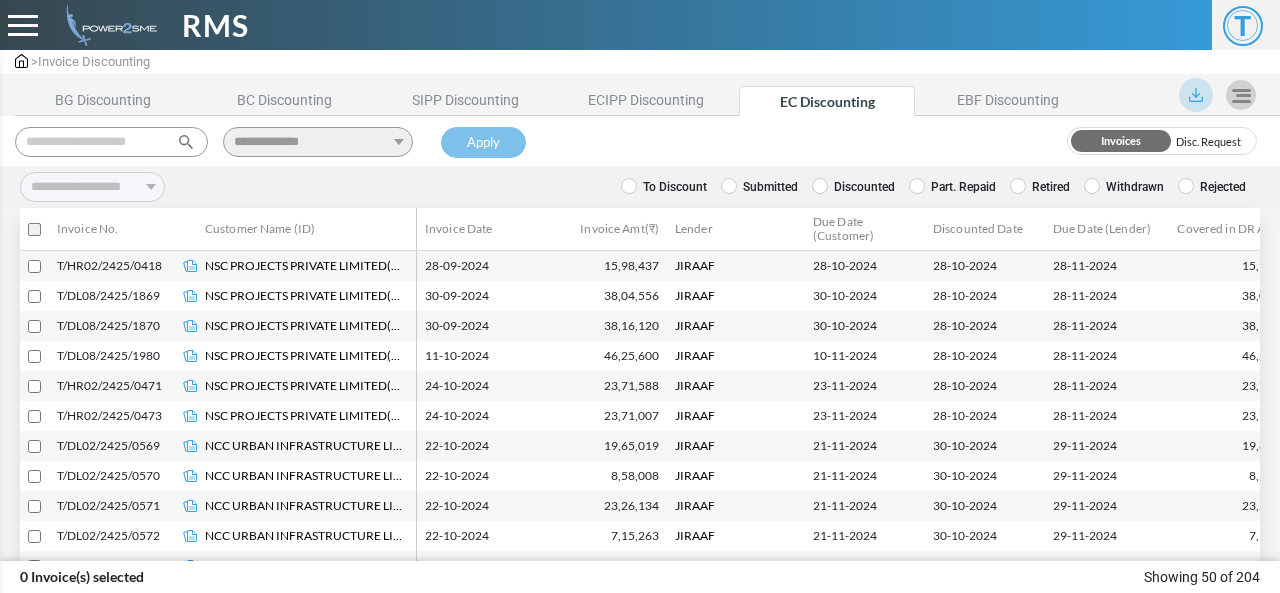 click at bounding box center [111, 142] 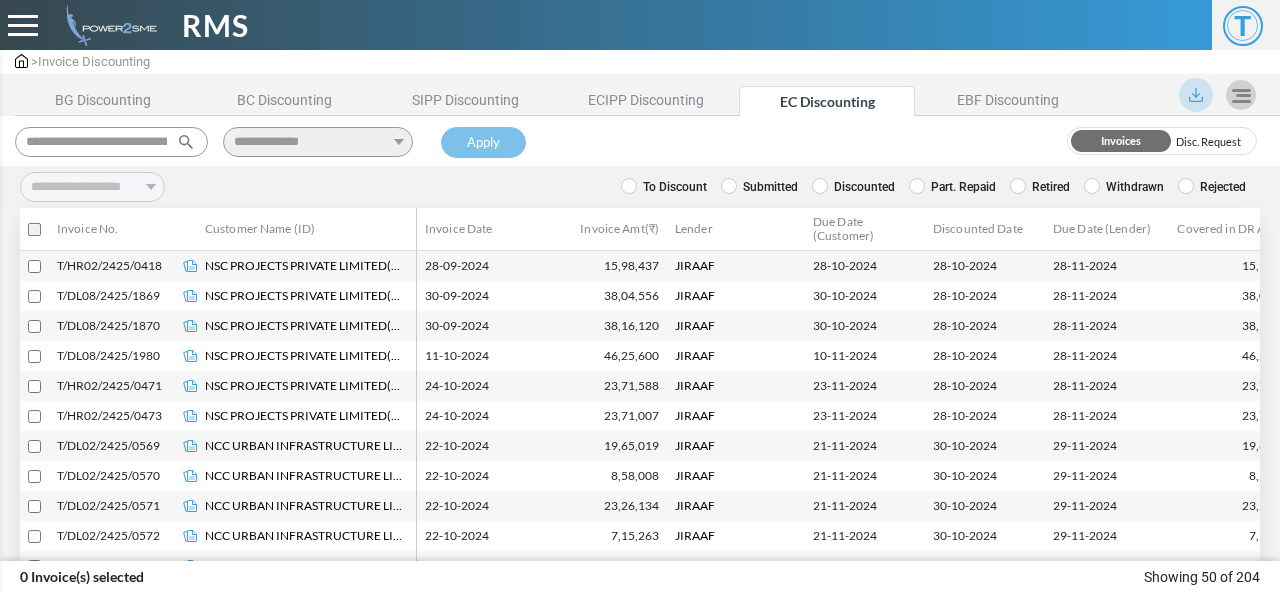 scroll, scrollTop: 0, scrollLeft: 132, axis: horizontal 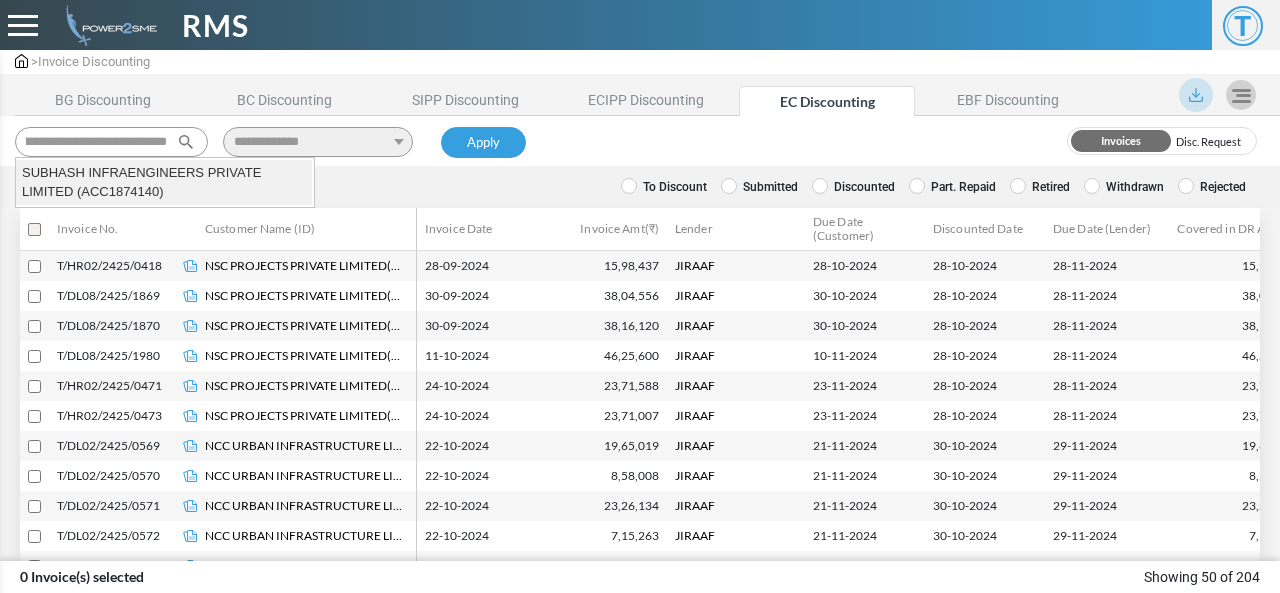 click on "SUBHASH INFRAENGINEERS PRIVATE LIMITED (ACC1874140)" at bounding box center (164, 182) 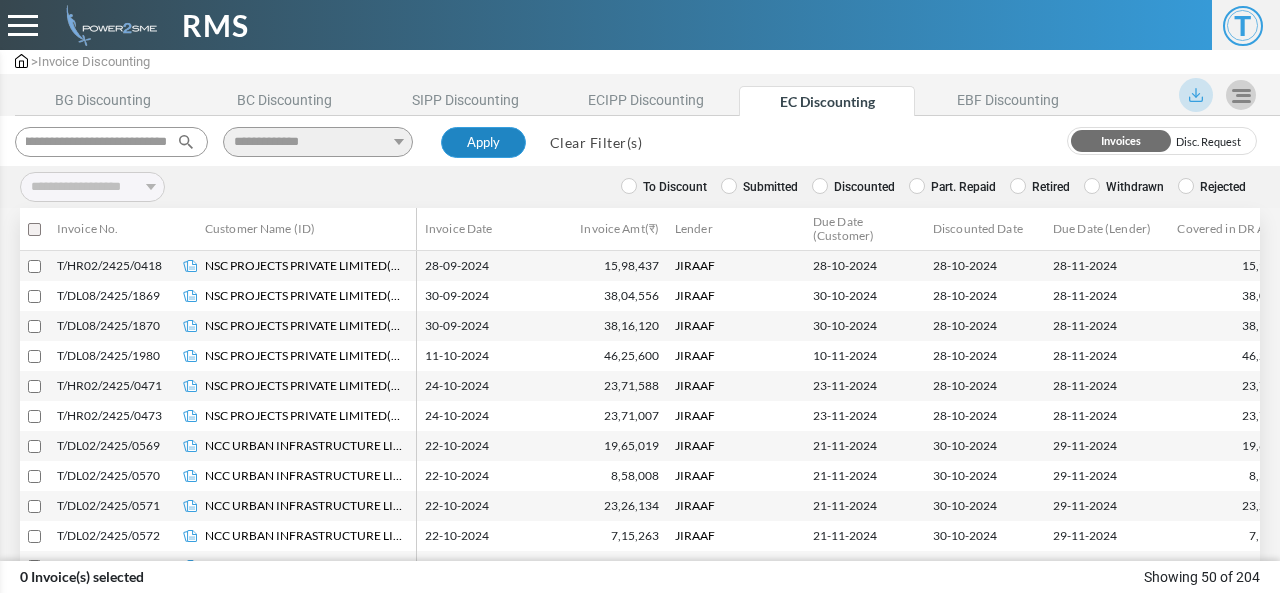 type on "**********" 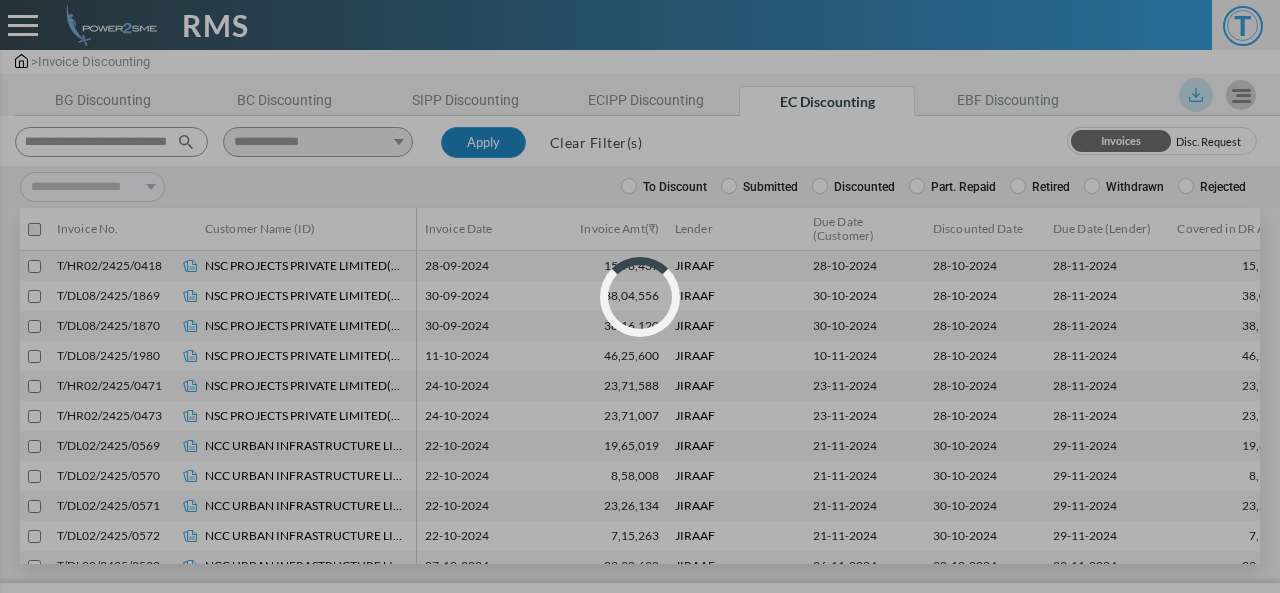 scroll, scrollTop: 0, scrollLeft: 0, axis: both 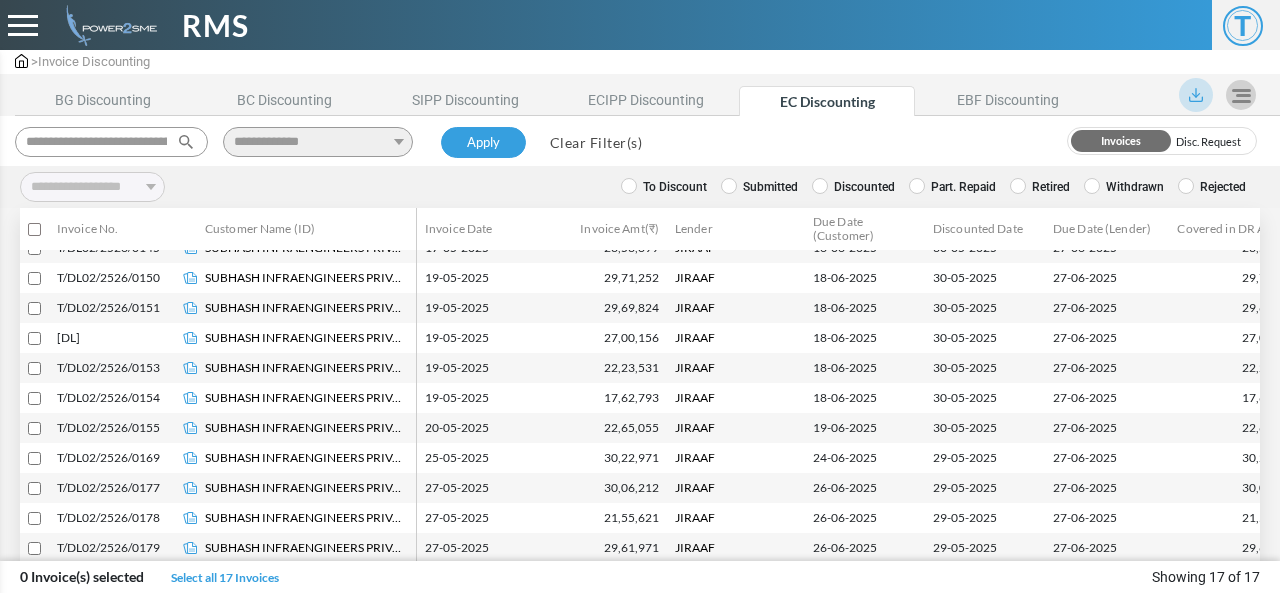 click on "Submitted" at bounding box center [759, 187] 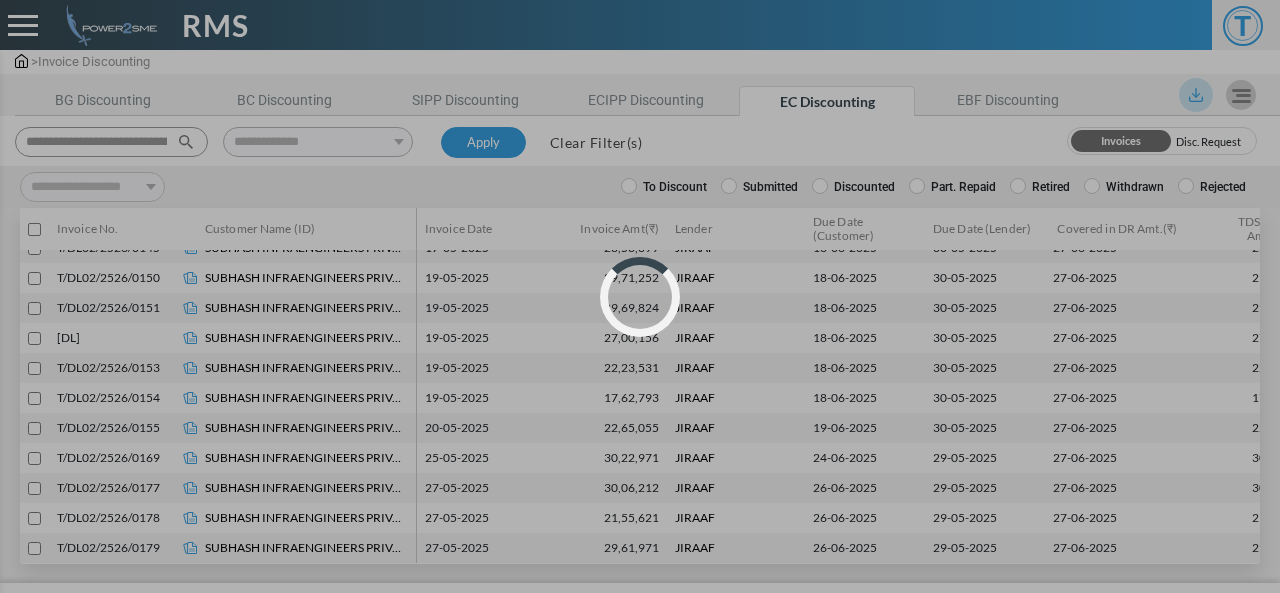 scroll, scrollTop: 0, scrollLeft: 0, axis: both 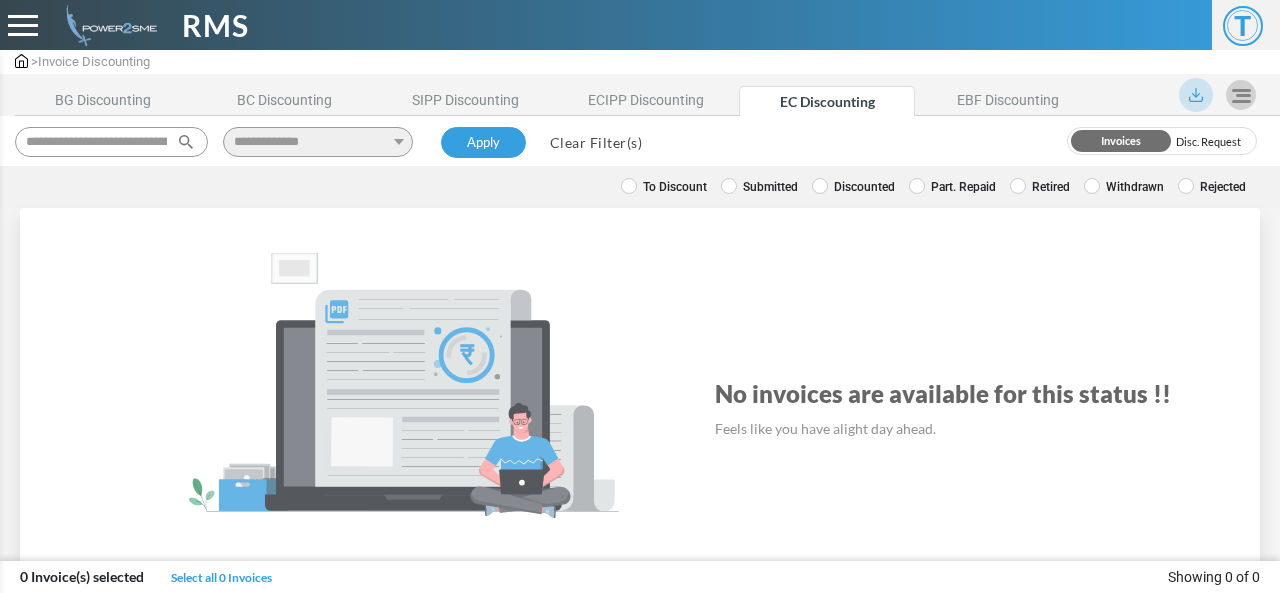 click on "**********" at bounding box center [849, 187] 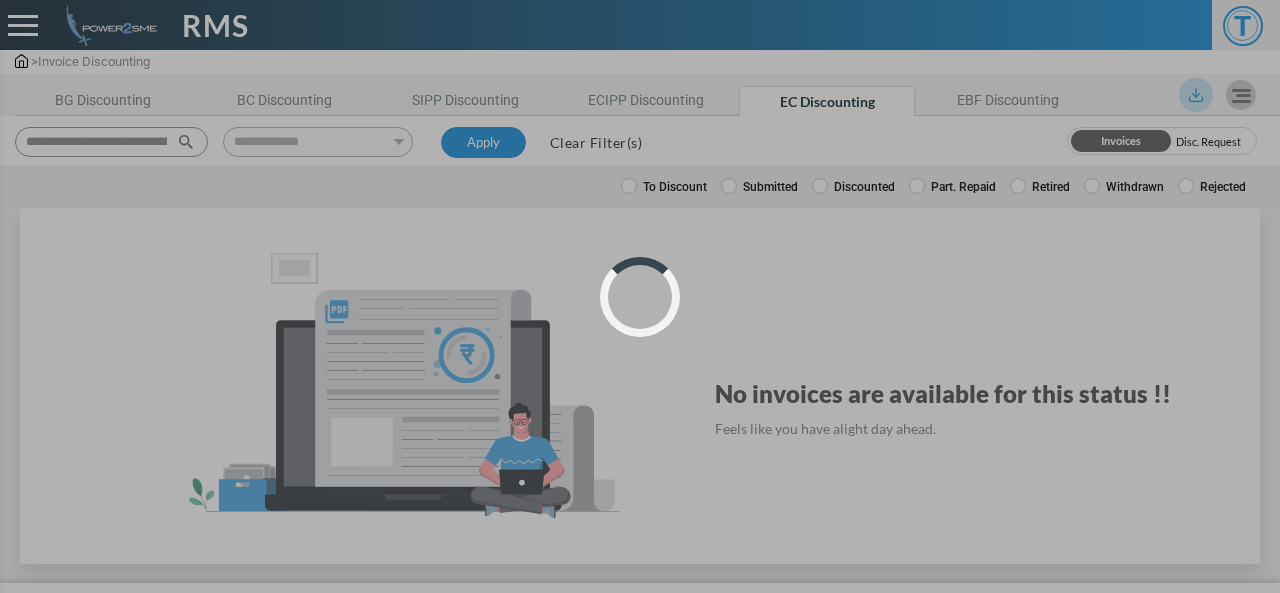 select 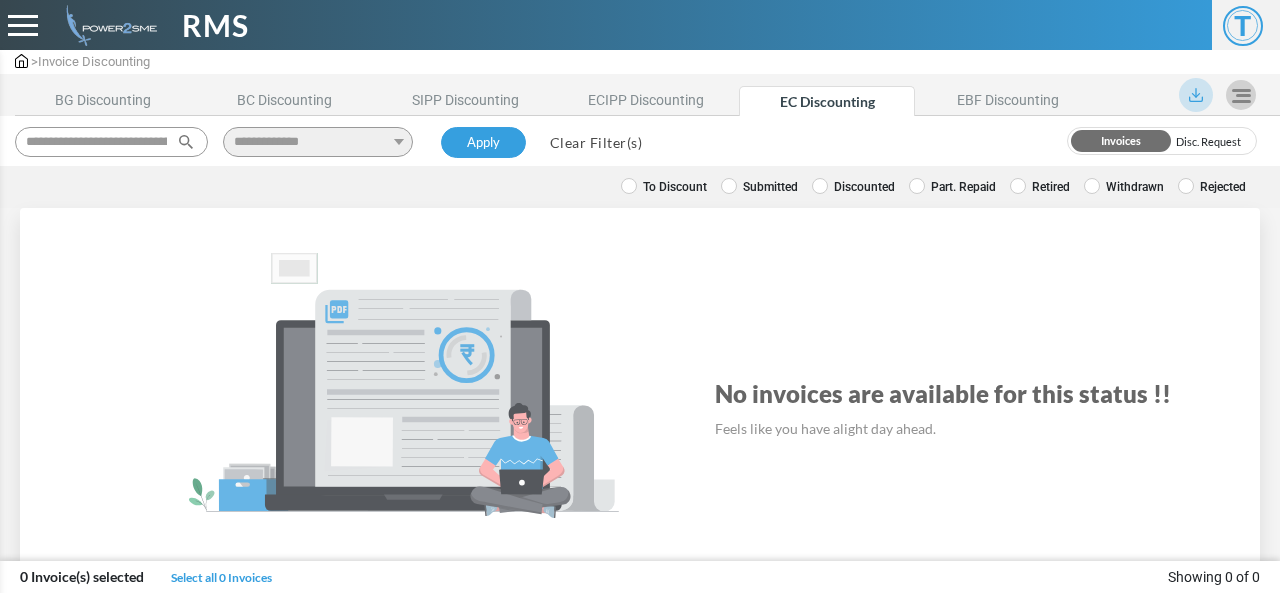 drag, startPoint x: 614, startPoint y: 135, endPoint x: 603, endPoint y: 137, distance: 11.18034 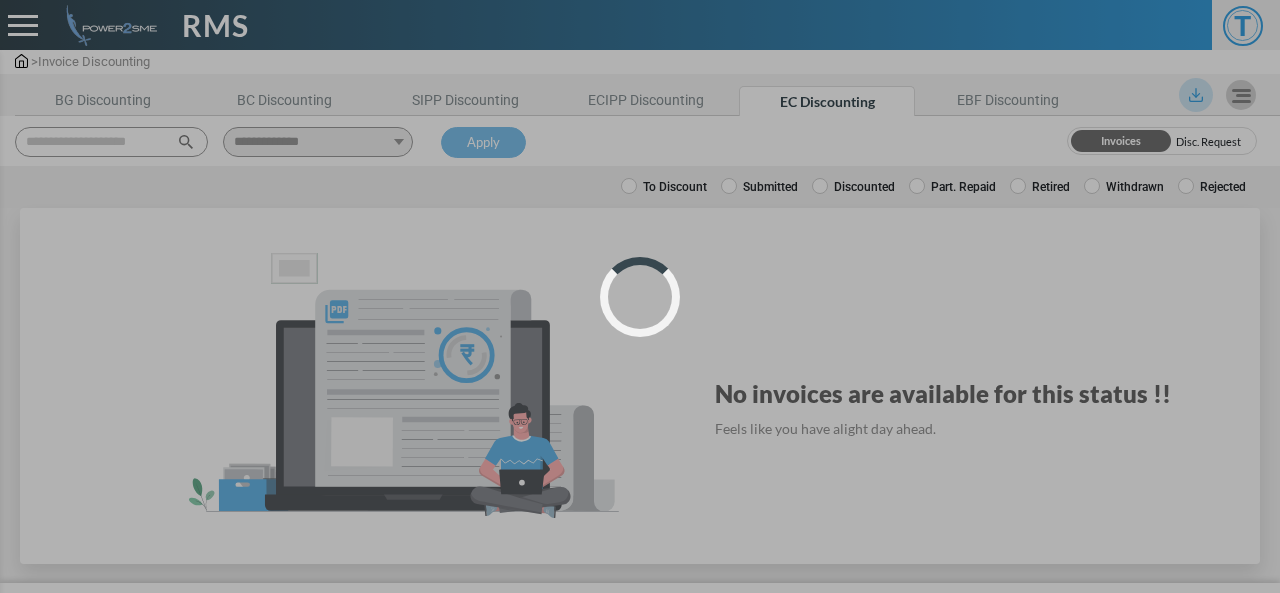select 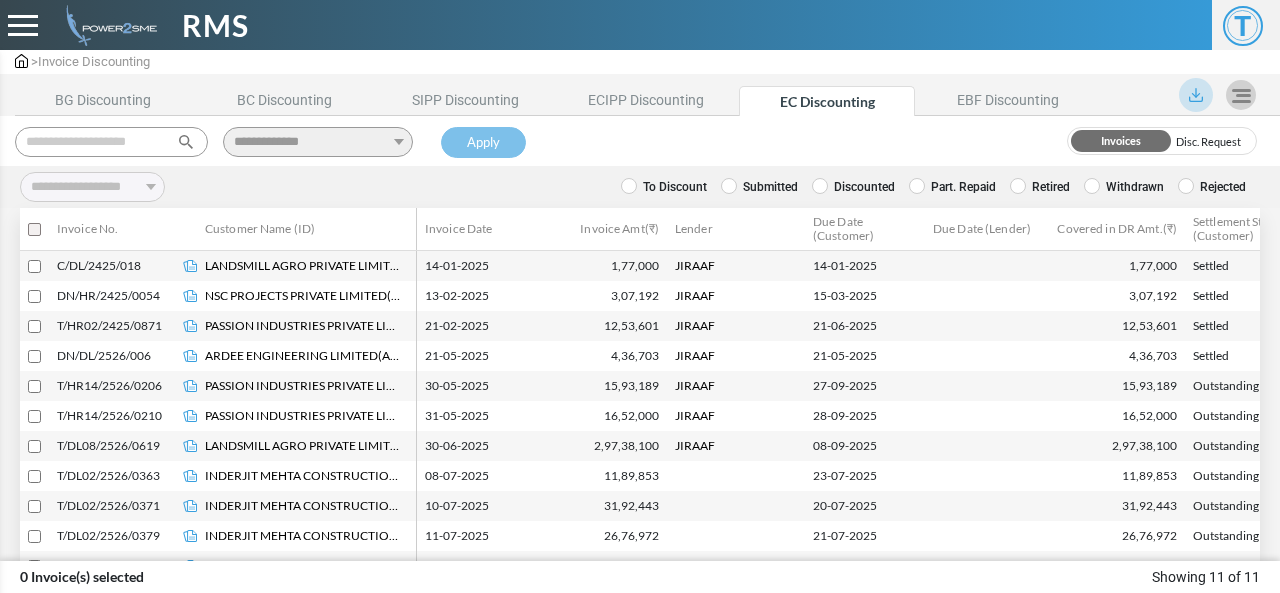 click at bounding box center (111, 142) 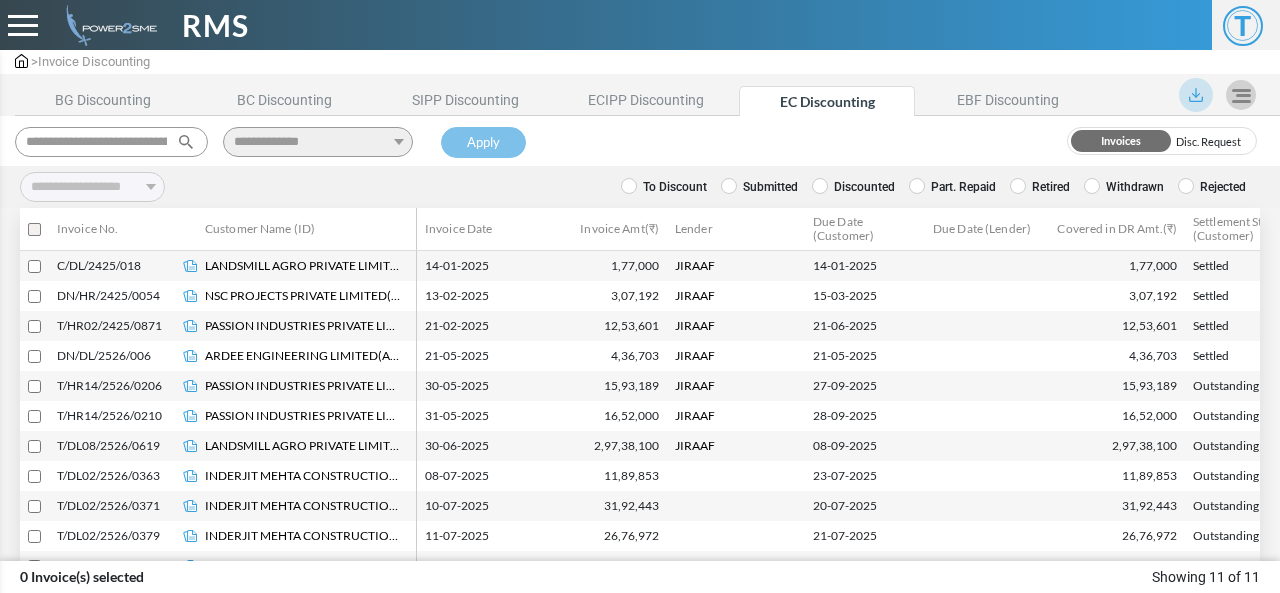scroll, scrollTop: 0, scrollLeft: 132, axis: horizontal 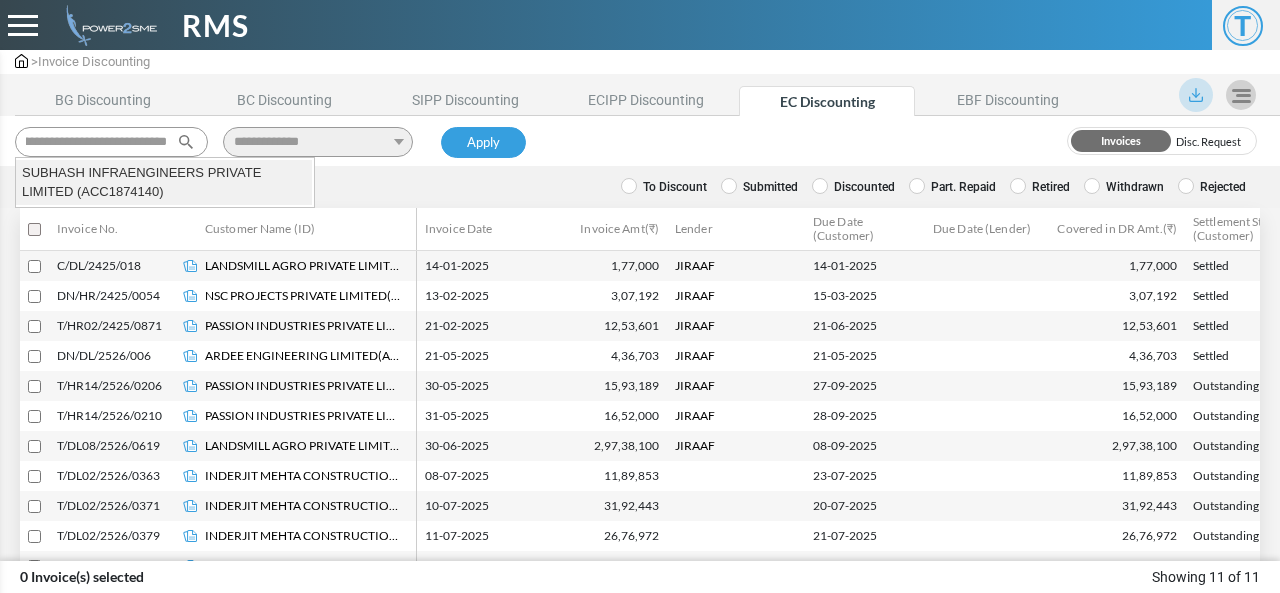 click on "SUBHASH INFRAENGINEERS PRIVATE LIMITED (ACC1874140)" at bounding box center [164, 182] 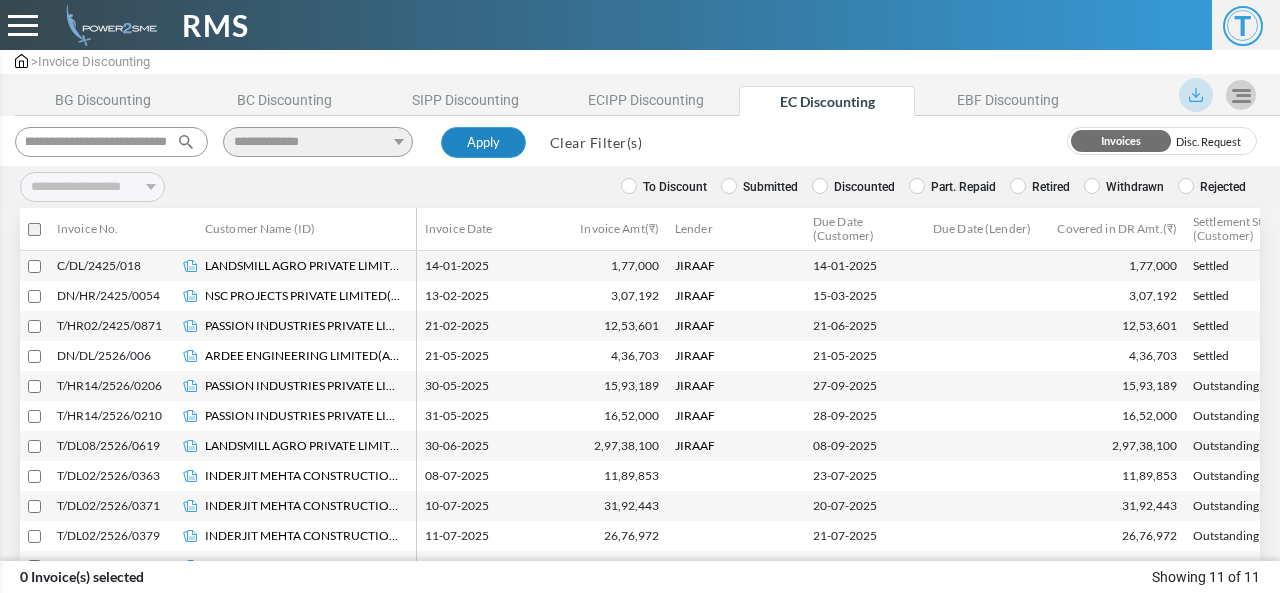 type on "**********" 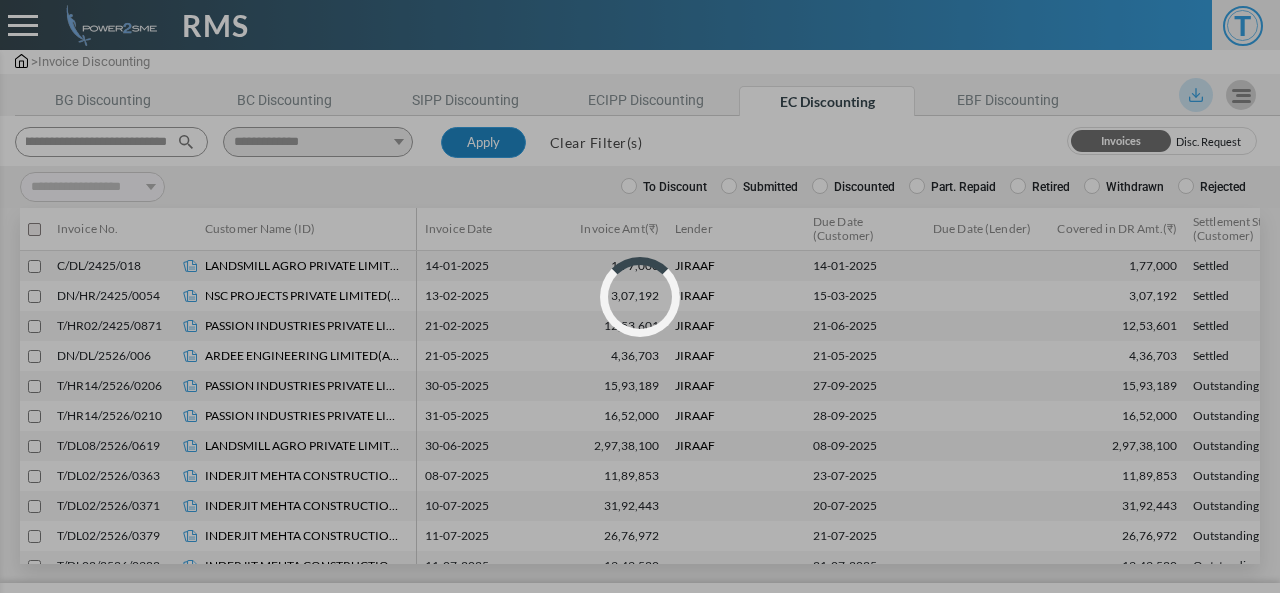 scroll, scrollTop: 0, scrollLeft: 0, axis: both 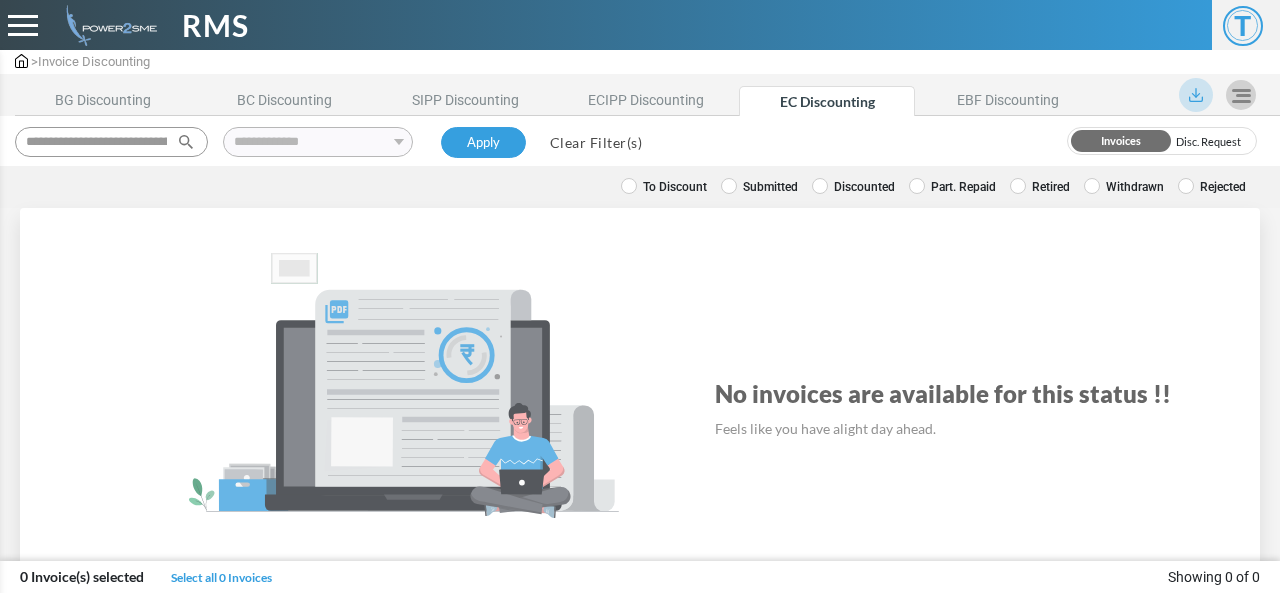 click on "Discounted" at bounding box center (853, 187) 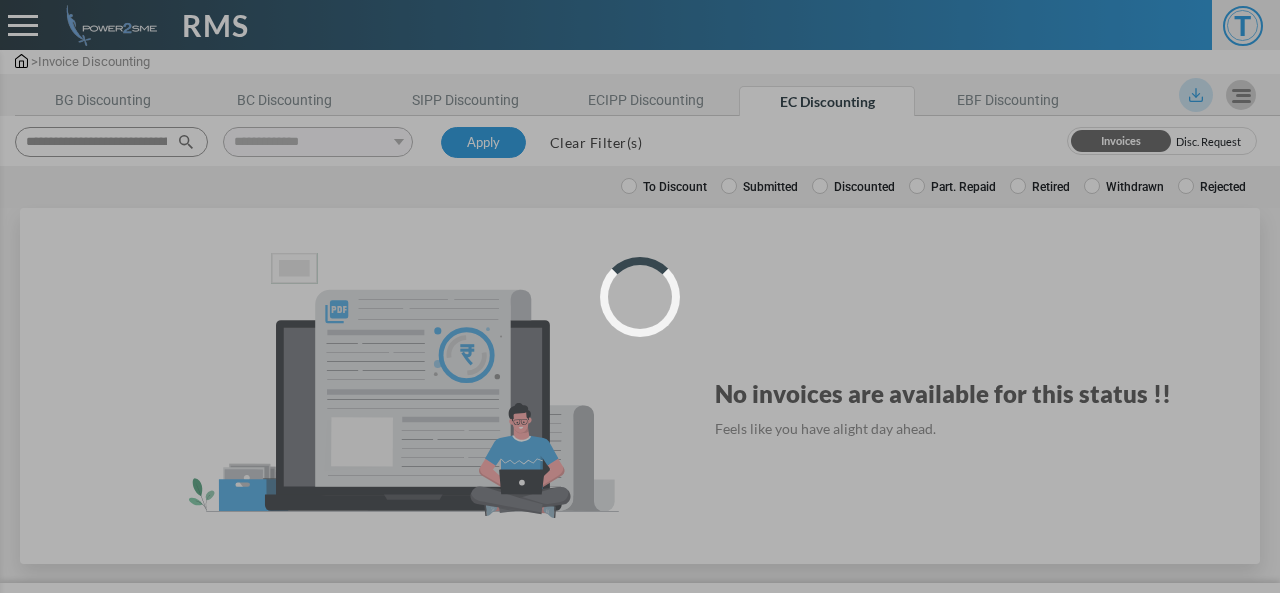 select 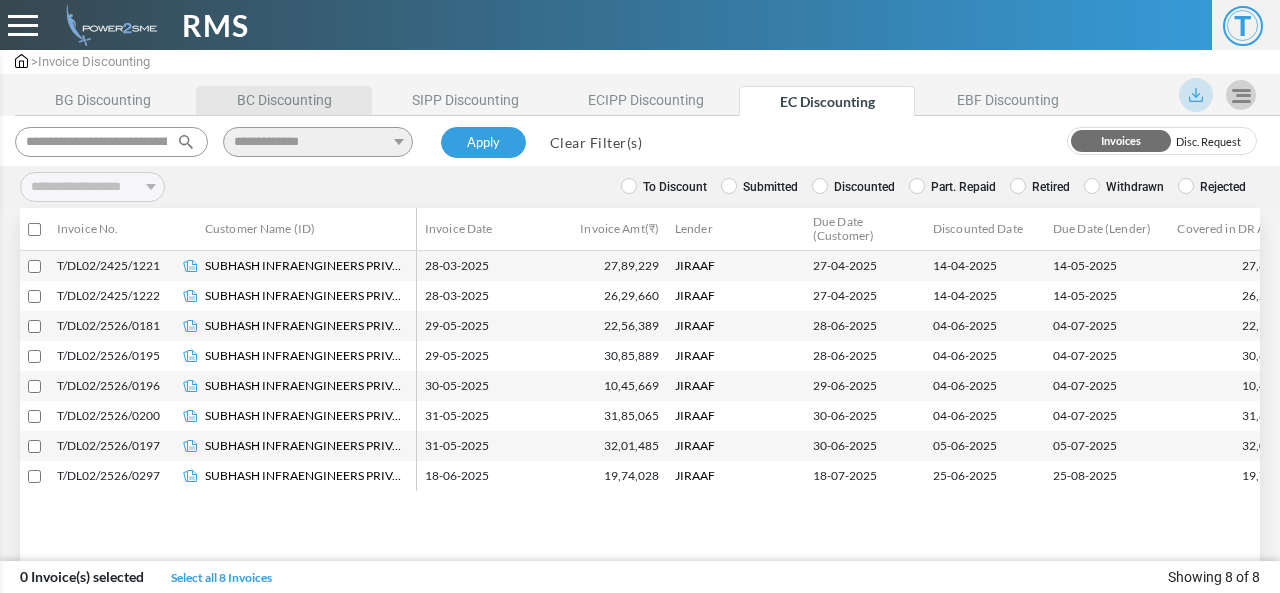 click on "BC Discounting" at bounding box center [284, 100] 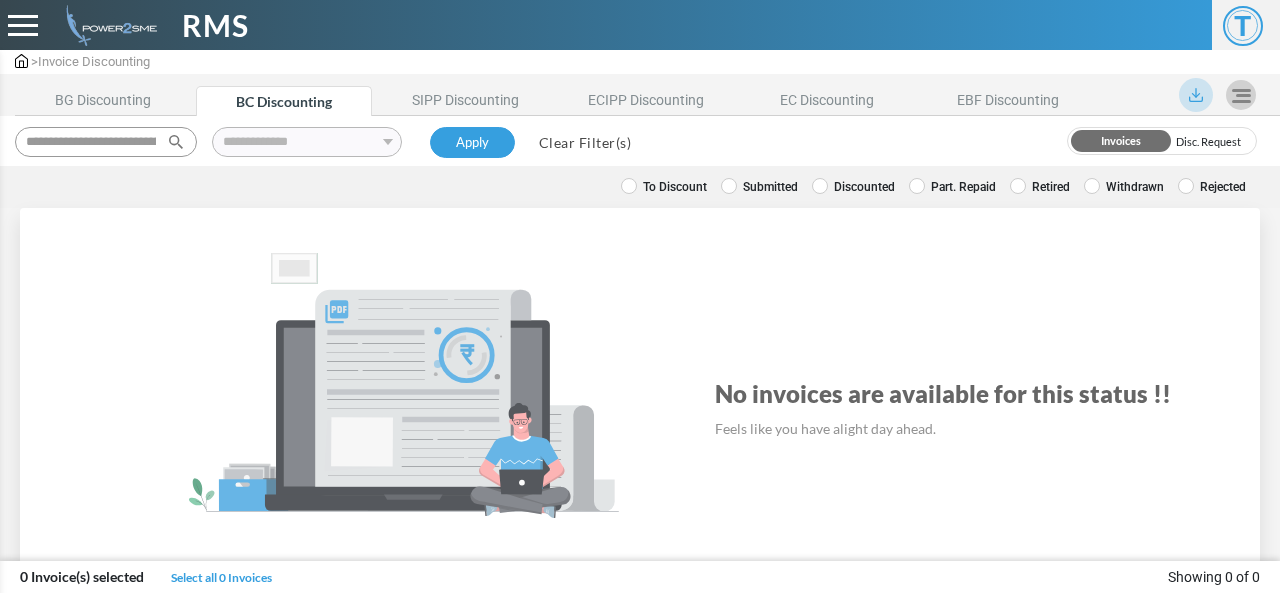 scroll, scrollTop: 0, scrollLeft: 0, axis: both 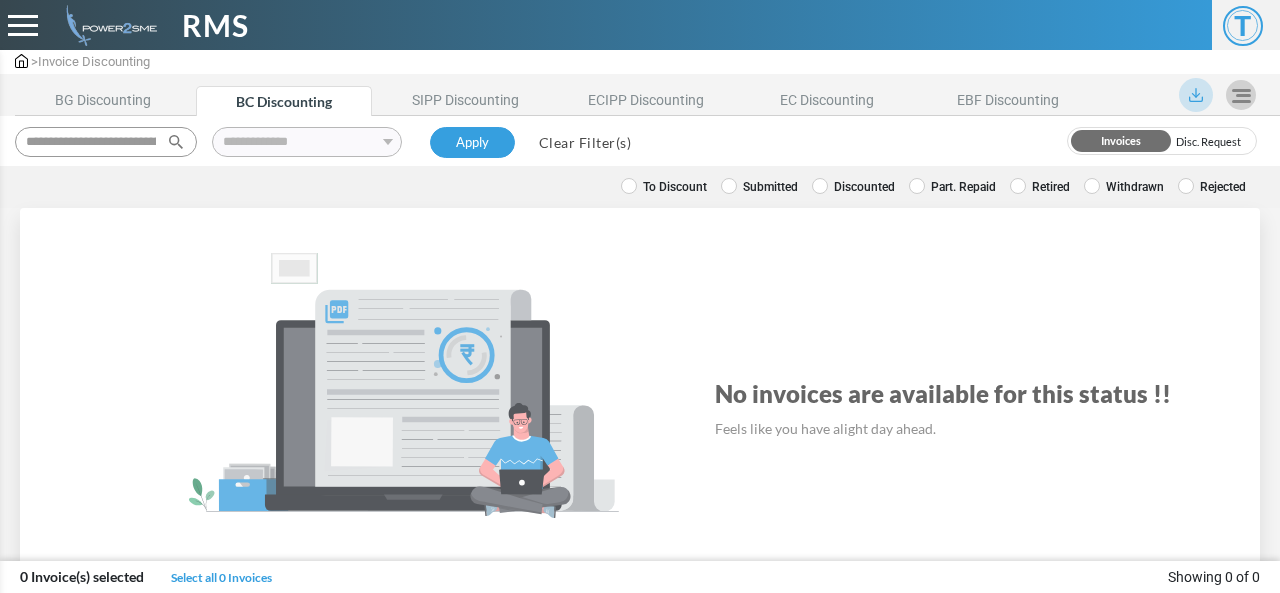 click on "Clear Filter(s)" at bounding box center [585, 142] 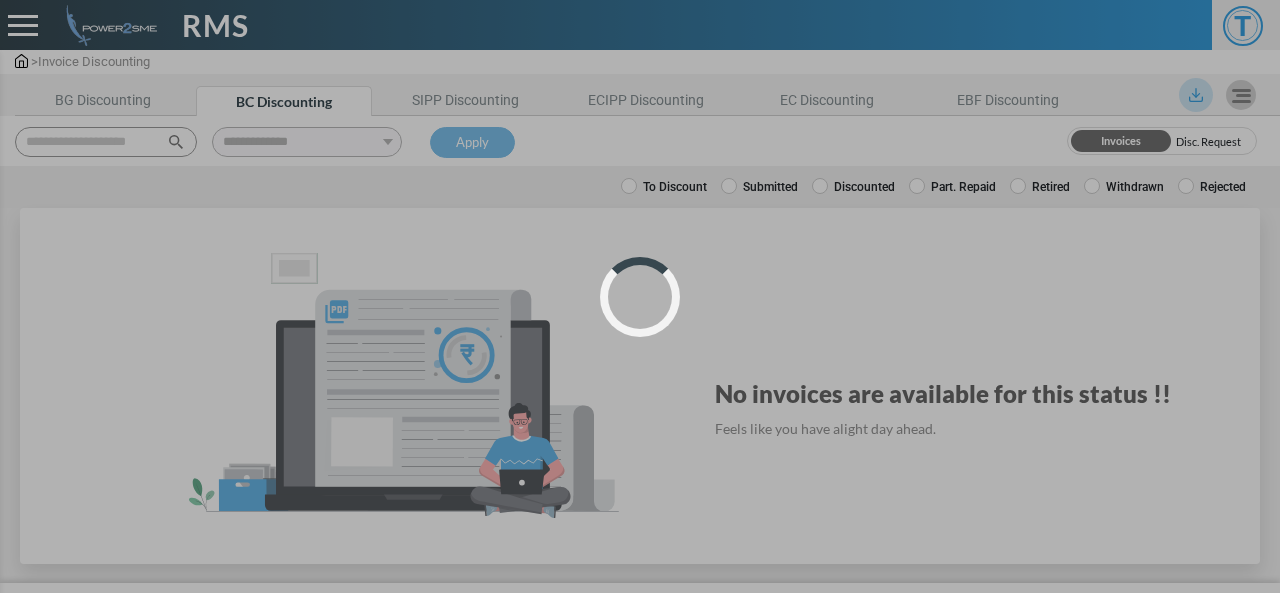select 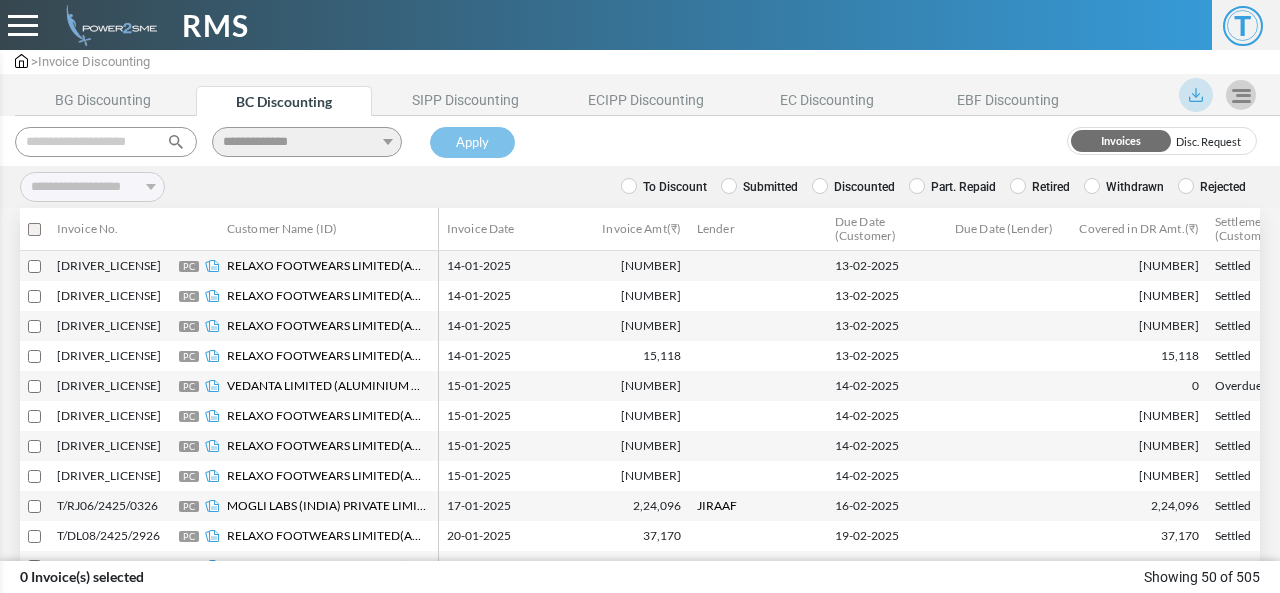 click at bounding box center (106, 142) 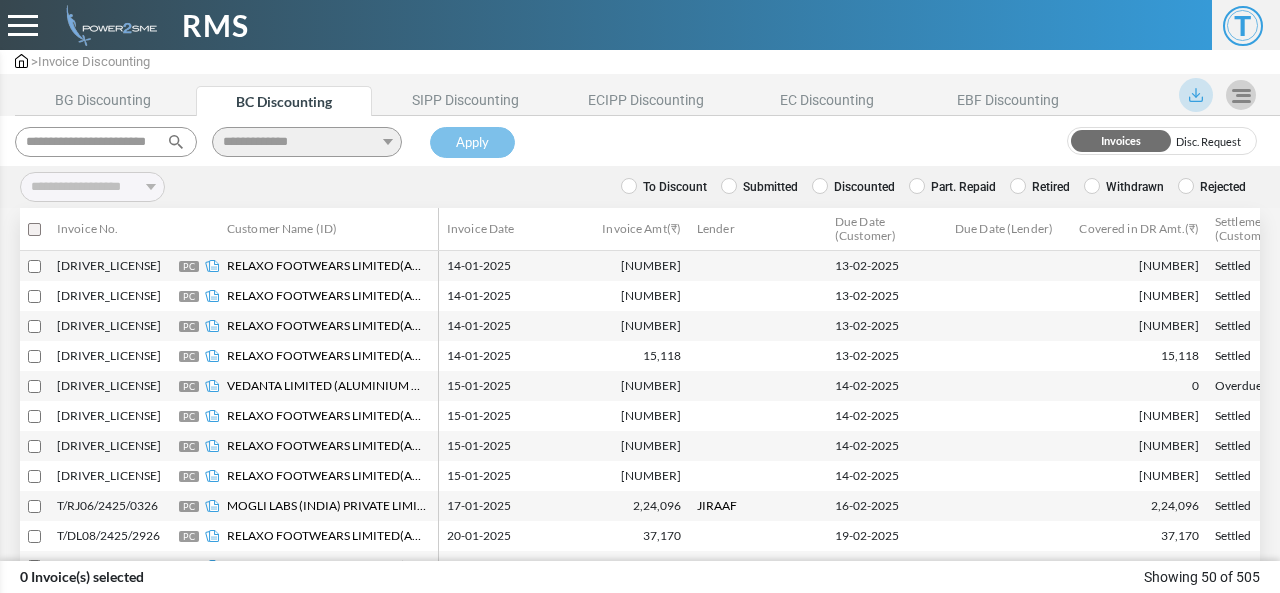 scroll, scrollTop: 0, scrollLeft: 24, axis: horizontal 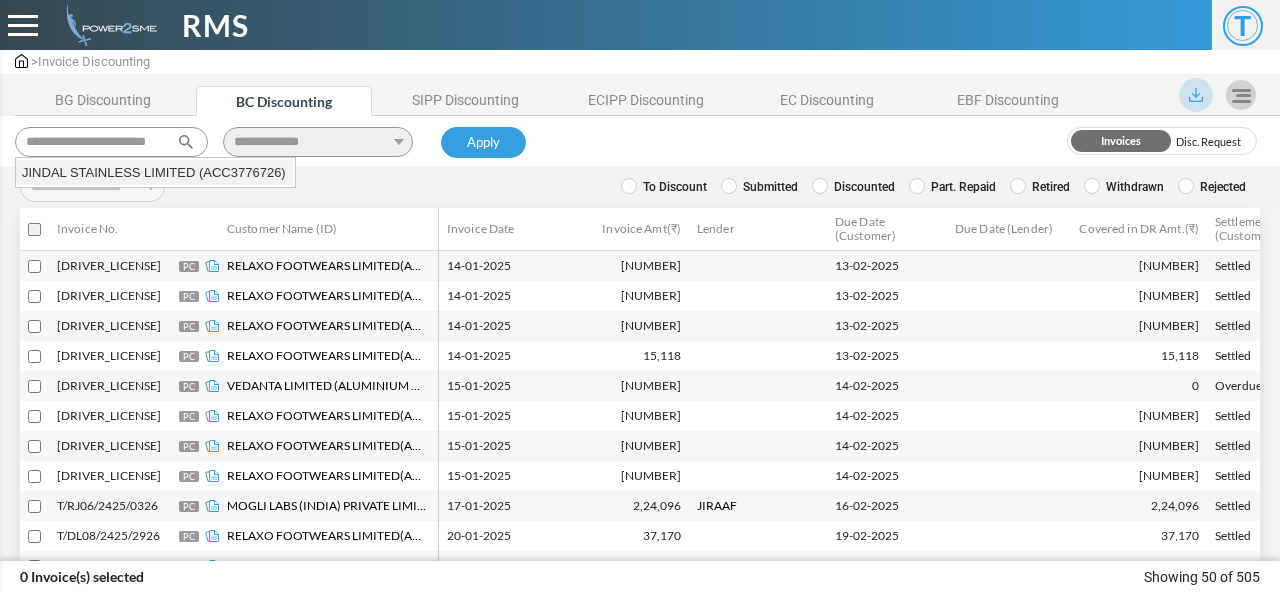 click on "JINDAL STAINLESS LIMITED (ACC3776726)" at bounding box center [154, 173] 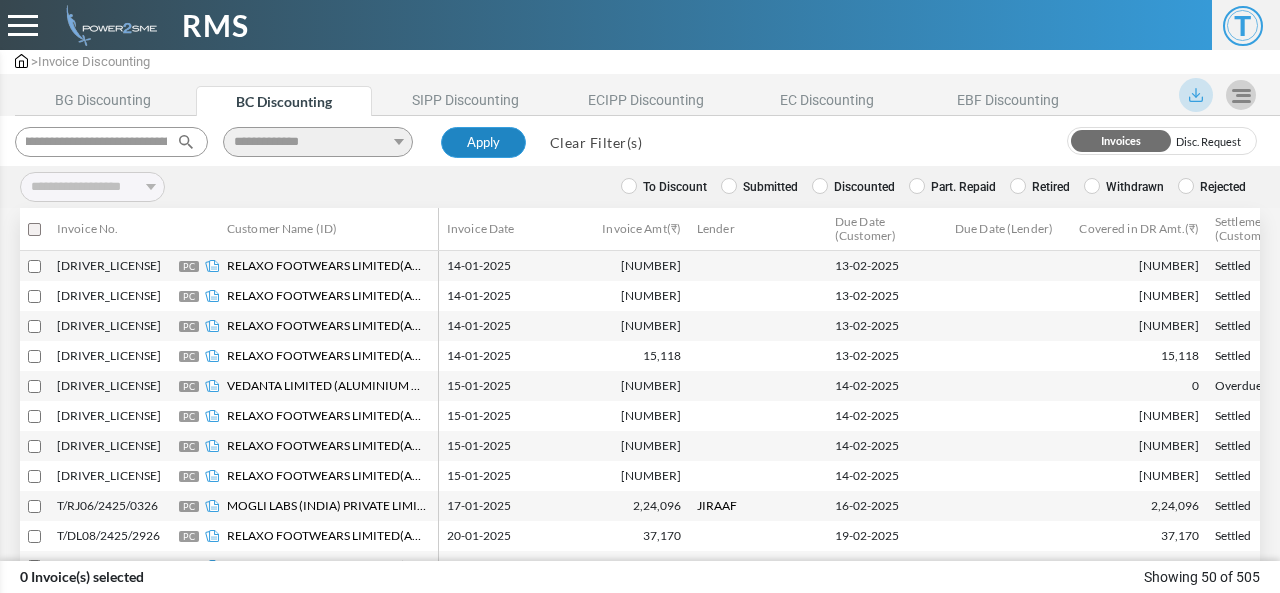 type on "**********" 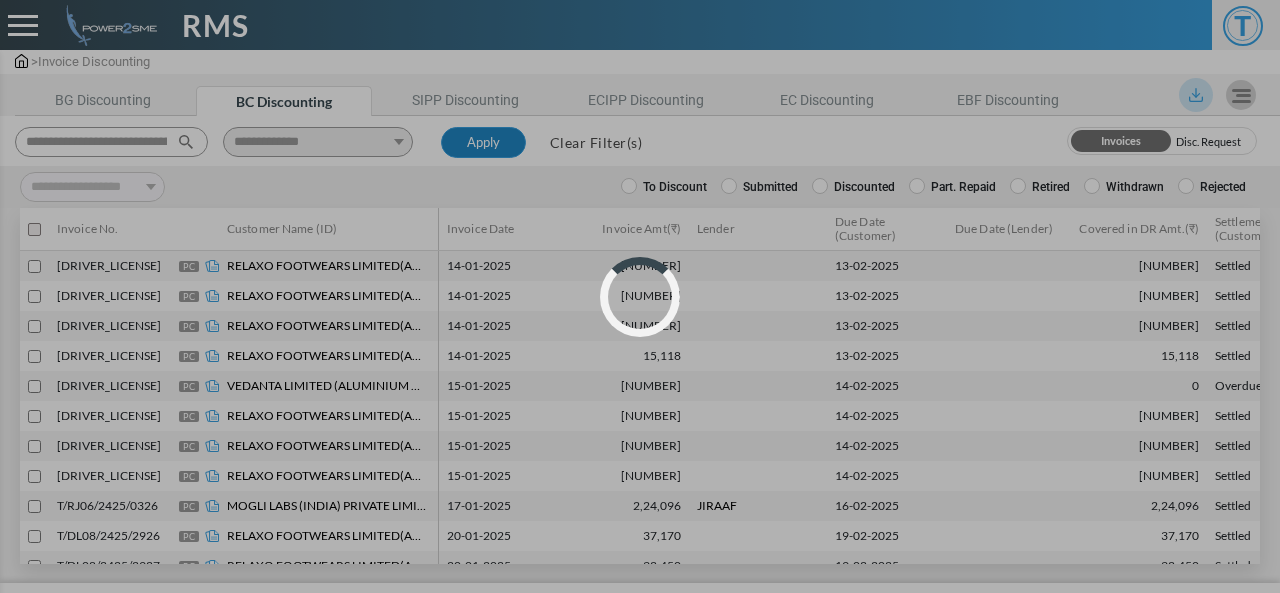 select 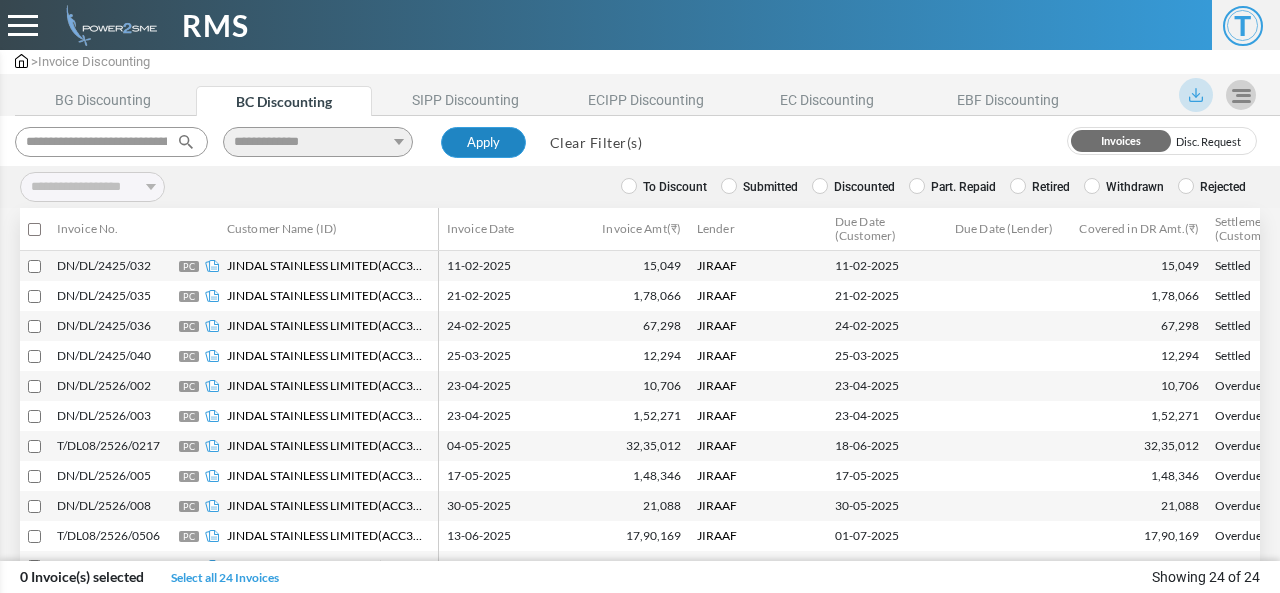 type 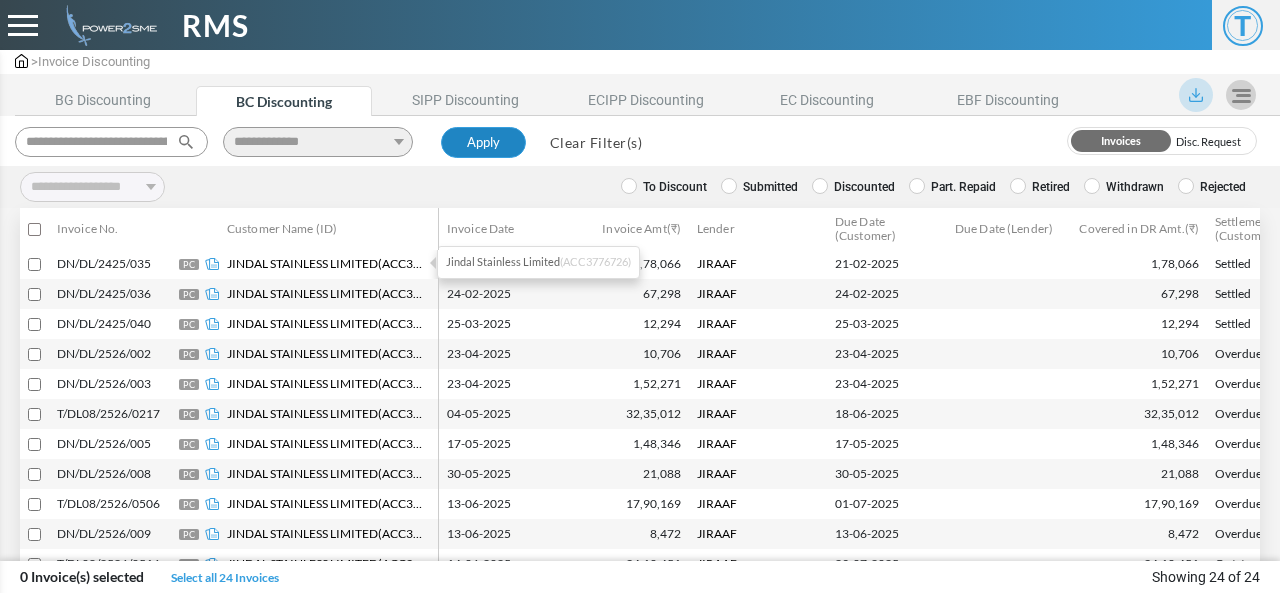 scroll, scrollTop: 0, scrollLeft: 0, axis: both 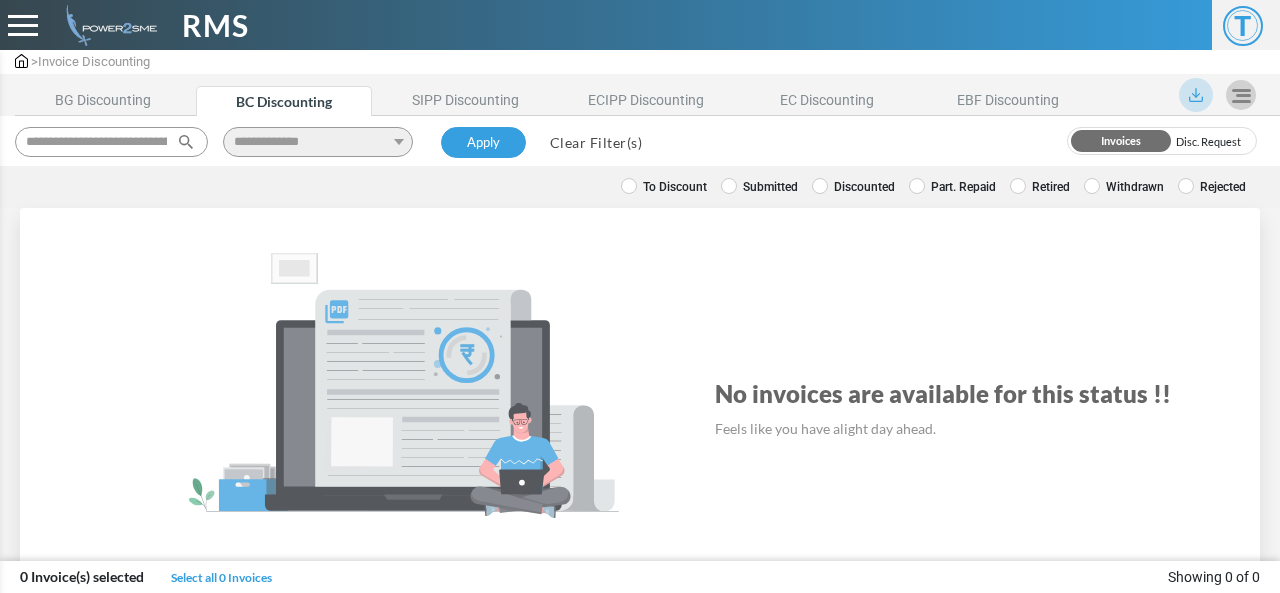 click on "Discounted" at bounding box center (853, 187) 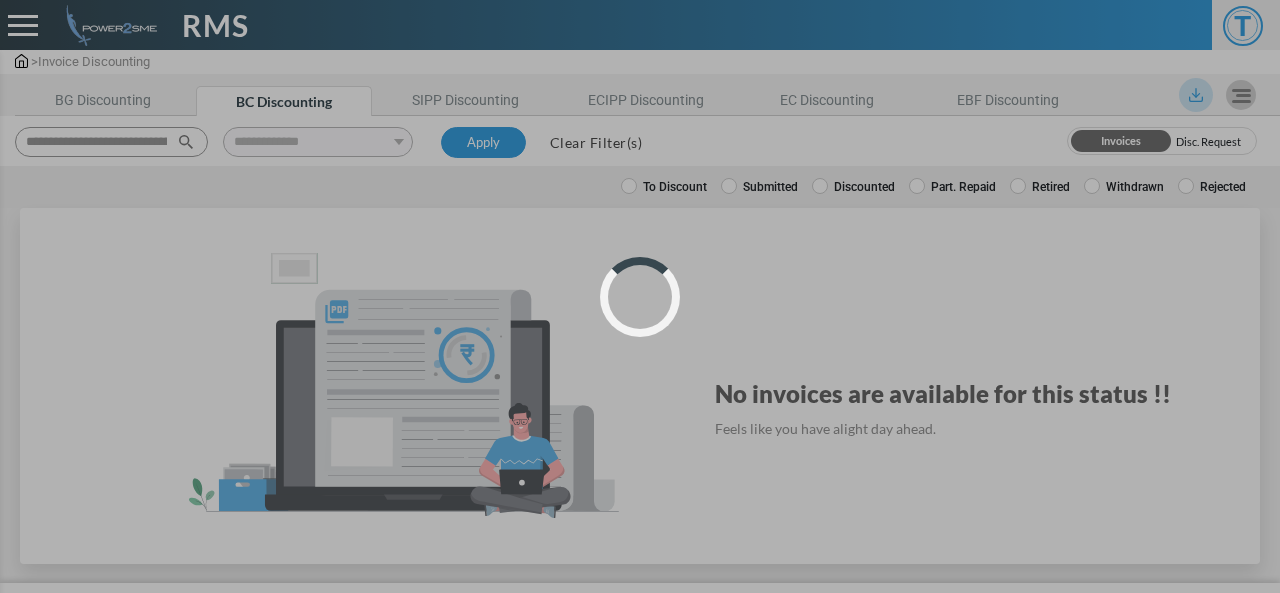 select 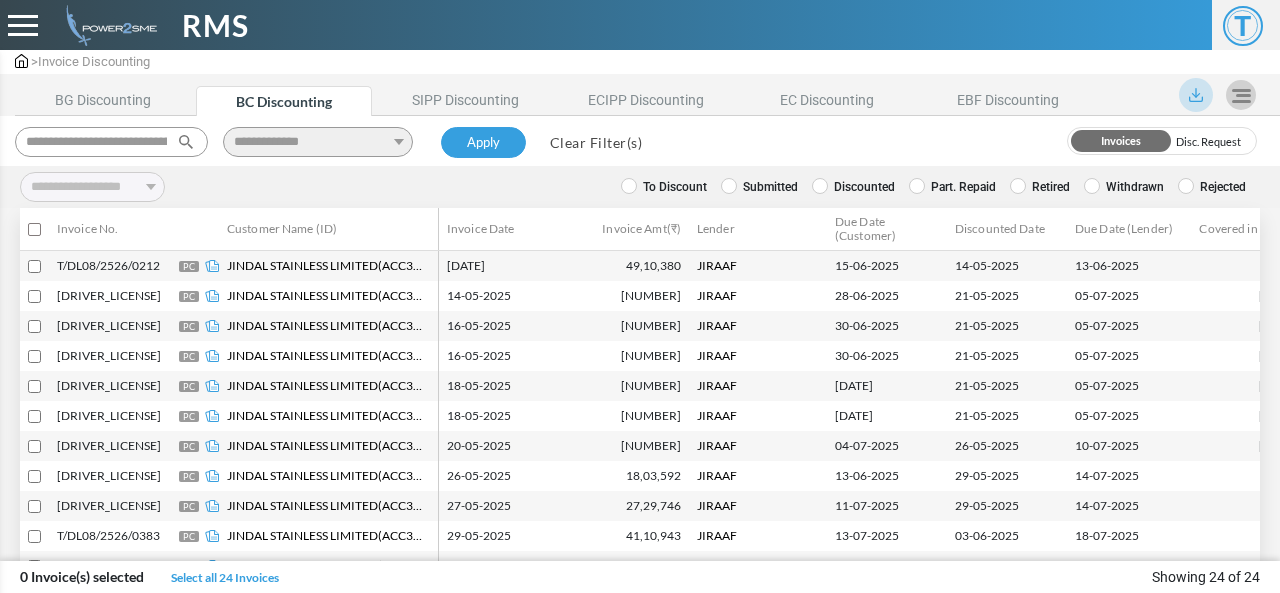 click on "Clear Filter(s)" at bounding box center [596, 142] 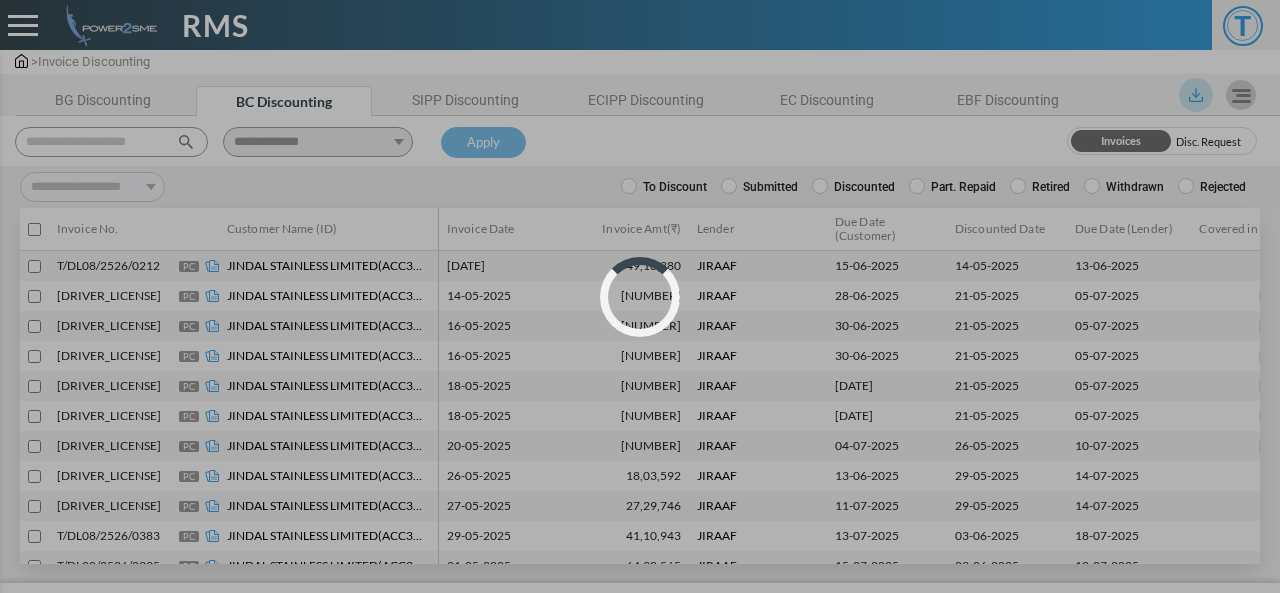 select 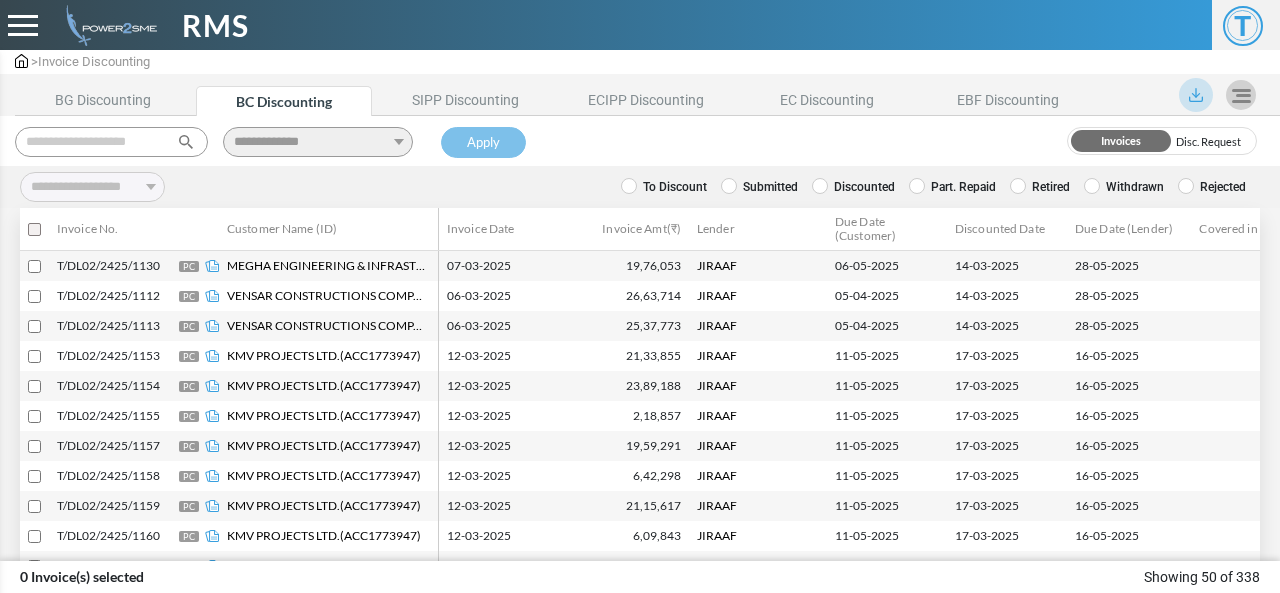 click on "**********" at bounding box center [640, 141] 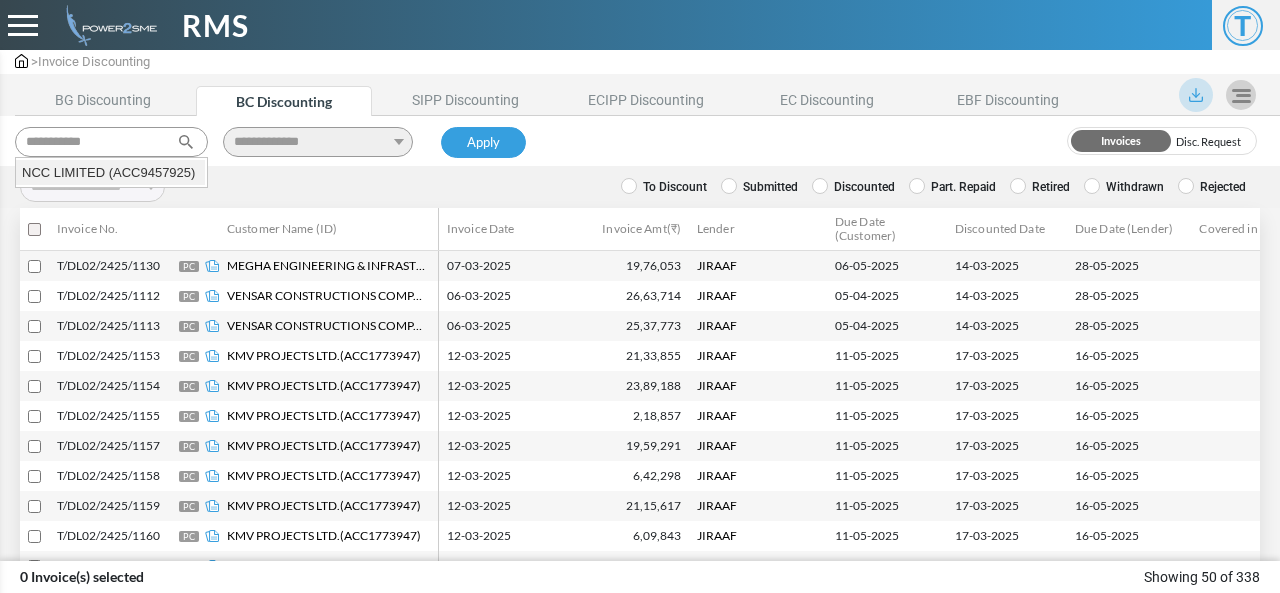 click on "NCC LIMITED (ACC9457925)" at bounding box center [110, 173] 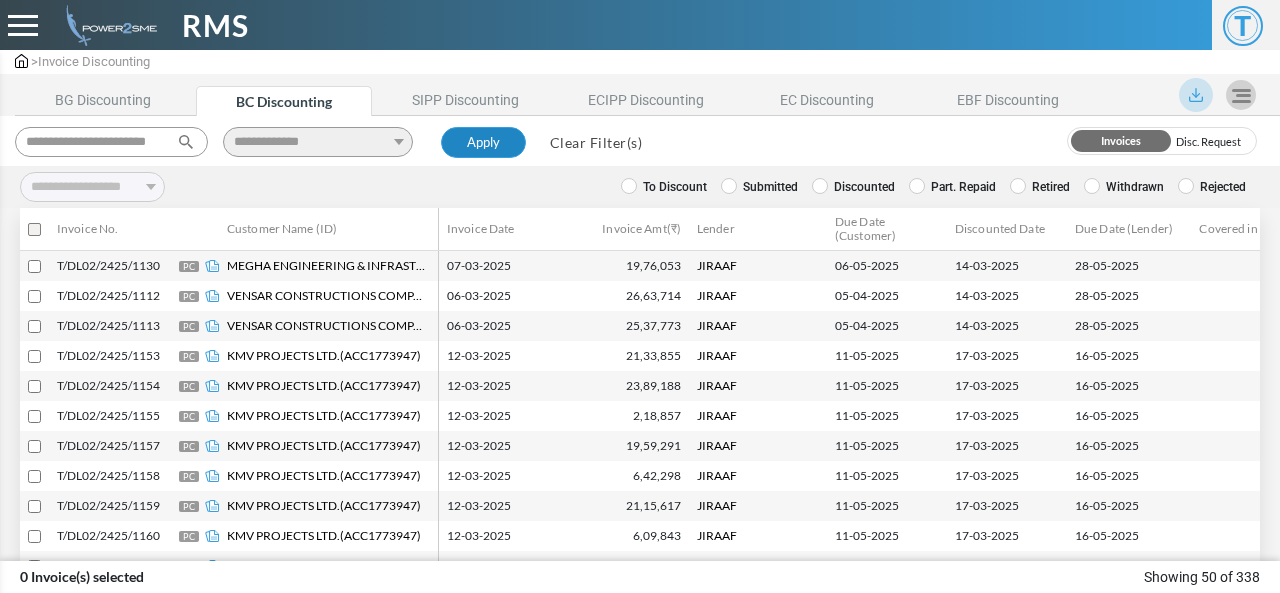 type on "**********" 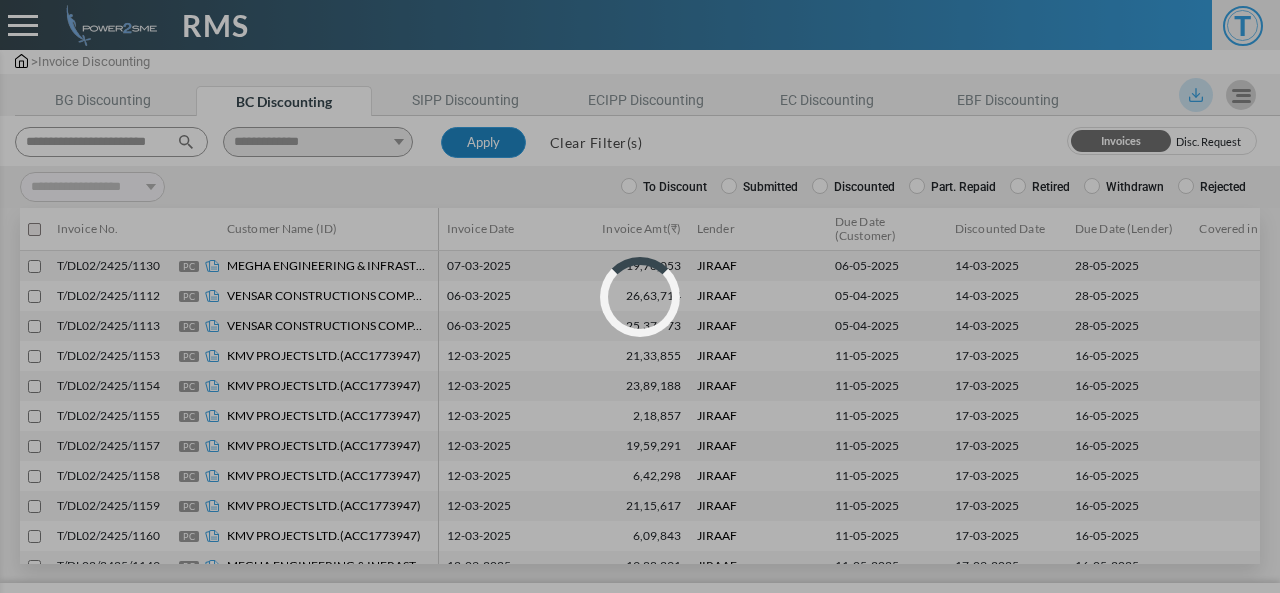 select 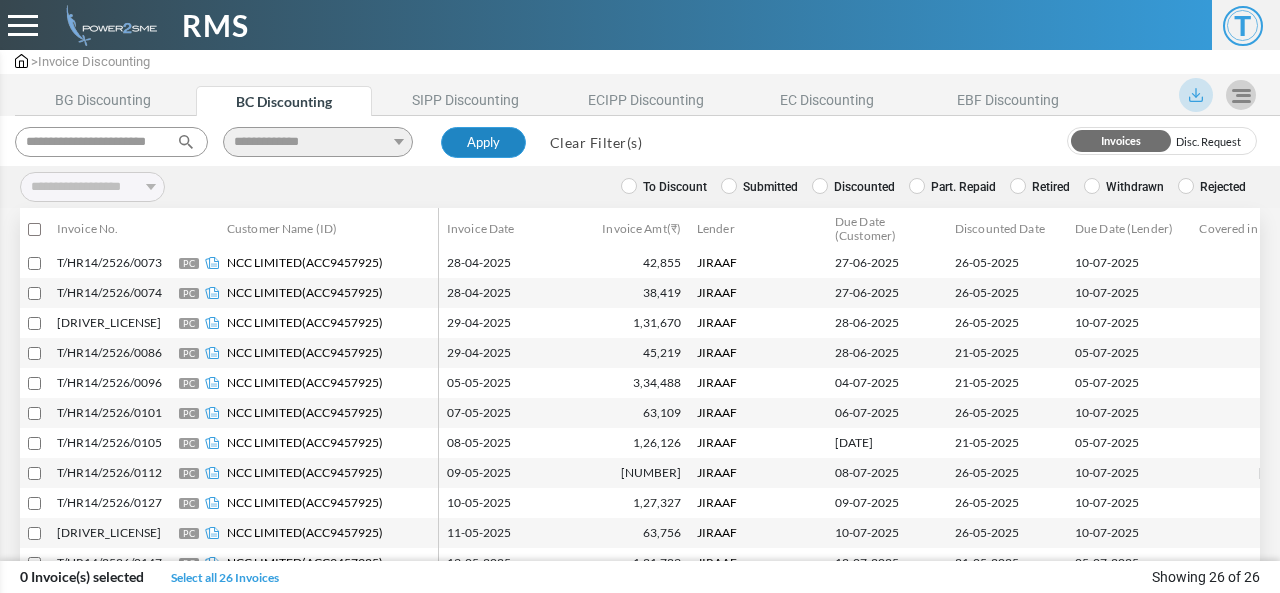 scroll, scrollTop: 200, scrollLeft: 0, axis: vertical 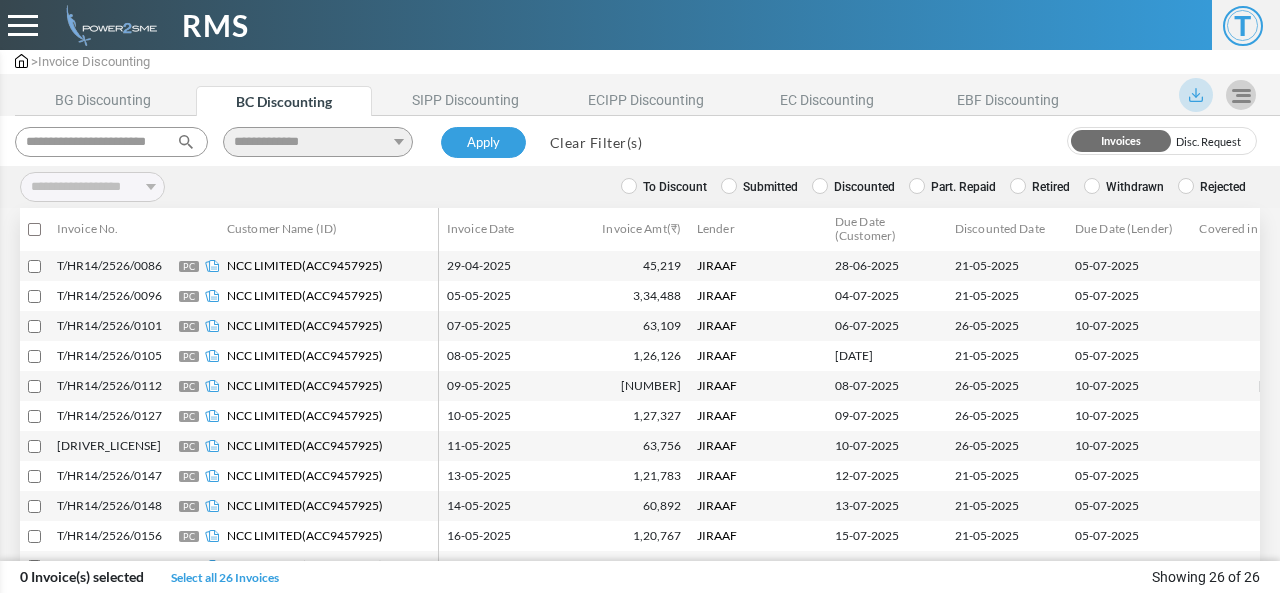 click on "Clear Filter(s)" at bounding box center [596, 142] 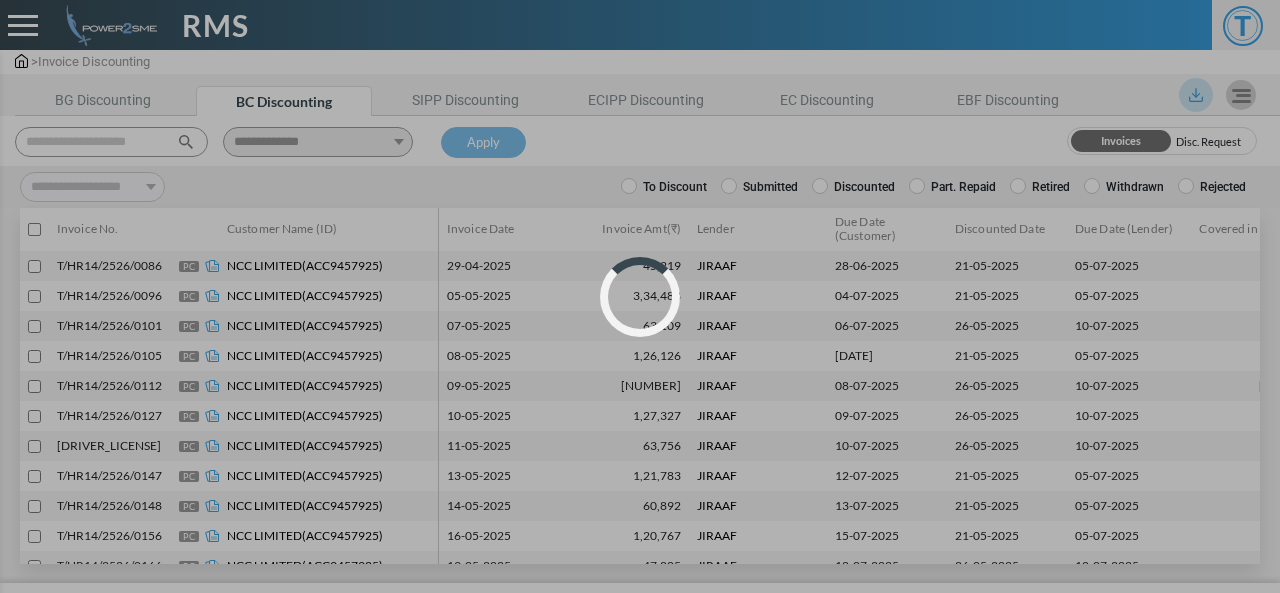 select 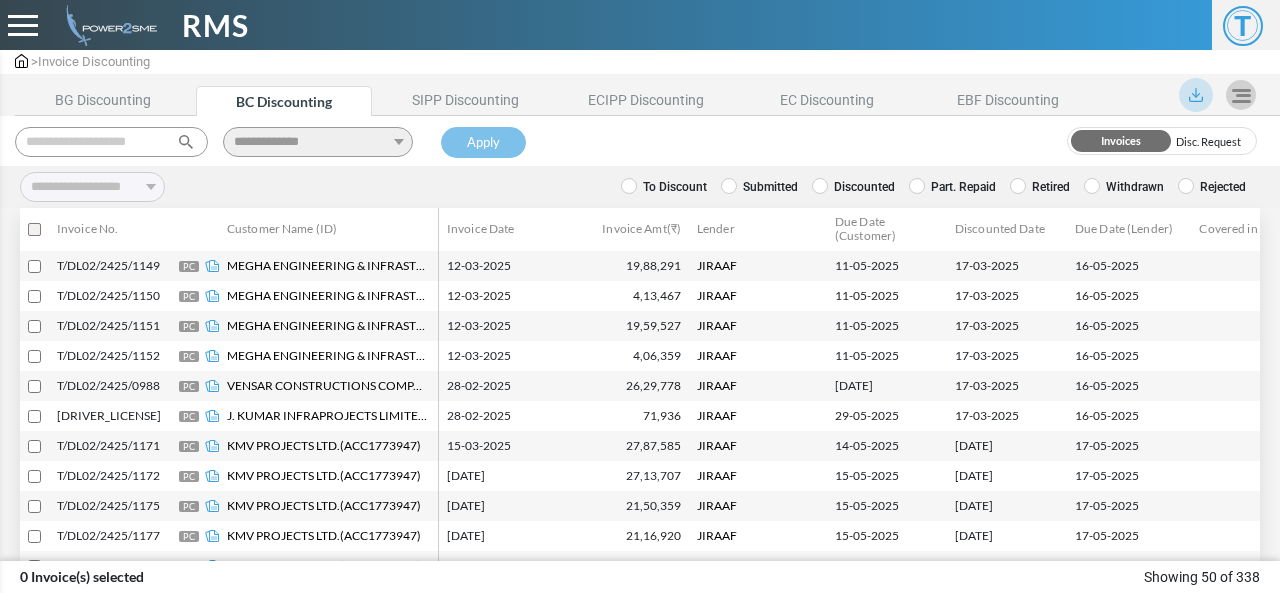 click at bounding box center [111, 142] 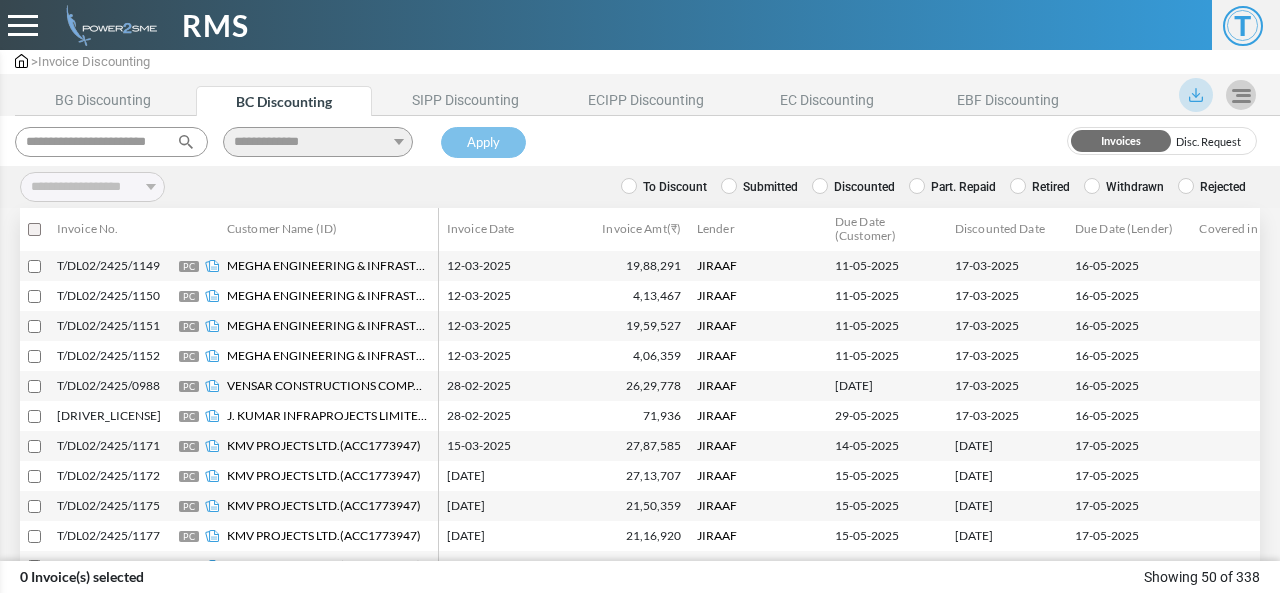 scroll, scrollTop: 0, scrollLeft: 24, axis: horizontal 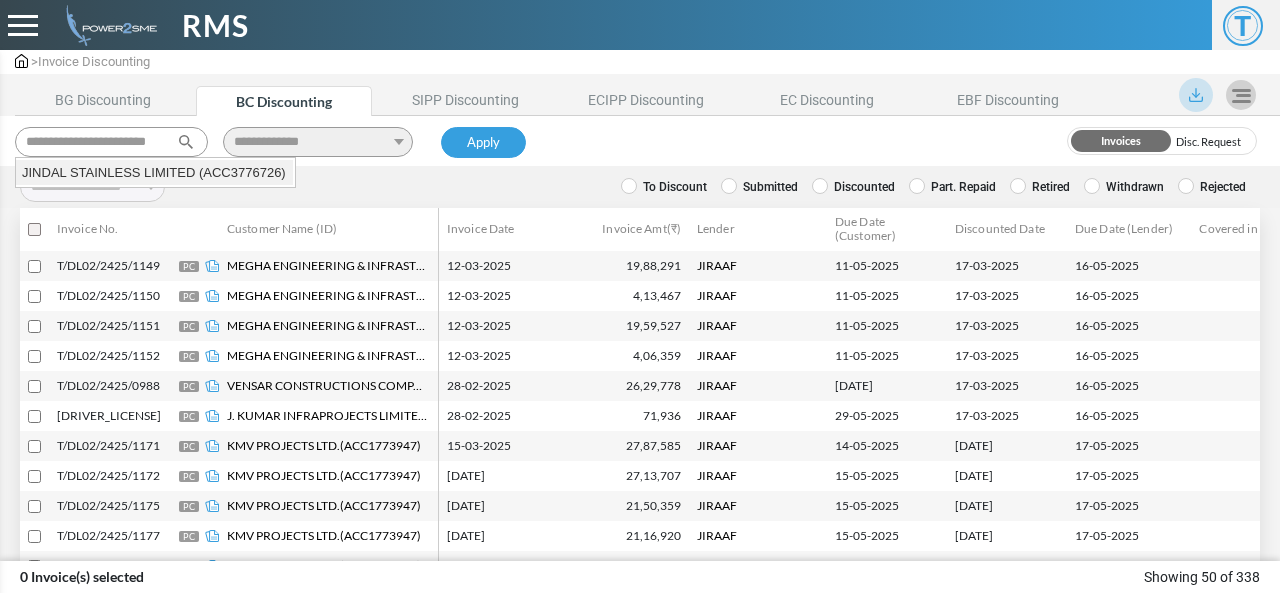 click on "JINDAL STAINLESS LIMITED (ACC3776726)" at bounding box center [154, 173] 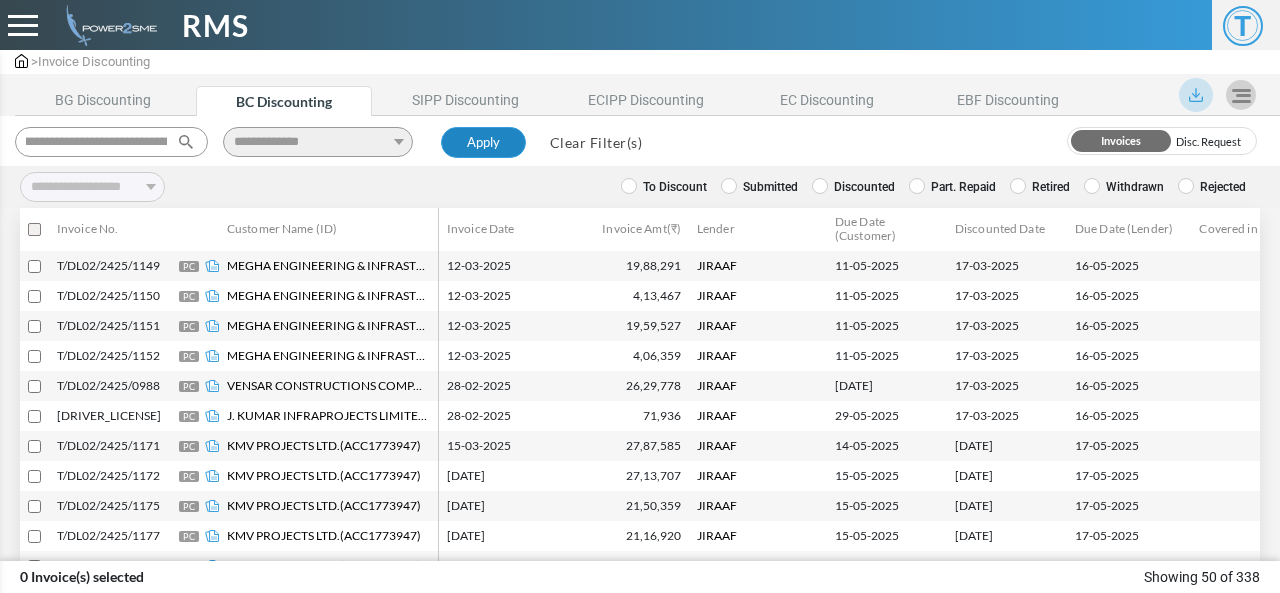 type on "**********" 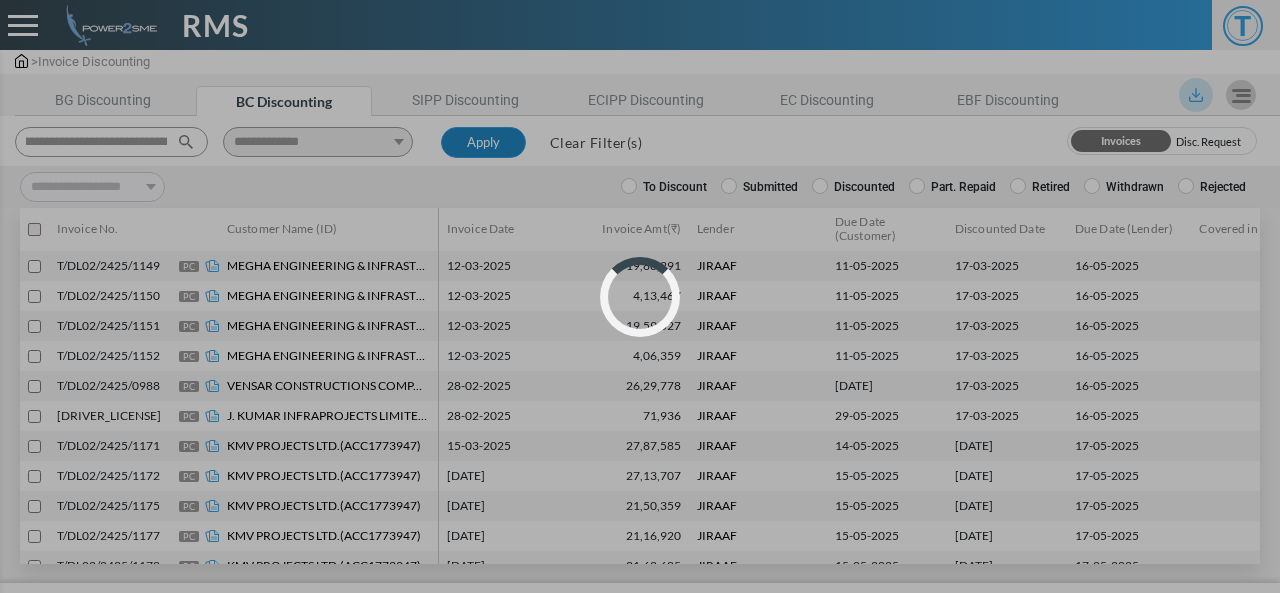 scroll, scrollTop: 0, scrollLeft: 0, axis: both 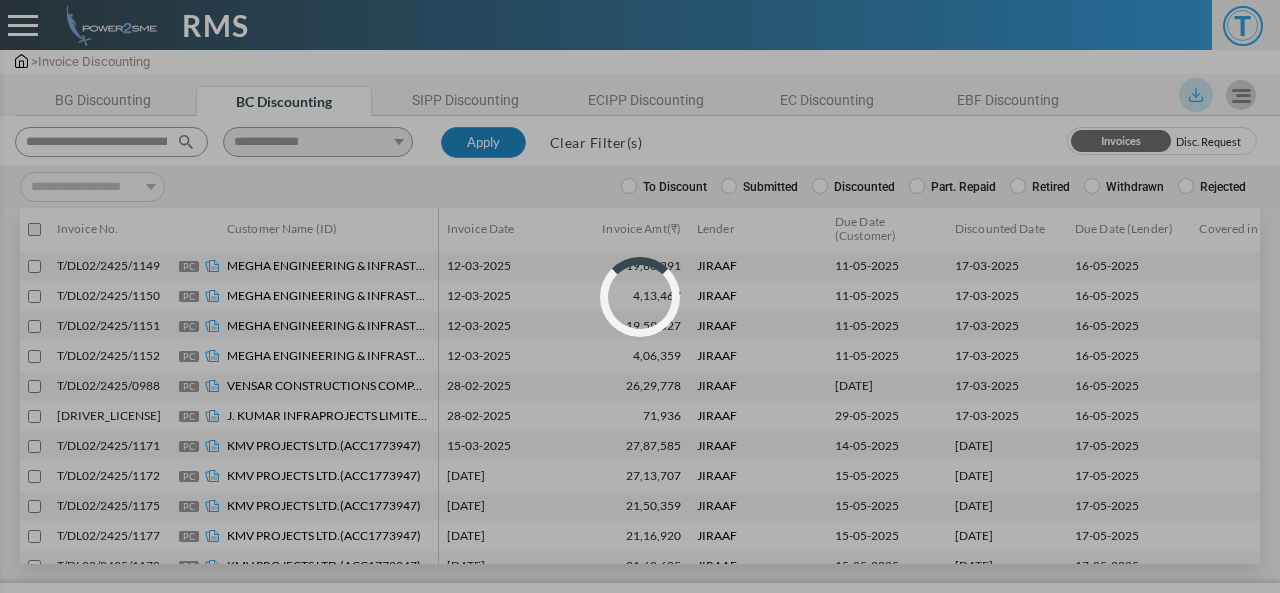 select 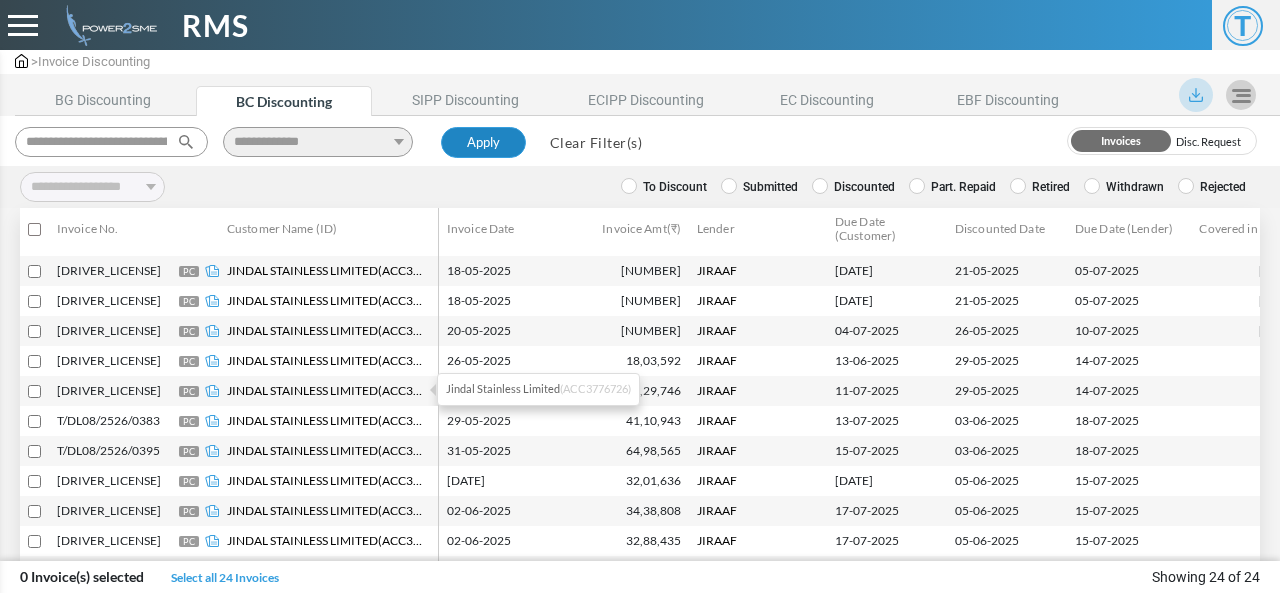 scroll, scrollTop: 0, scrollLeft: 0, axis: both 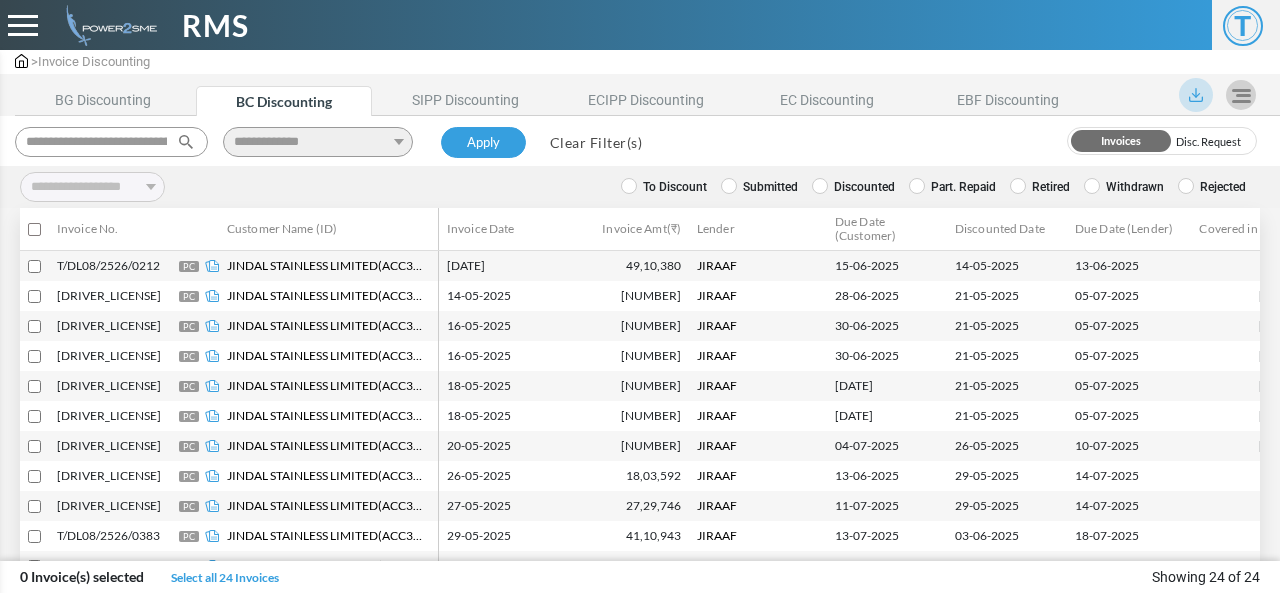 click on "Clear Filter(s)" at bounding box center [596, 142] 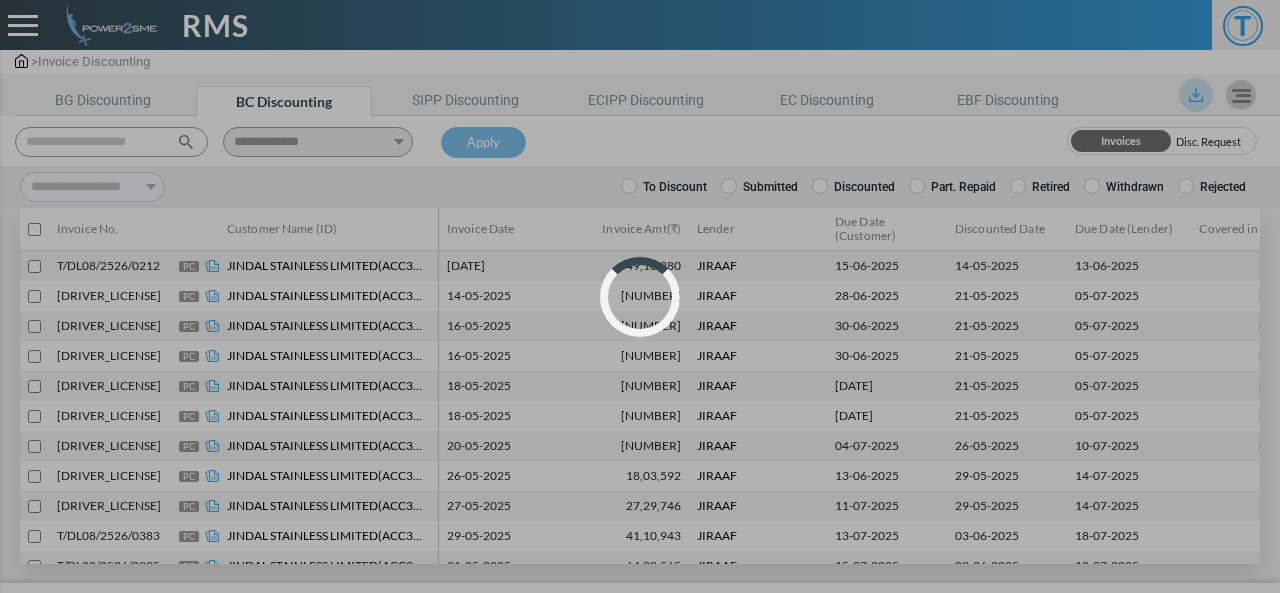 select 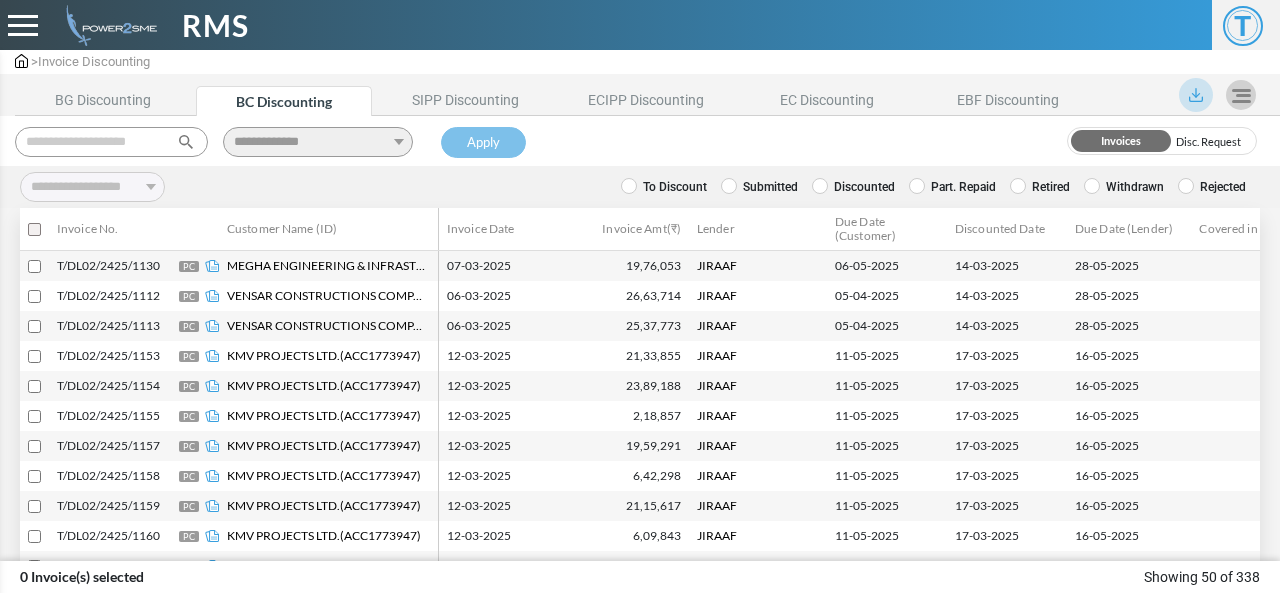 click at bounding box center [111, 142] 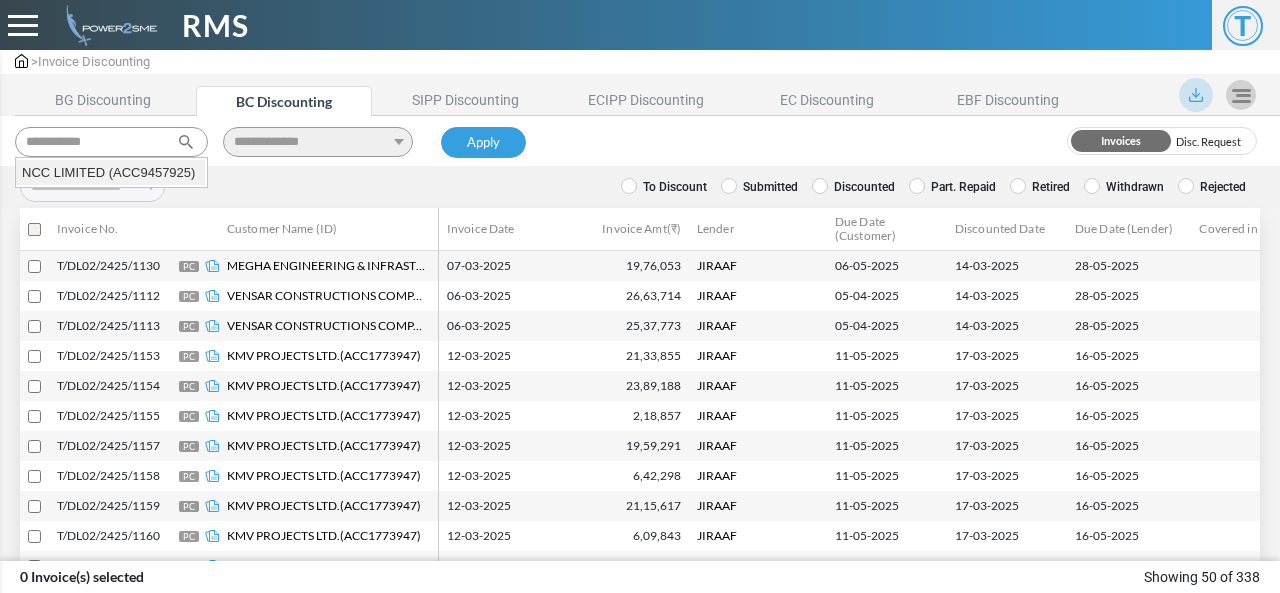 click on "NCC LIMITED (ACC9457925)" at bounding box center (110, 173) 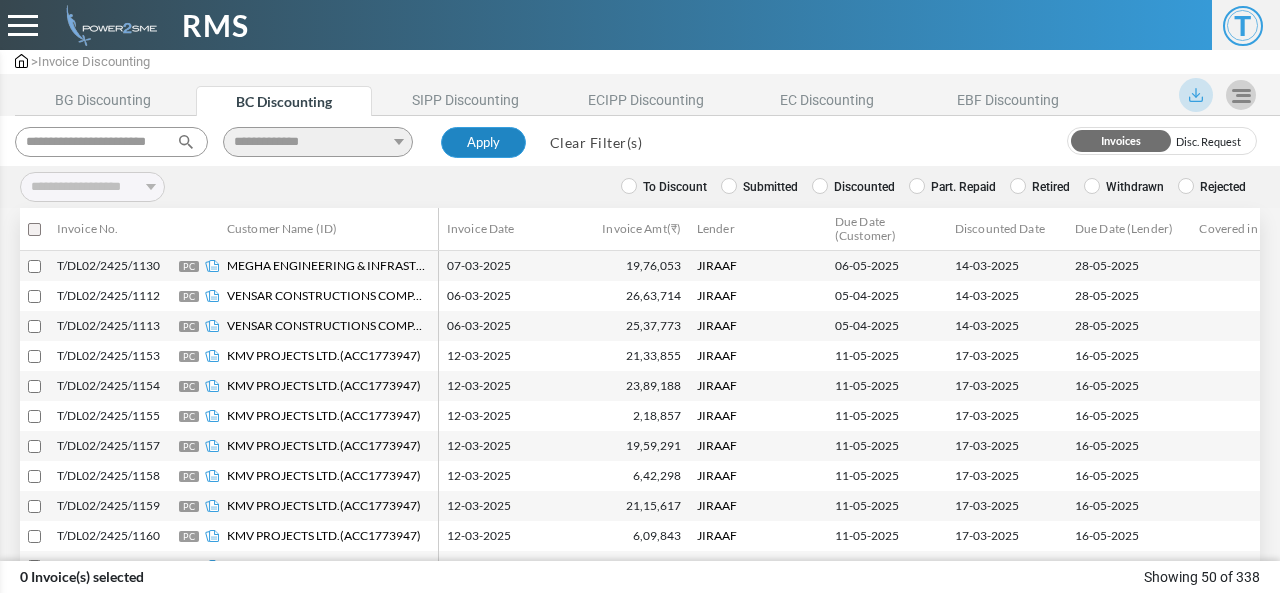 type on "**********" 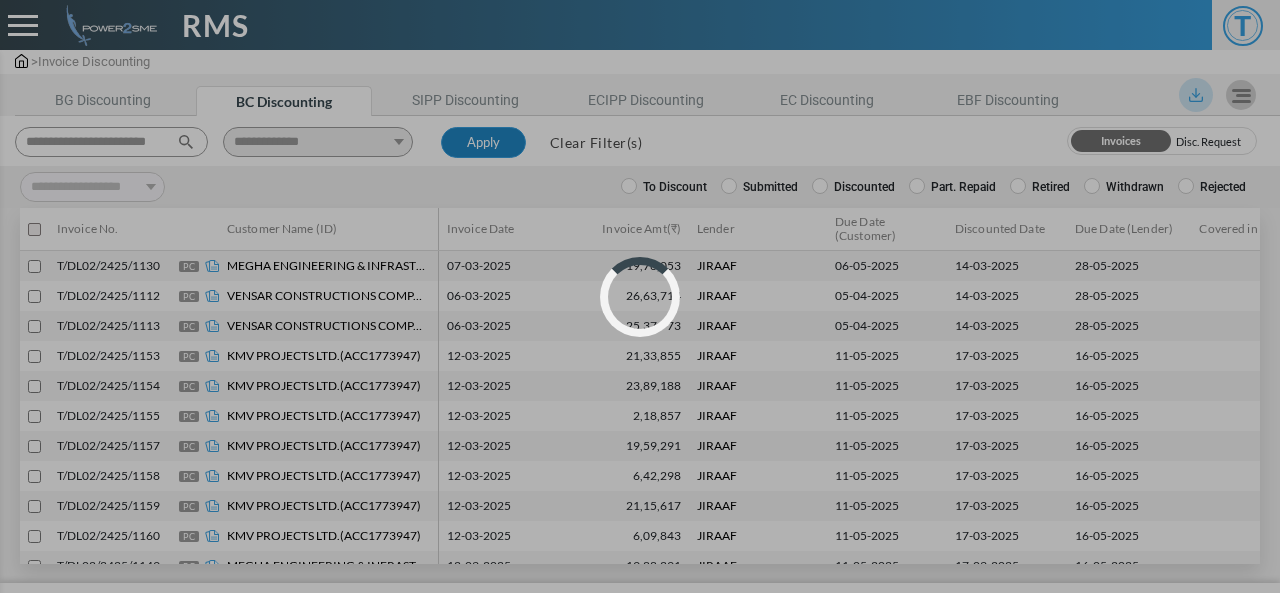 select 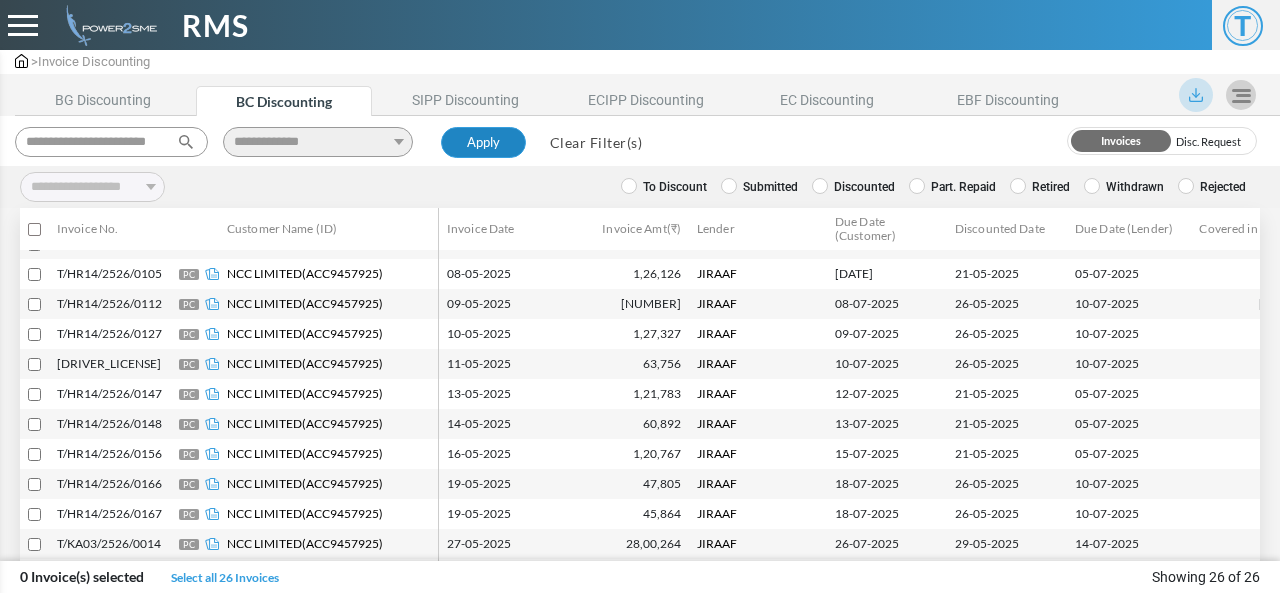 scroll, scrollTop: 400, scrollLeft: 0, axis: vertical 